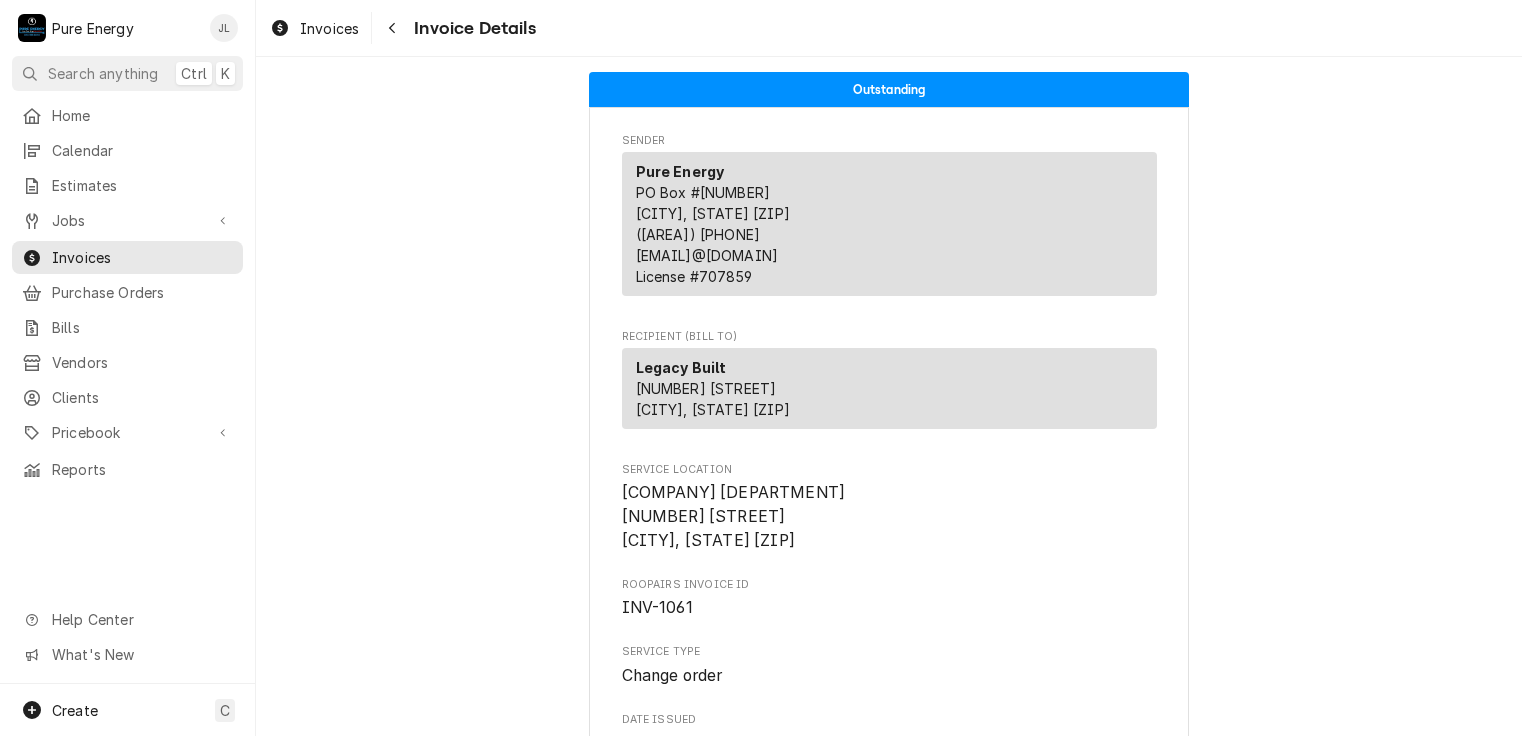 scroll, scrollTop: 0, scrollLeft: 0, axis: both 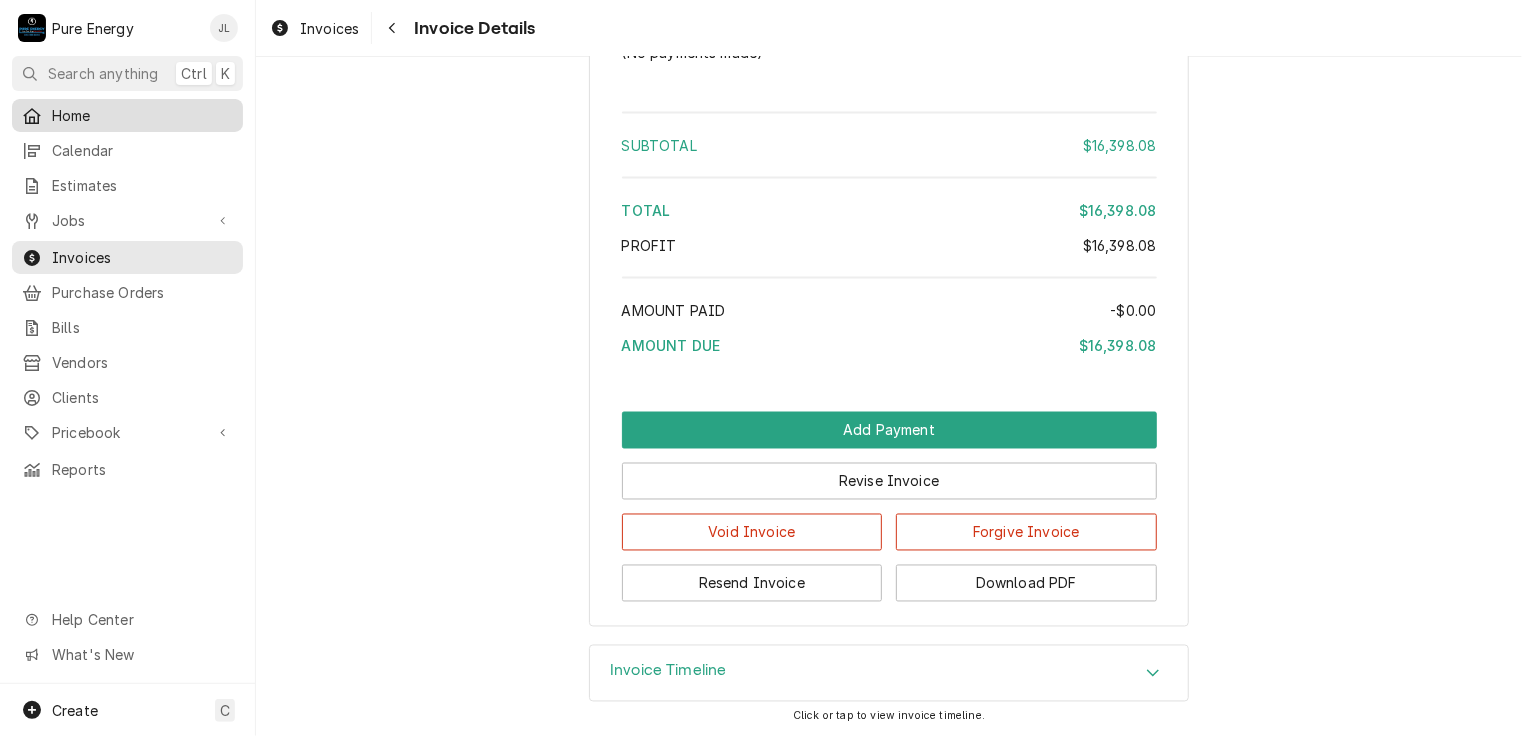 click on "Home" at bounding box center [142, 115] 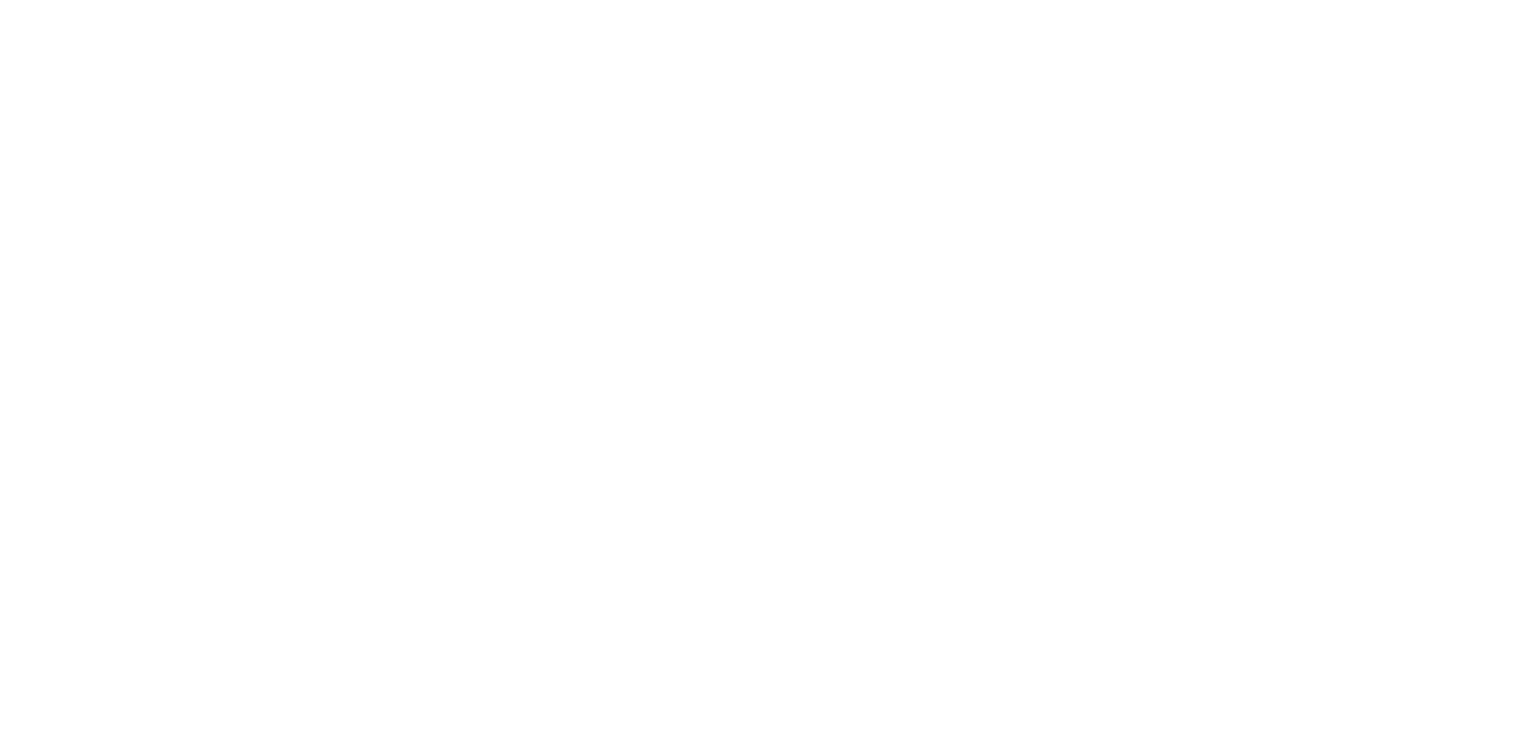 scroll, scrollTop: 0, scrollLeft: 0, axis: both 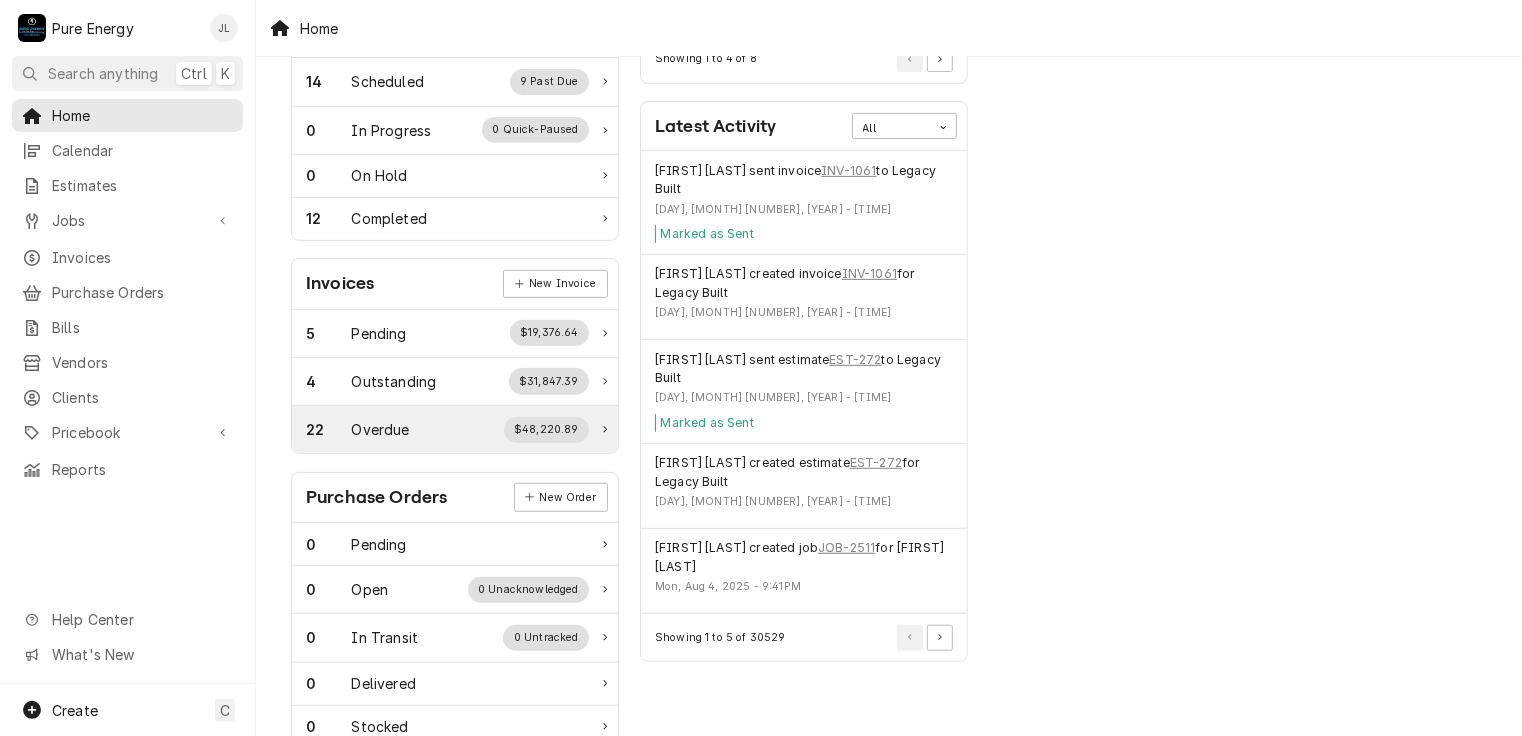 click on "22 Overdue $48,220.89" at bounding box center [447, 430] 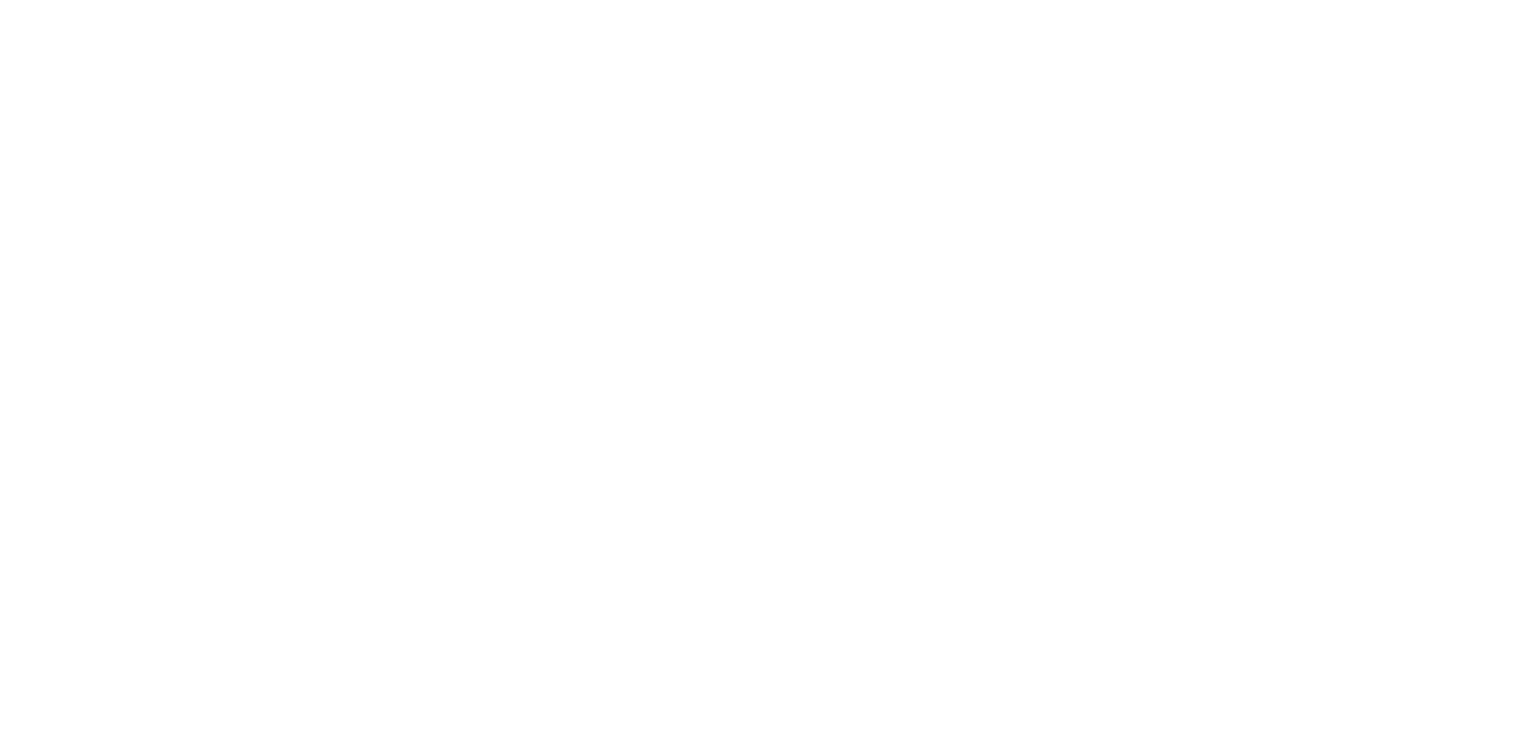 scroll, scrollTop: 0, scrollLeft: 0, axis: both 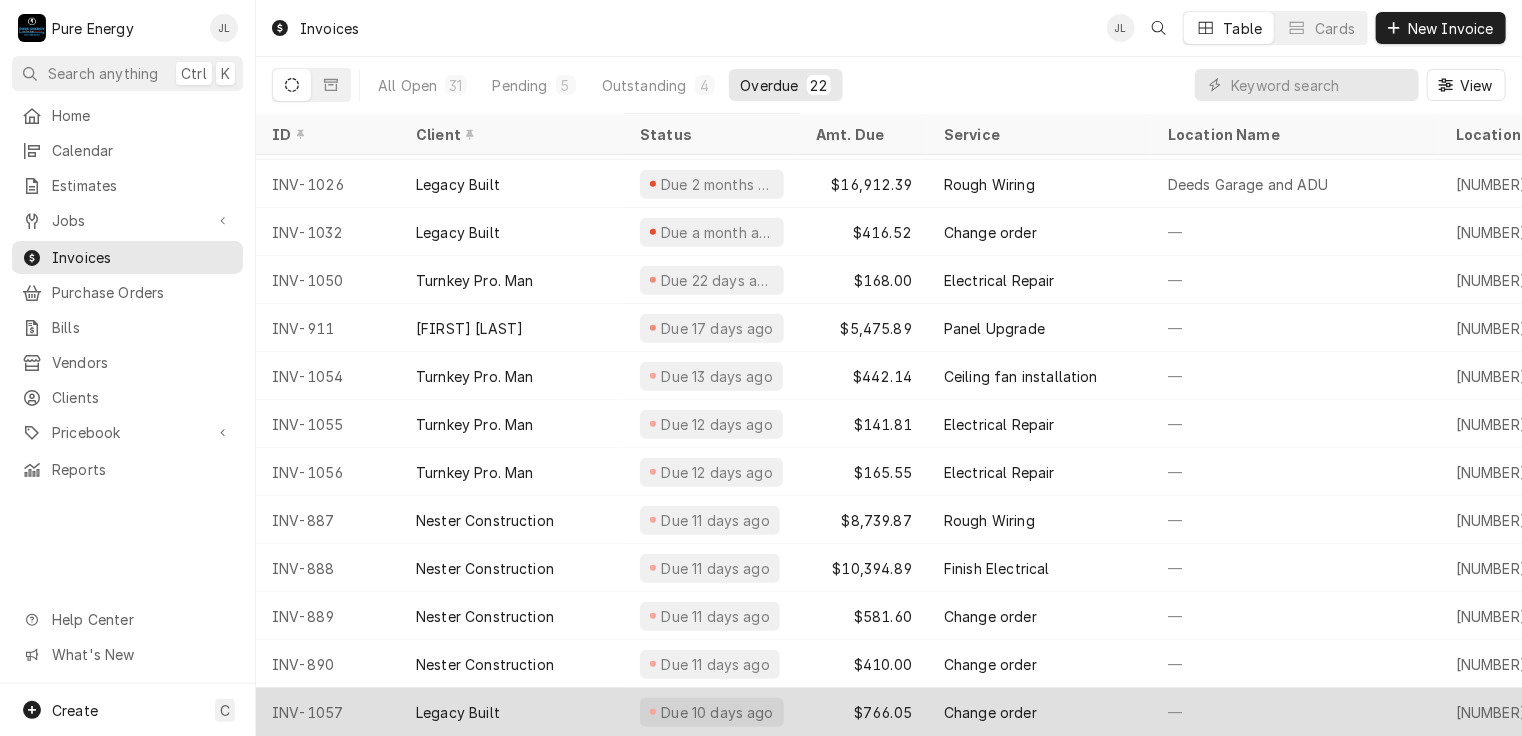 click on "Legacy Built" at bounding box center (512, 712) 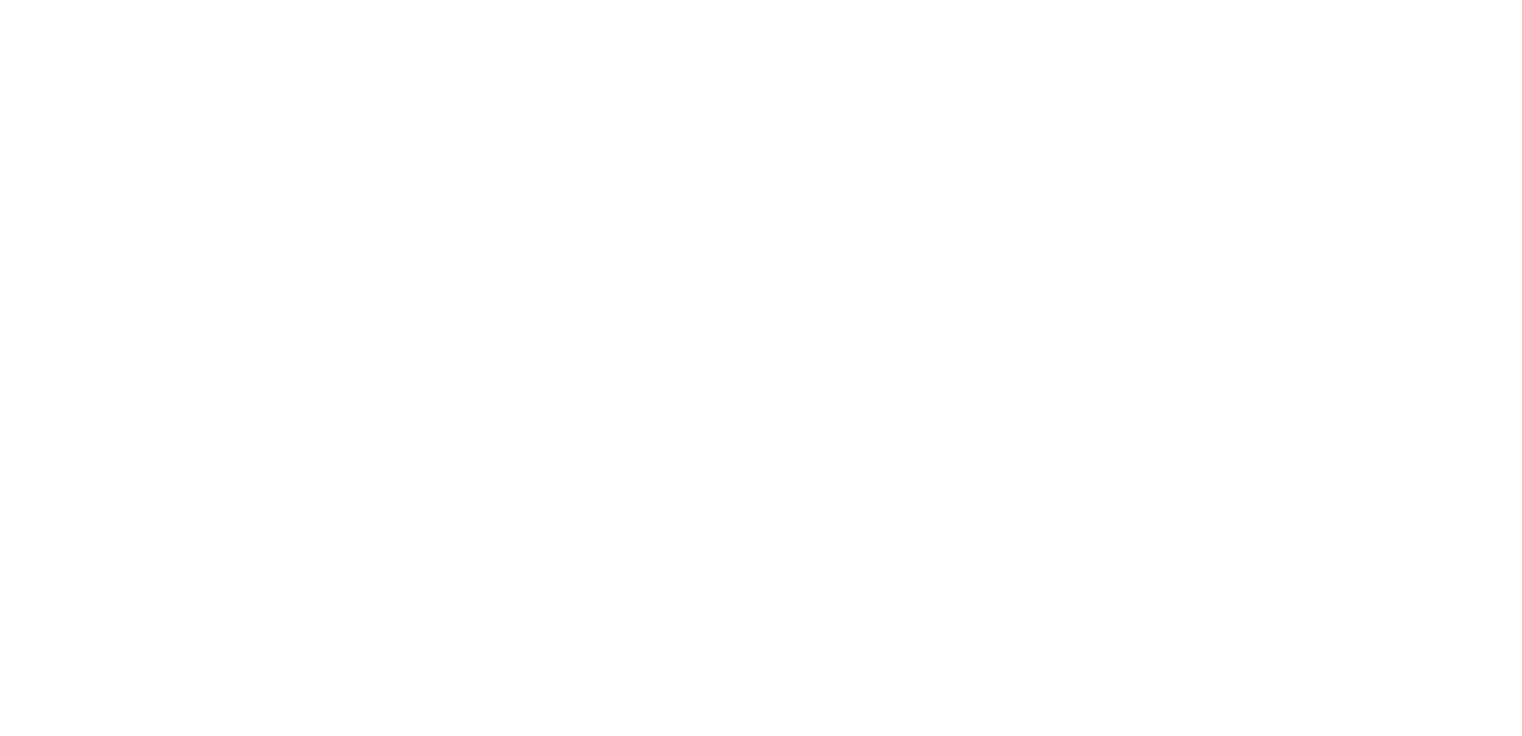 scroll, scrollTop: 0, scrollLeft: 0, axis: both 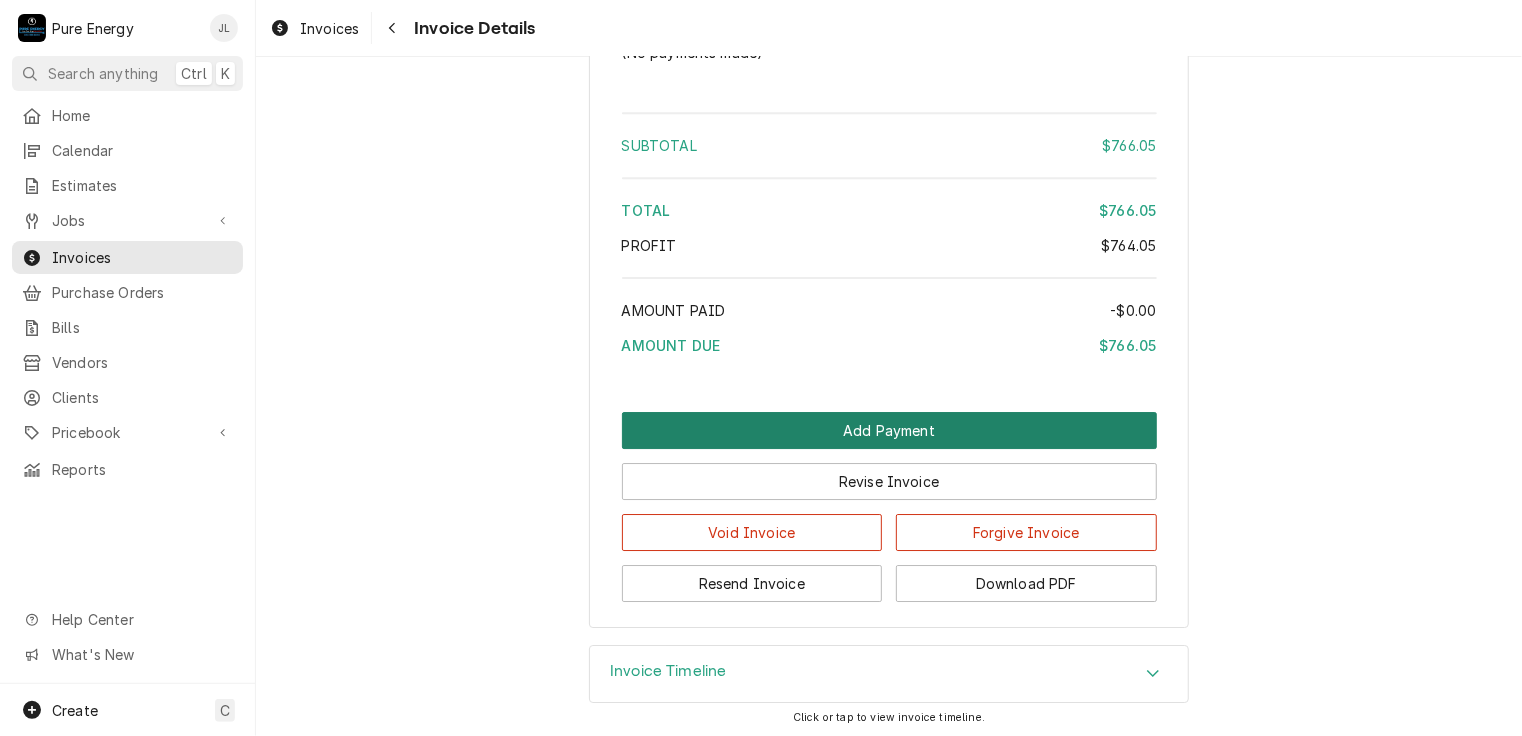 click on "Add Payment" at bounding box center (889, 430) 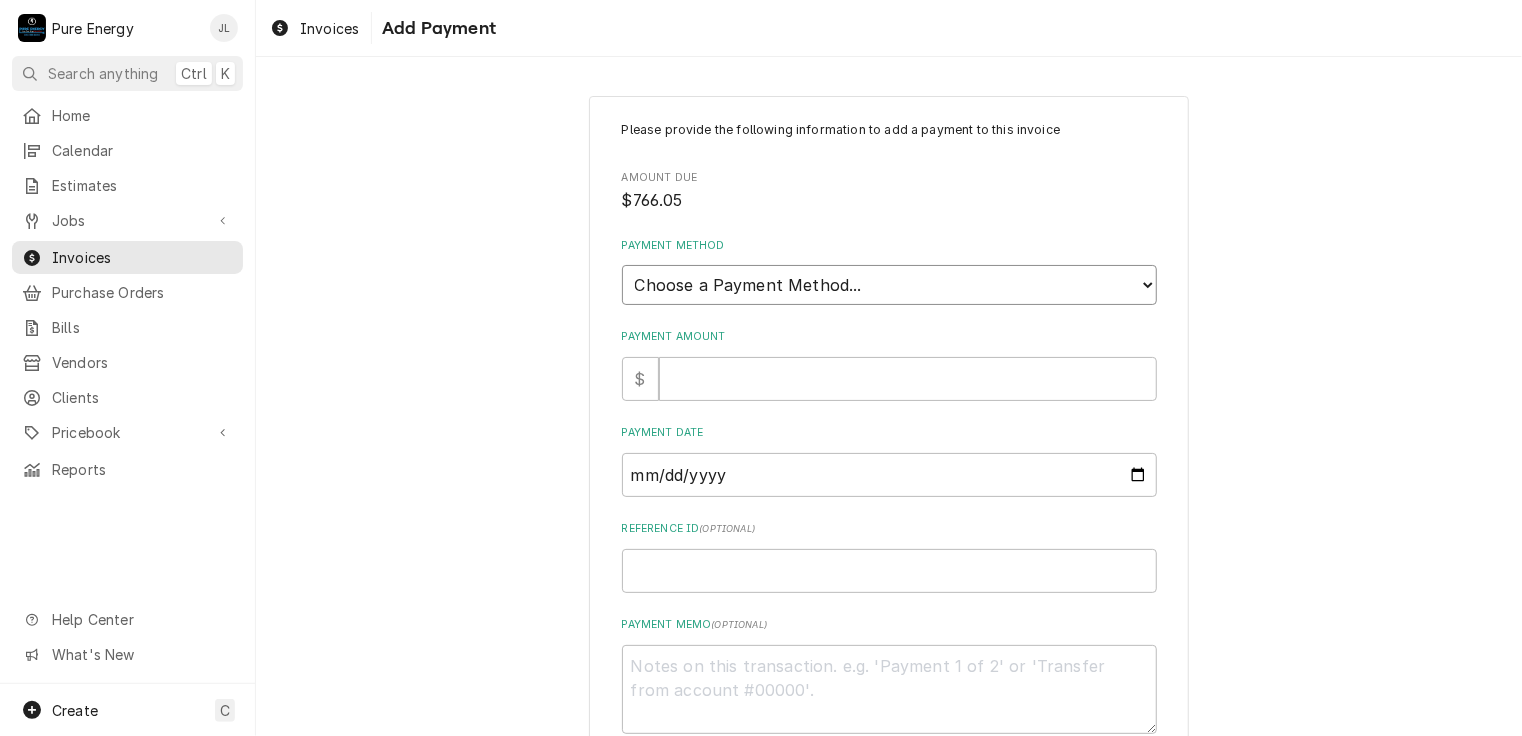 click on "Choose a Payment Method... Cash Check Credit/Debit Card ACH/eCheck Other" at bounding box center [889, 285] 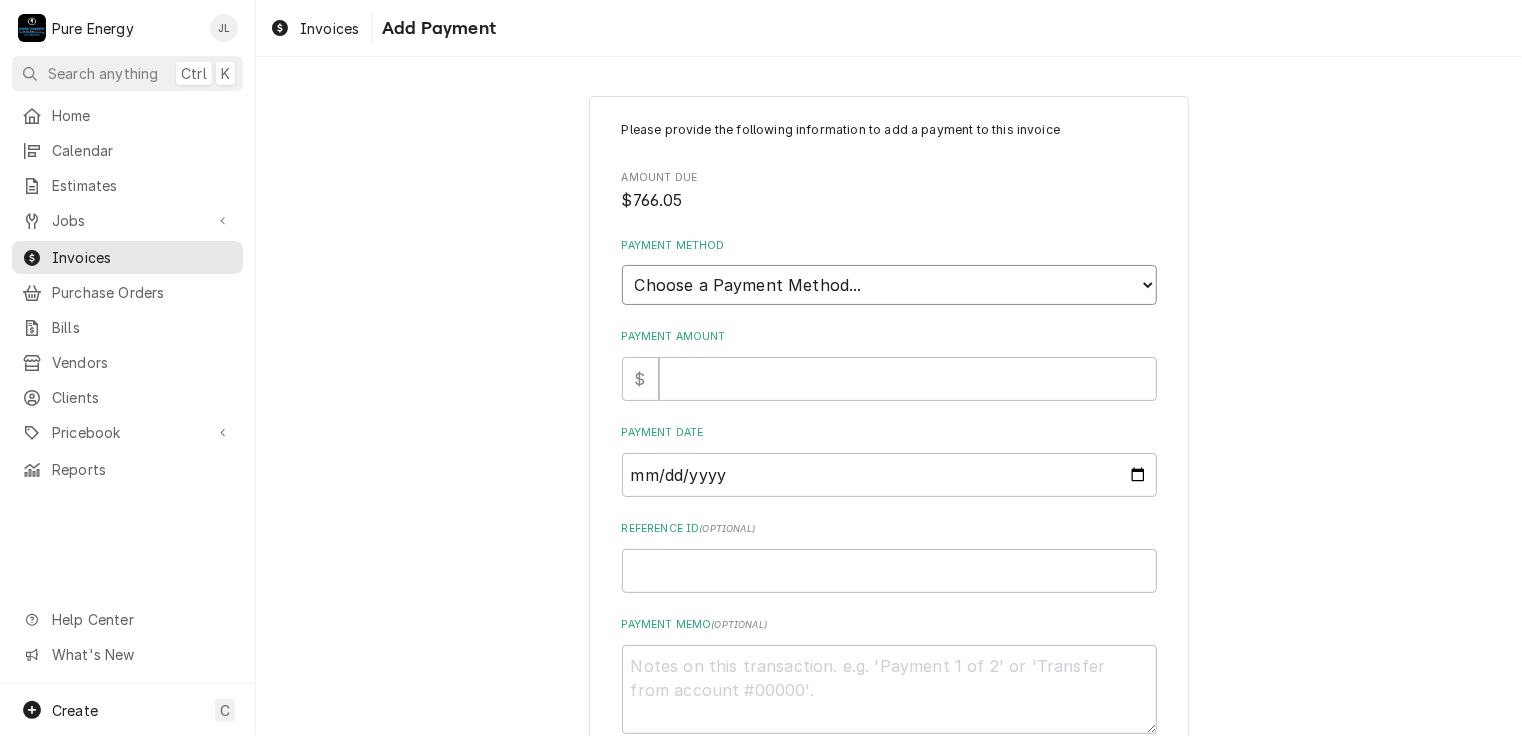 select on "2" 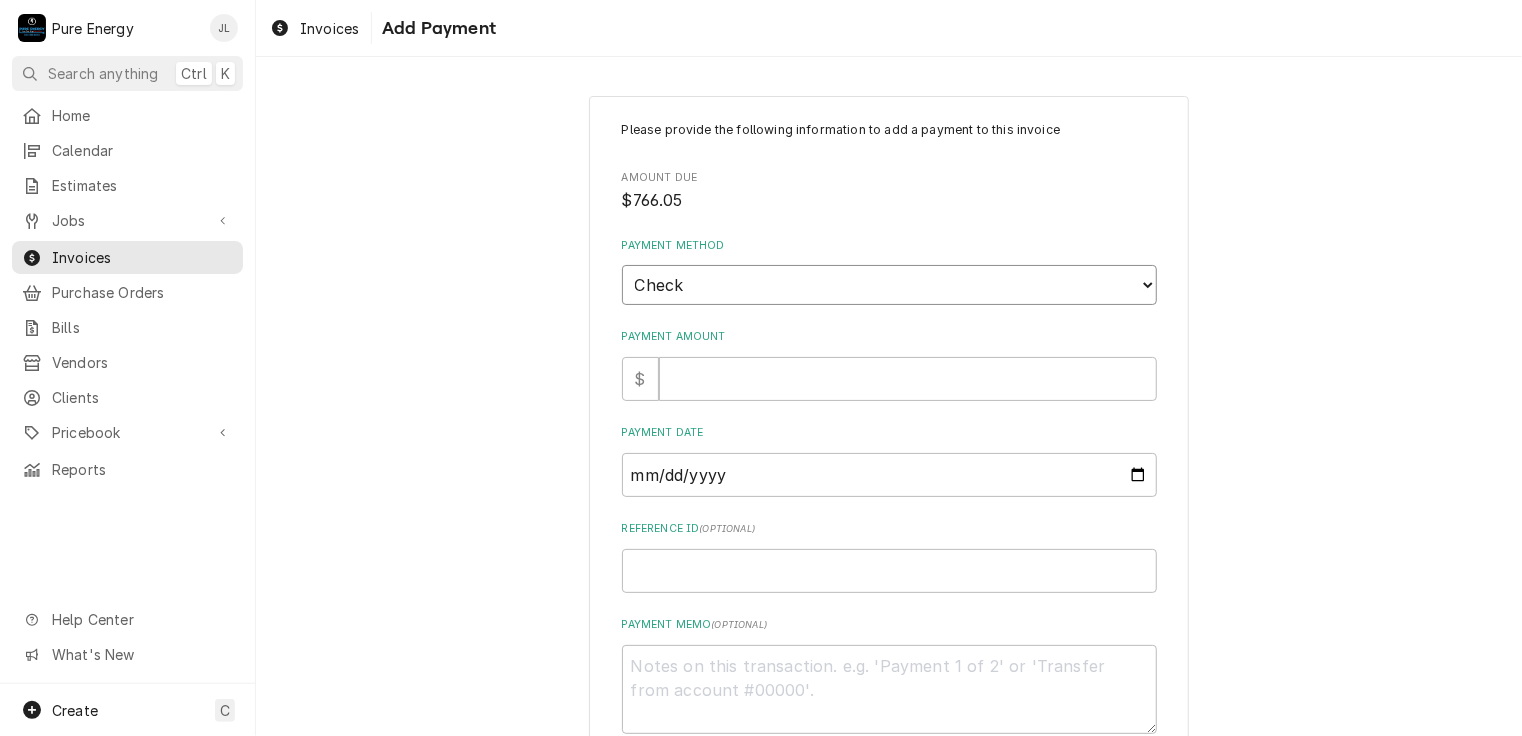 click on "Choose a Payment Method... Cash Check Credit/Debit Card ACH/eCheck Other" at bounding box center (889, 285) 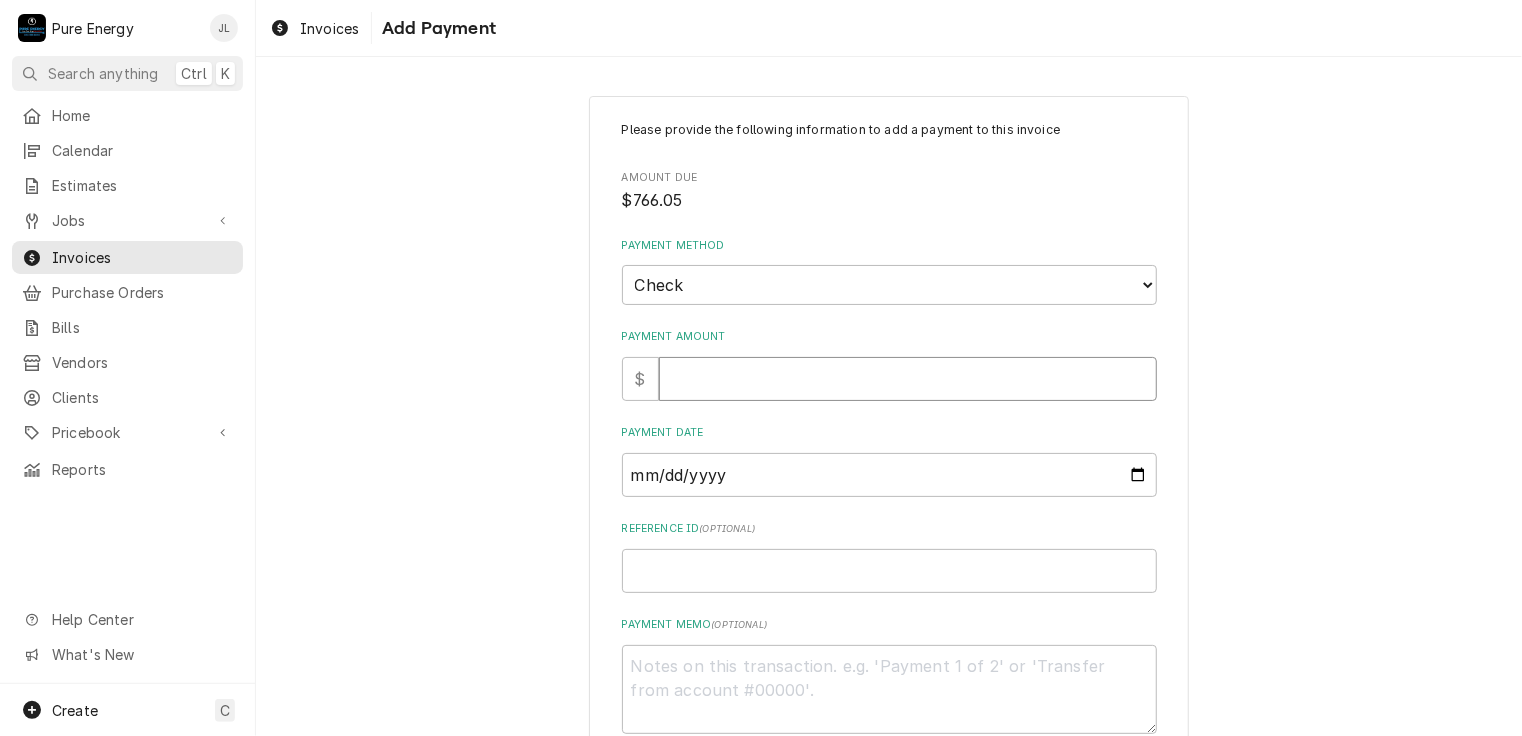 click on "Payment Amount" at bounding box center [908, 379] 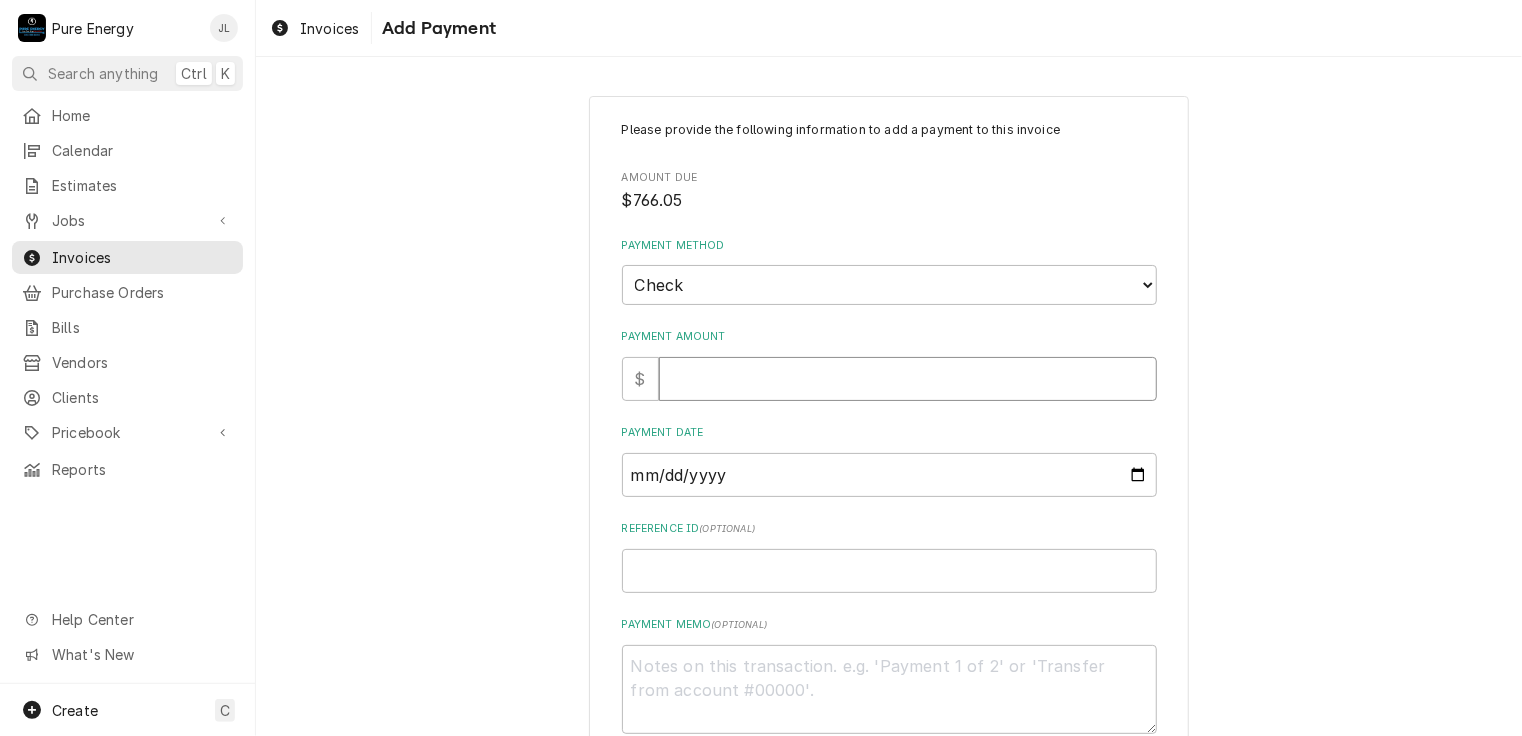 type on "x" 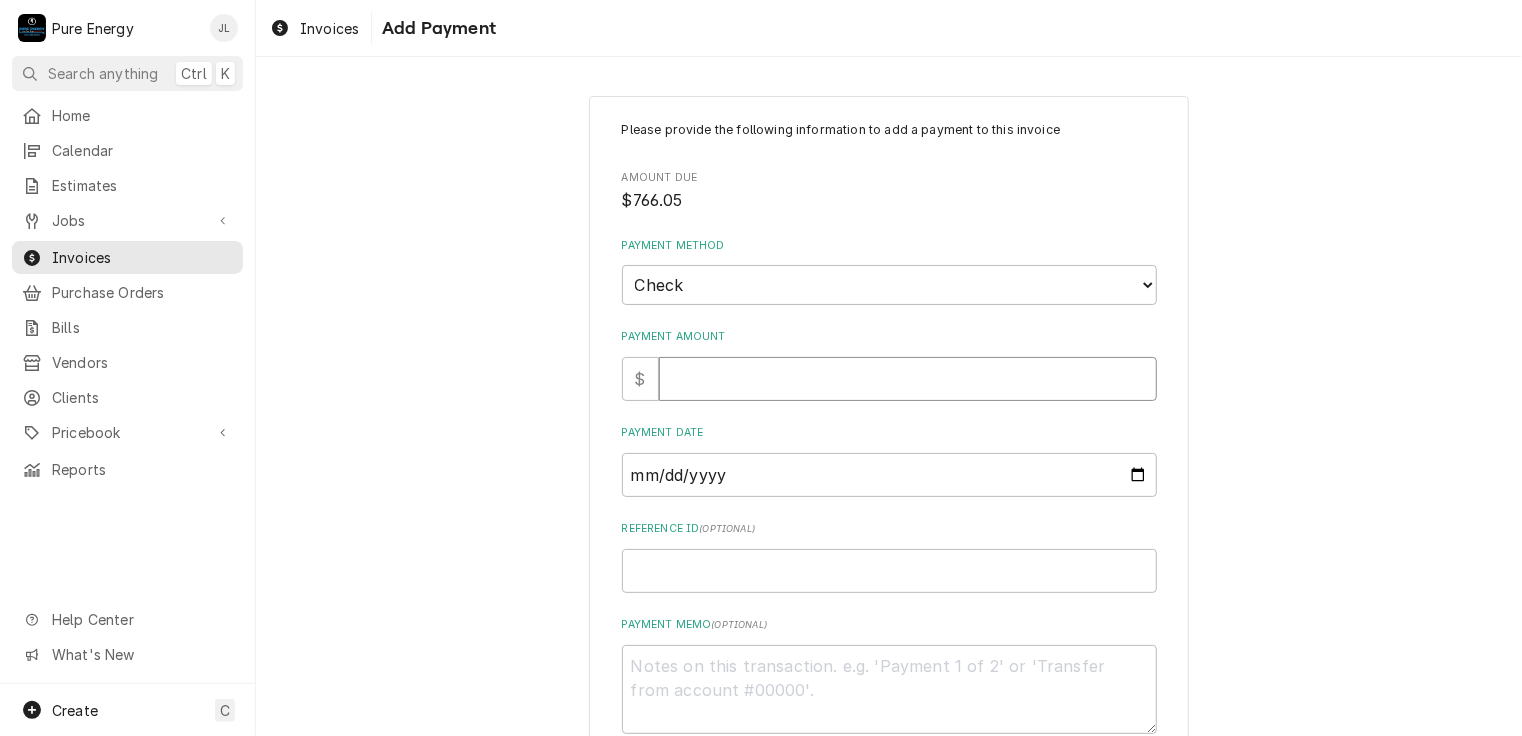 type on "7" 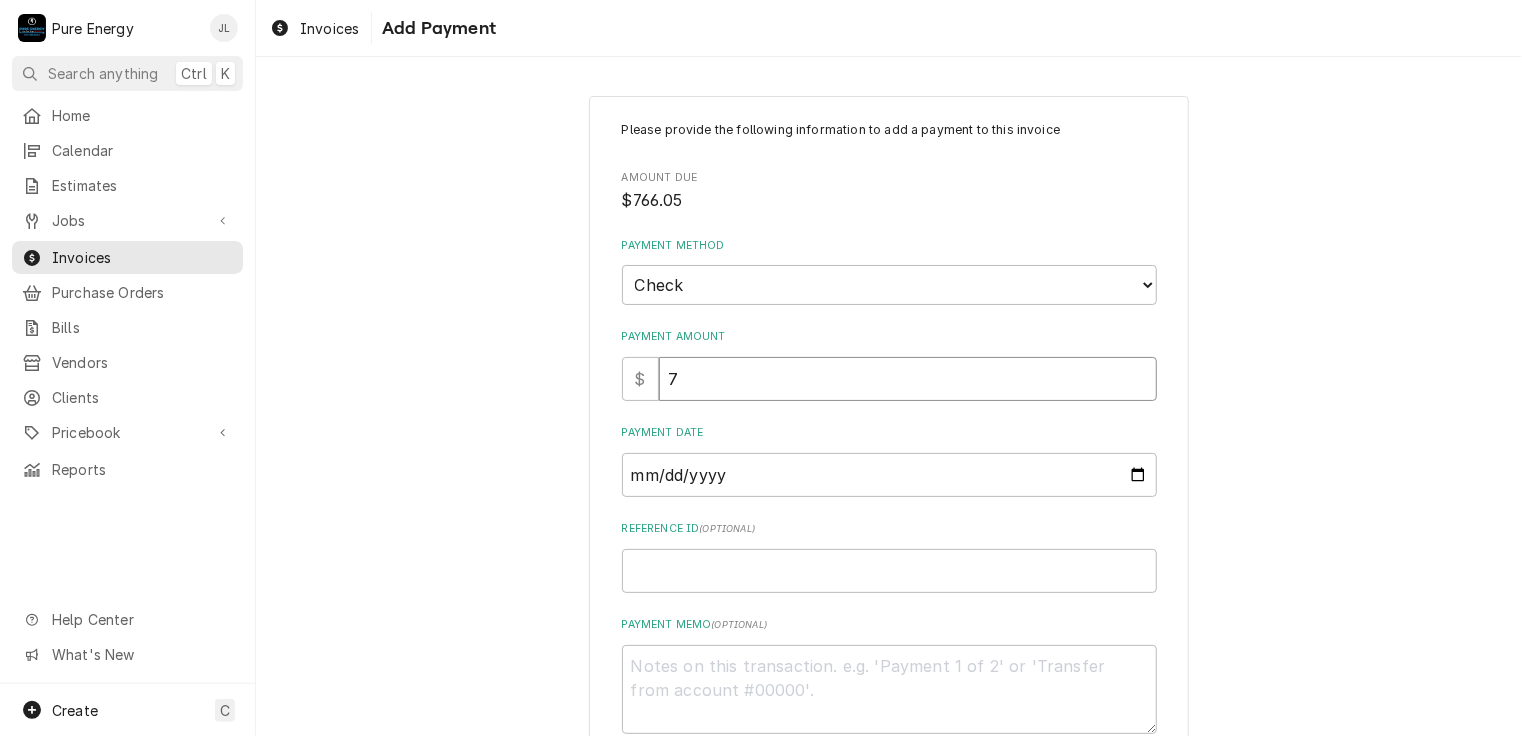 type on "x" 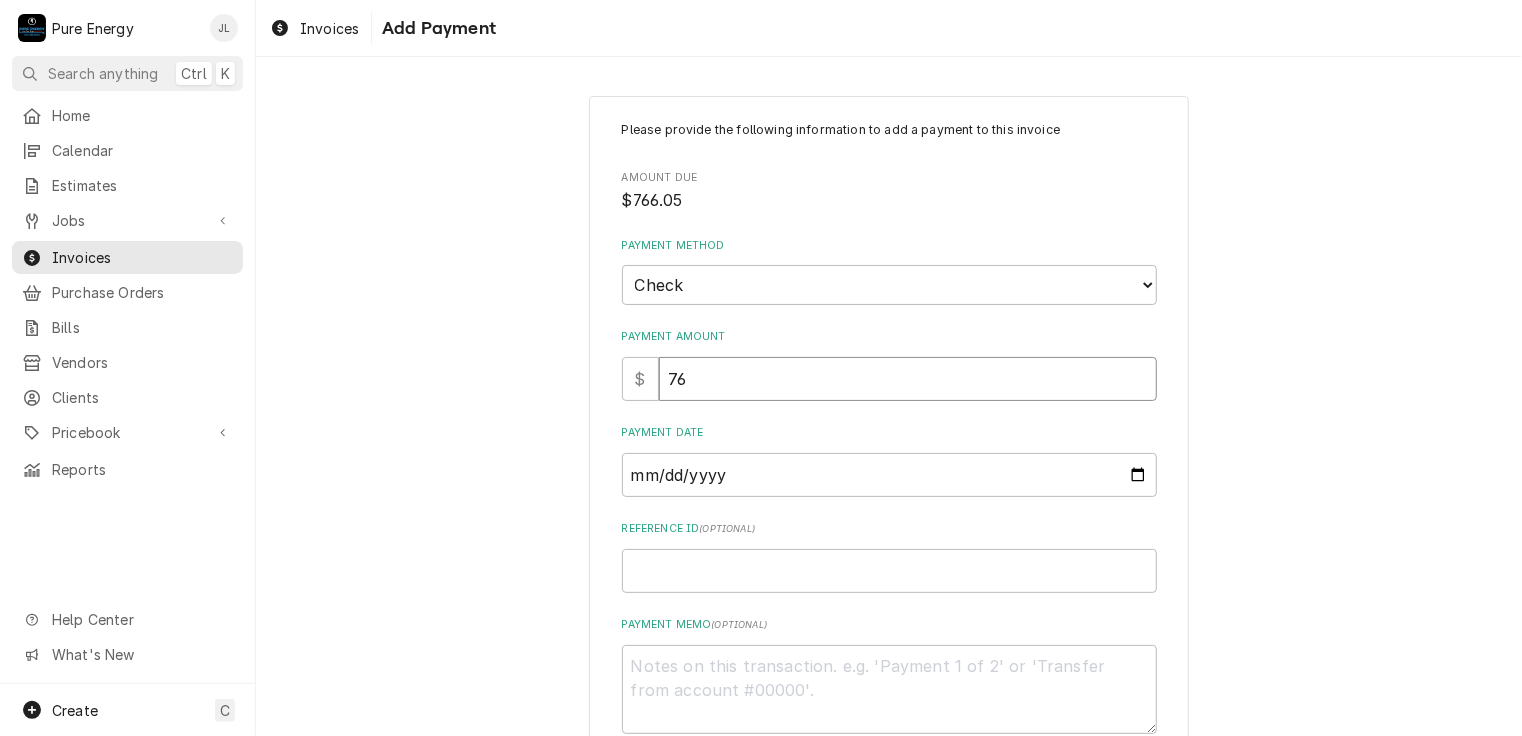type on "x" 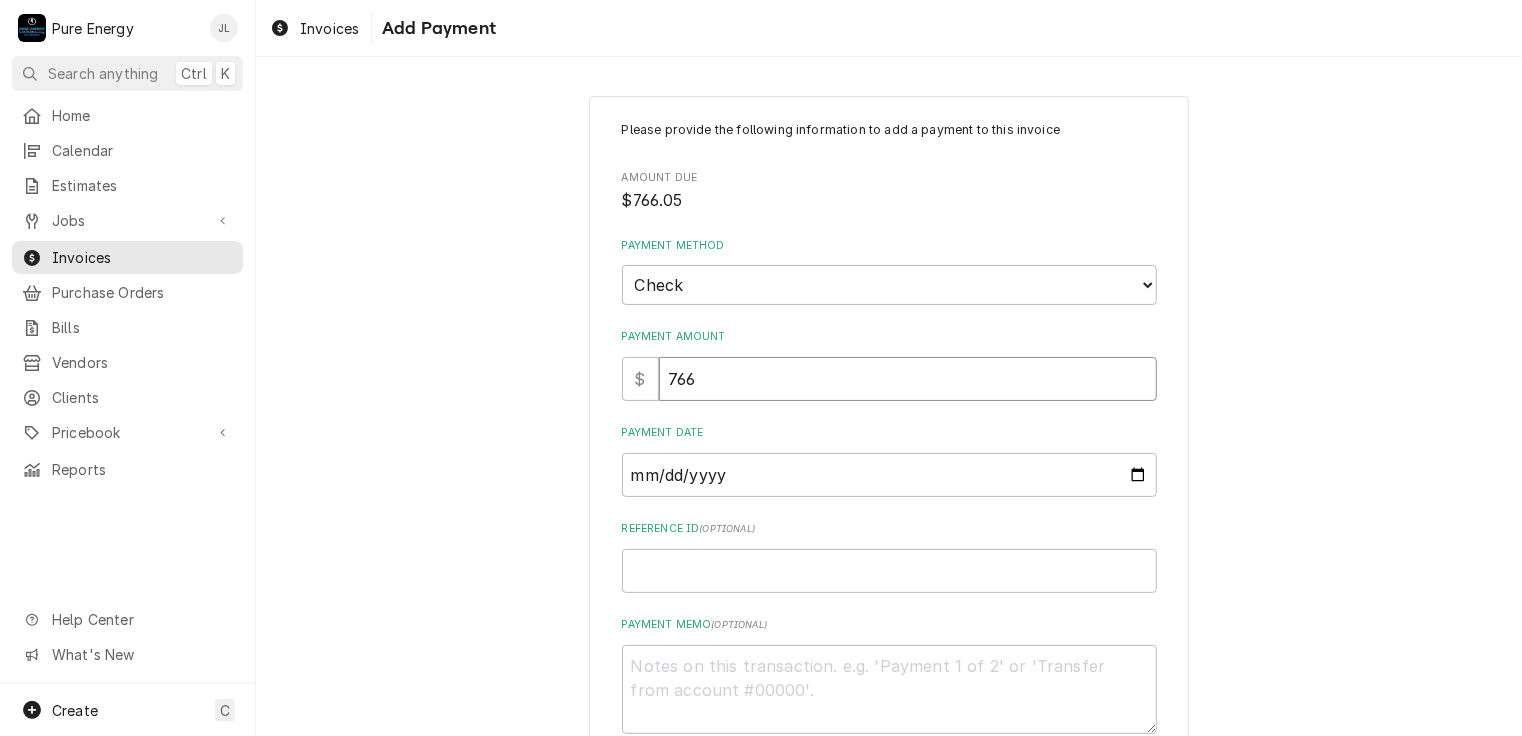 type on "x" 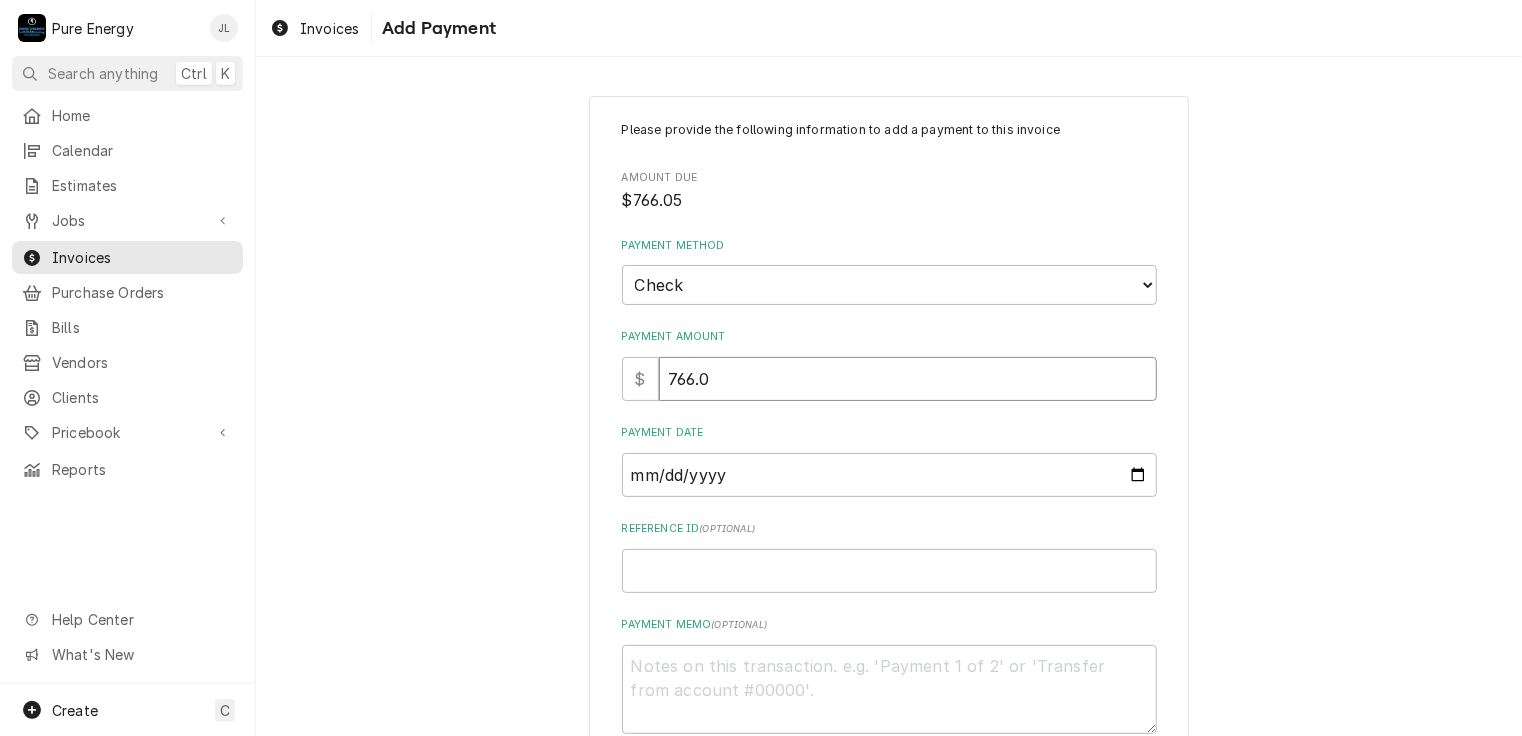 type on "x" 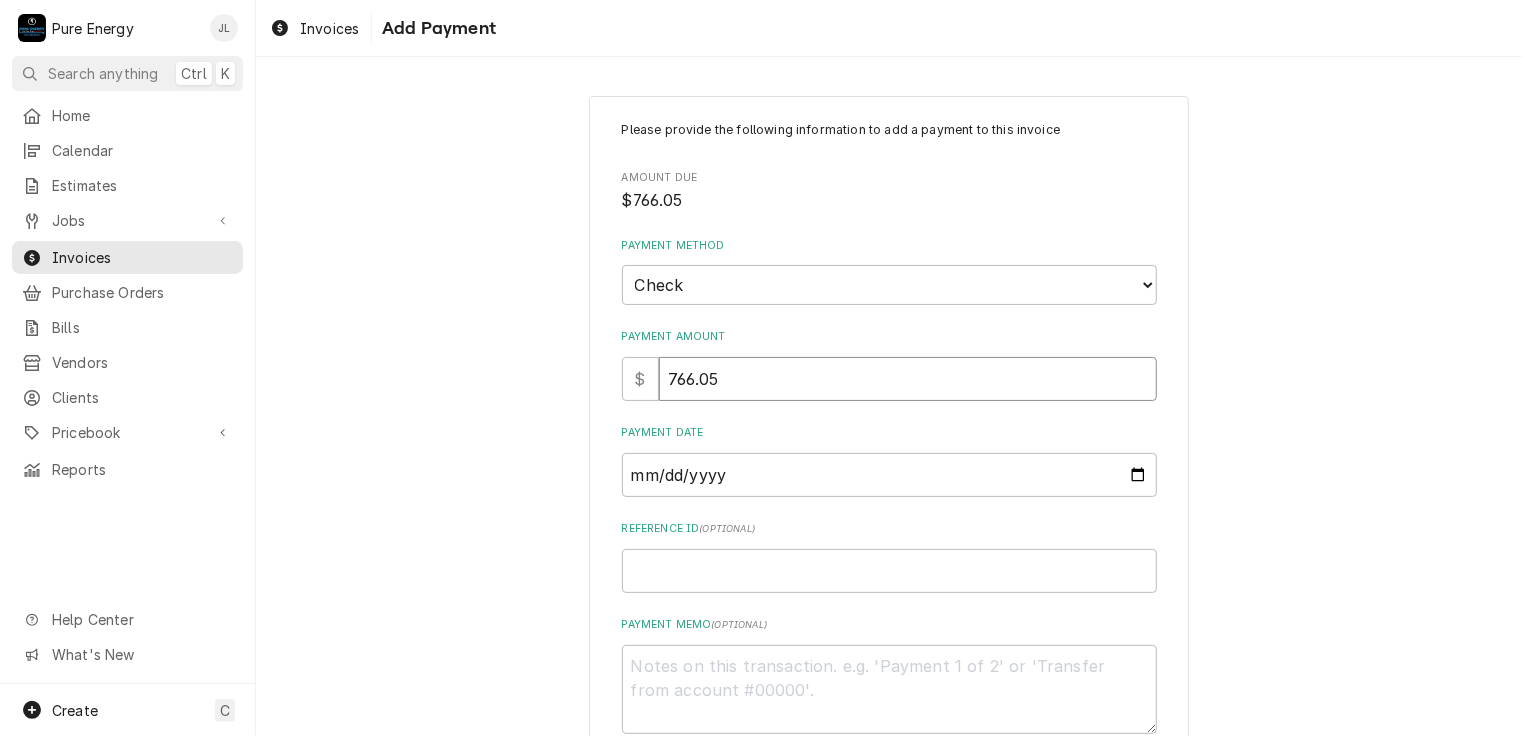 type on "766.05" 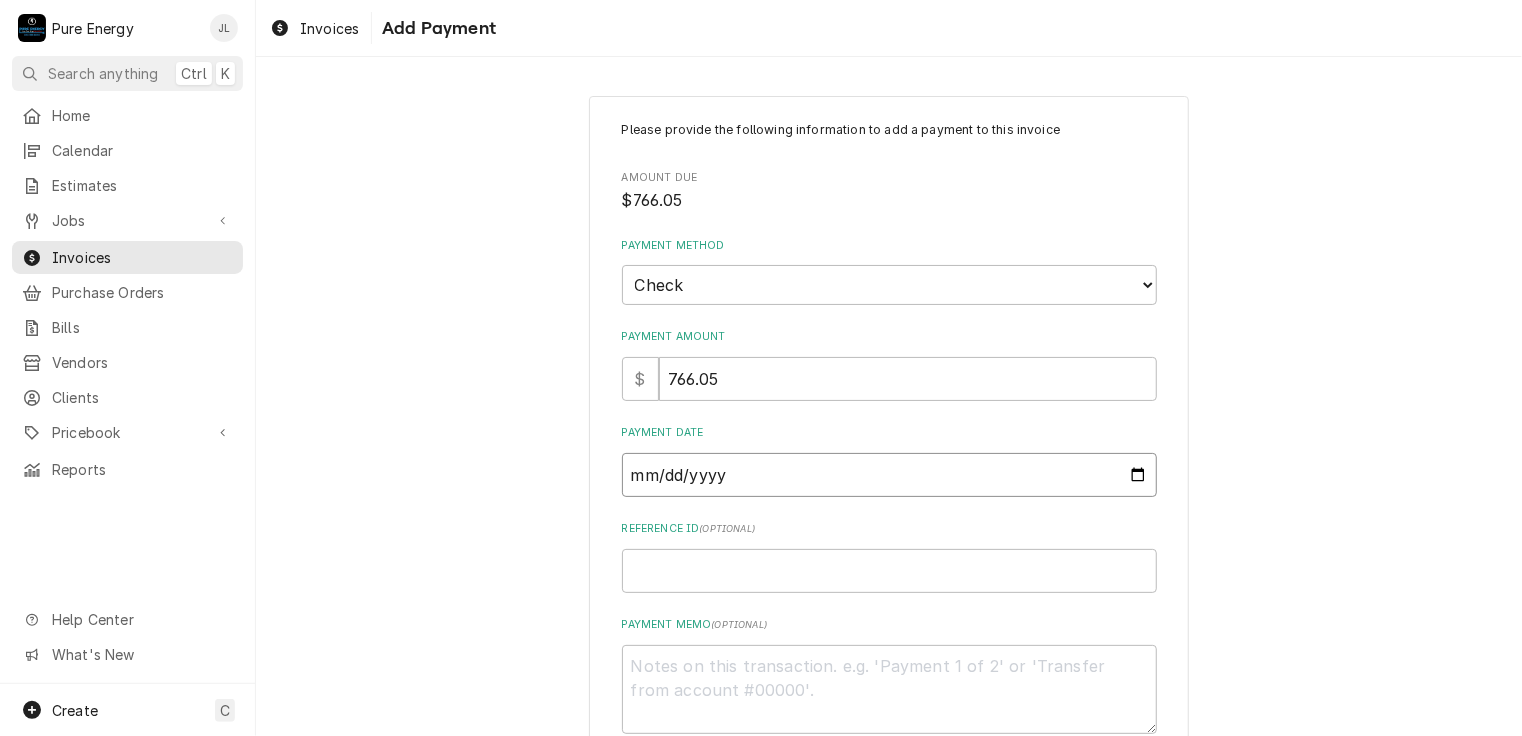 click on "Payment Date" at bounding box center (889, 475) 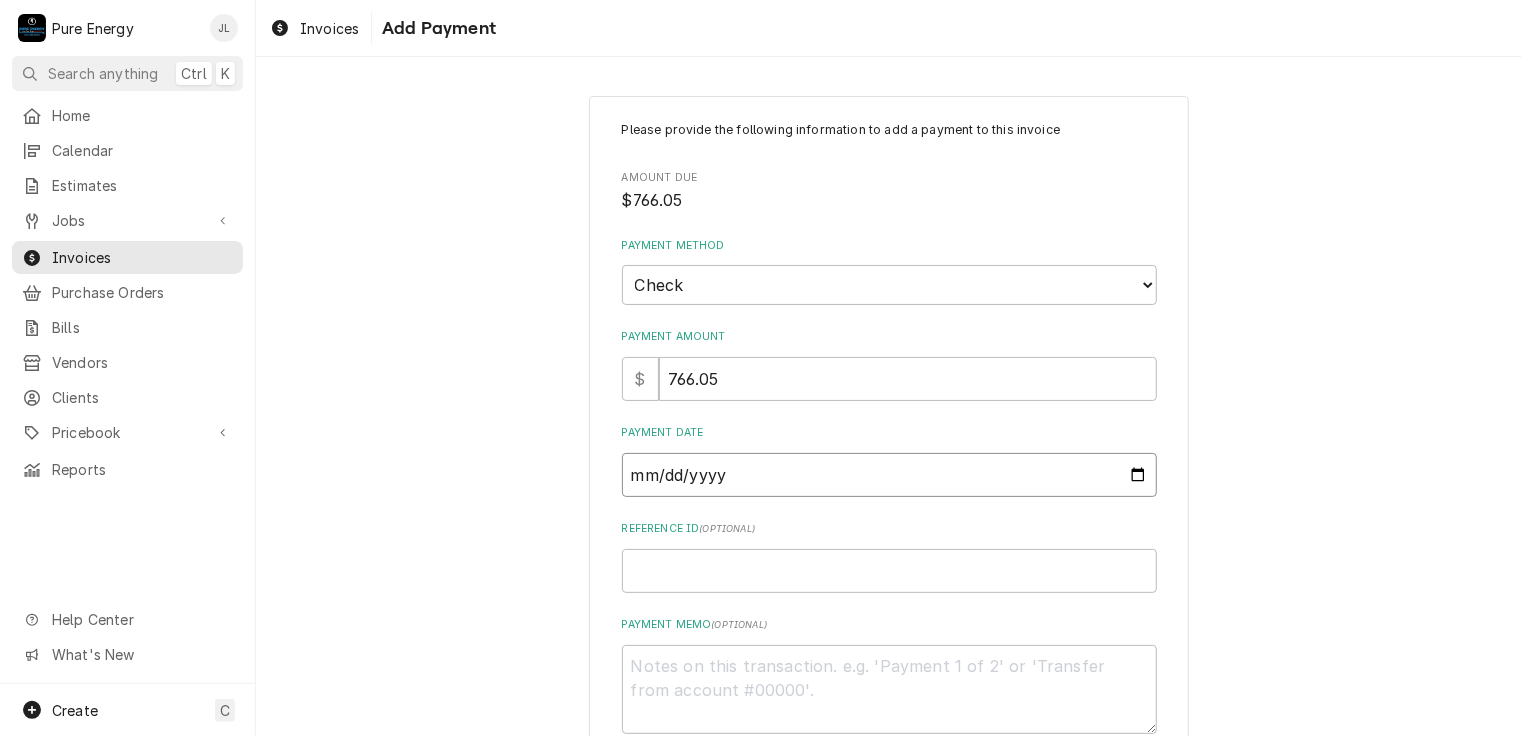 type on "x" 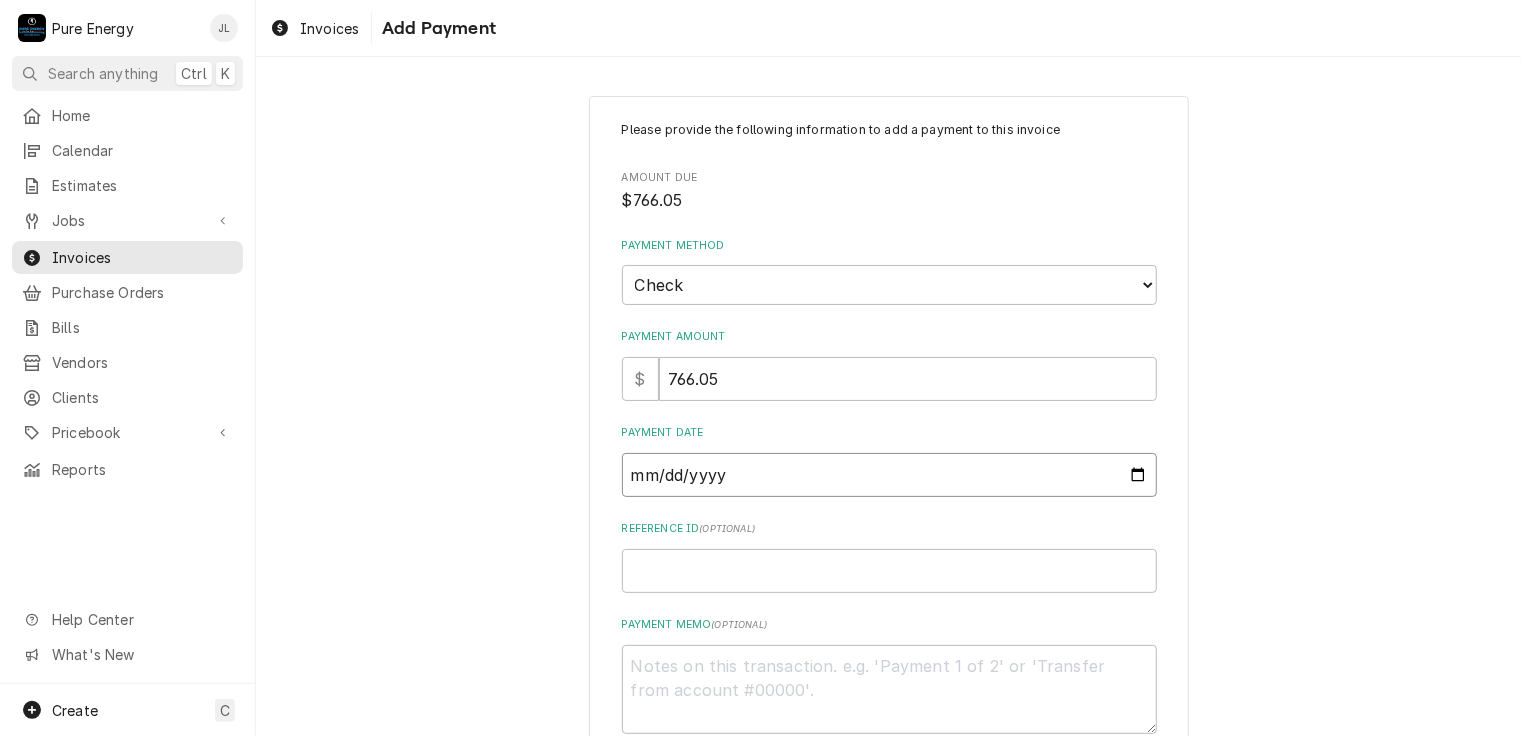 type on "2025-07-05" 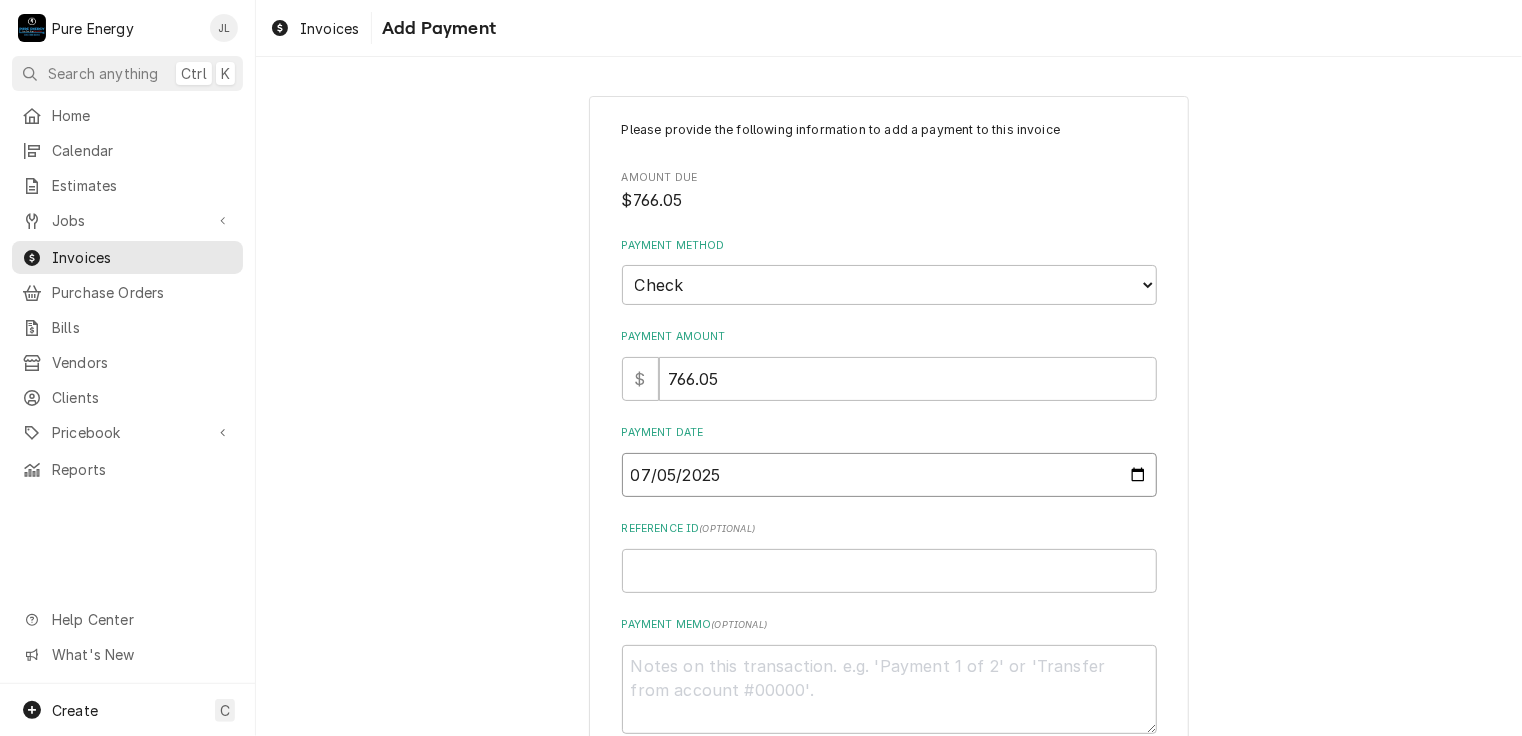 type on "x" 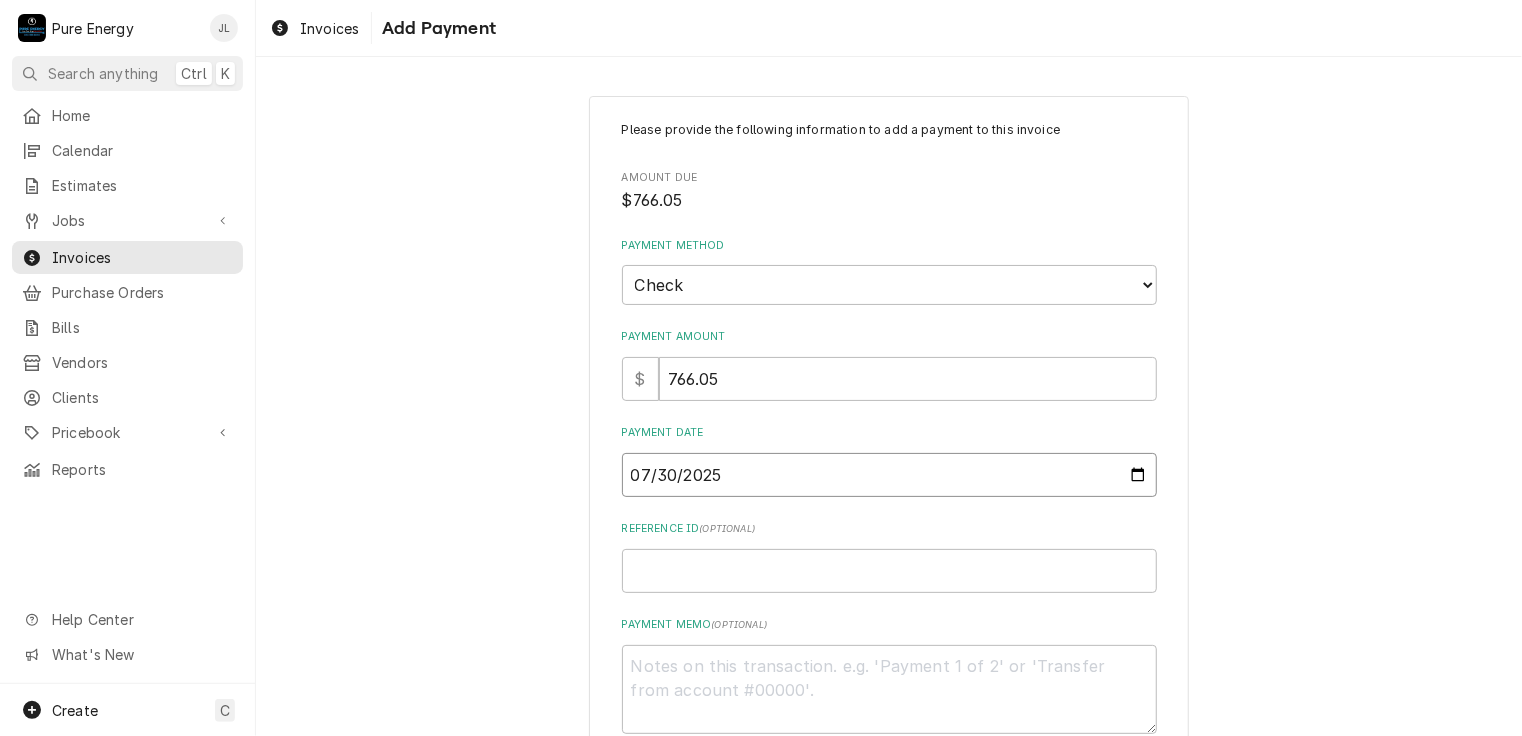 type on "2025-07-30" 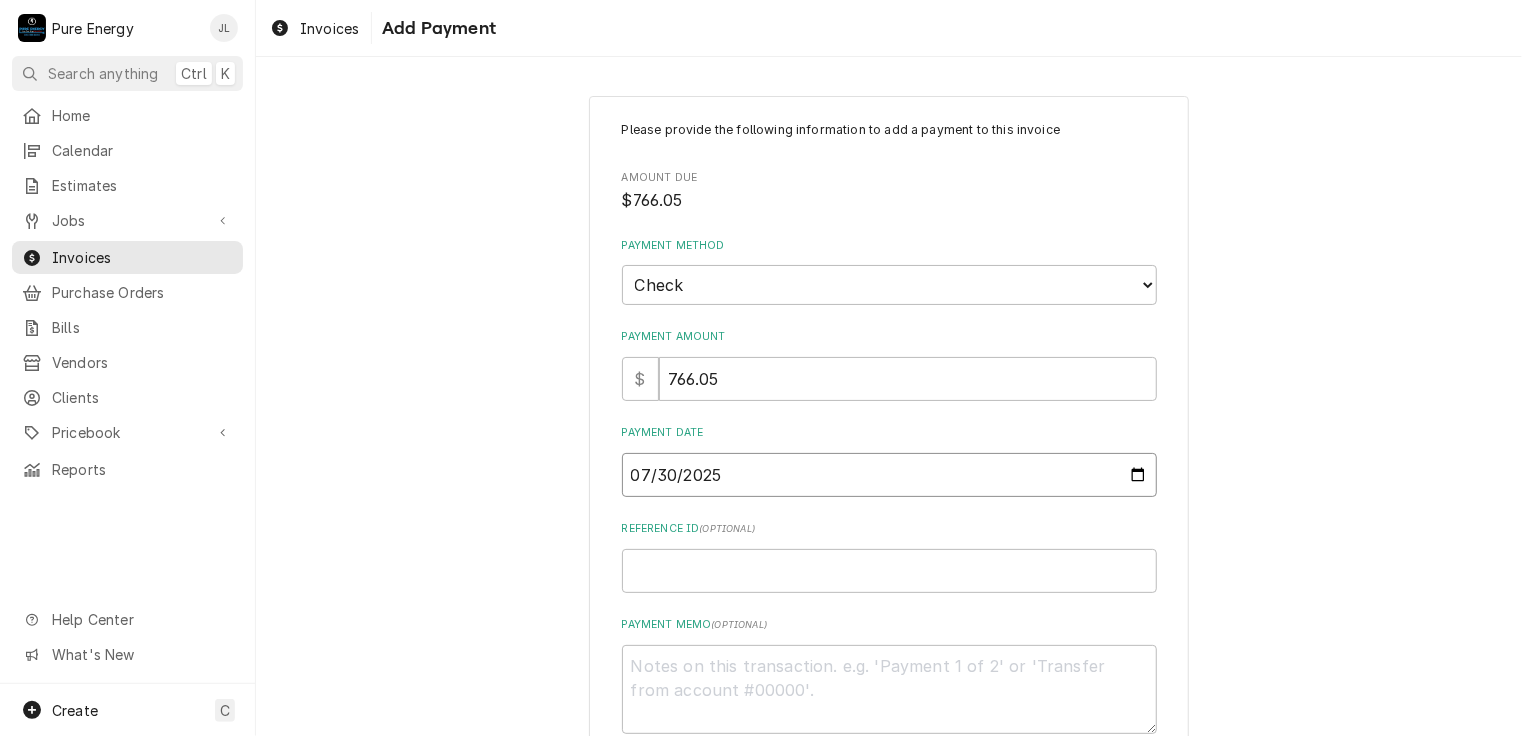 scroll, scrollTop: 117, scrollLeft: 0, axis: vertical 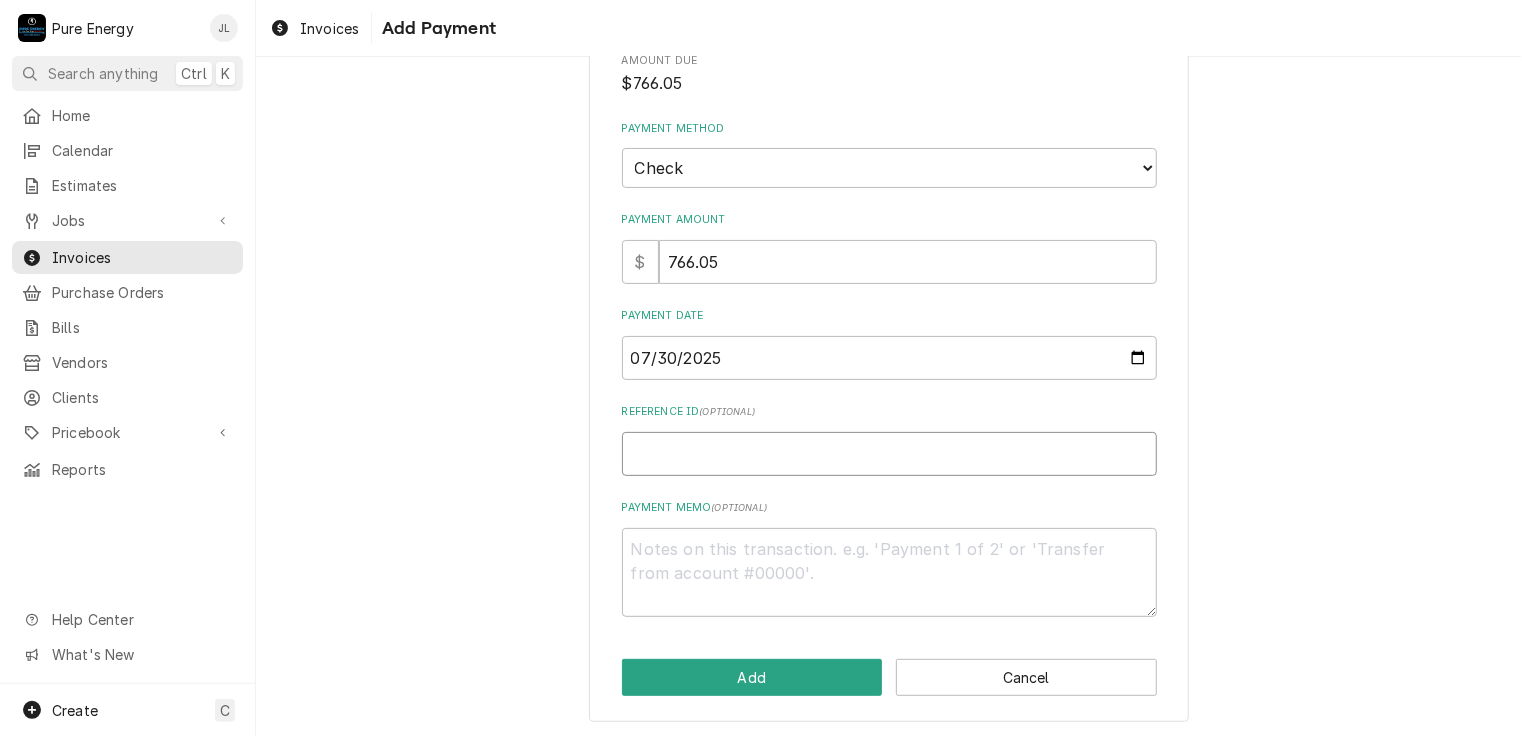 click on "Reference ID  ( optional )" at bounding box center [889, 454] 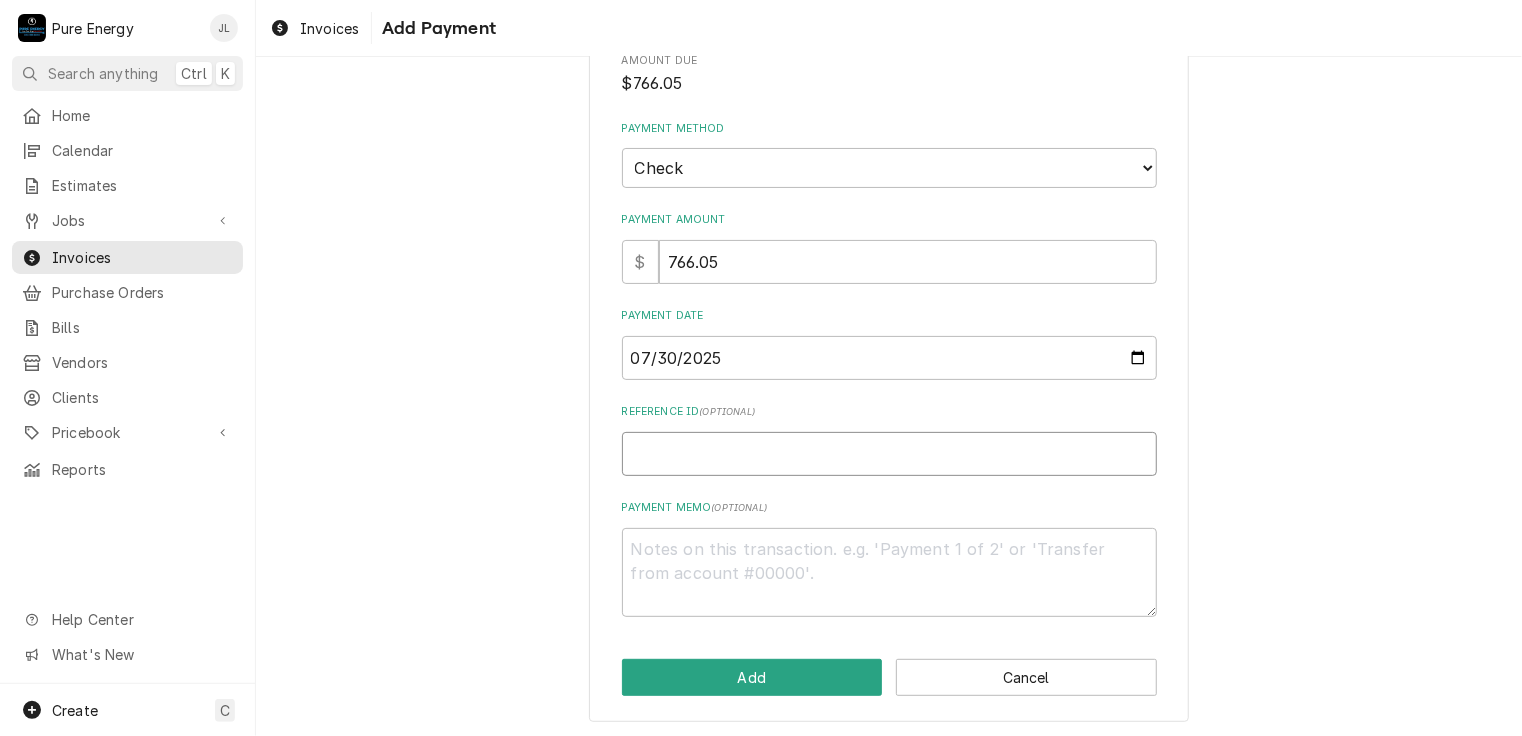 type on "x" 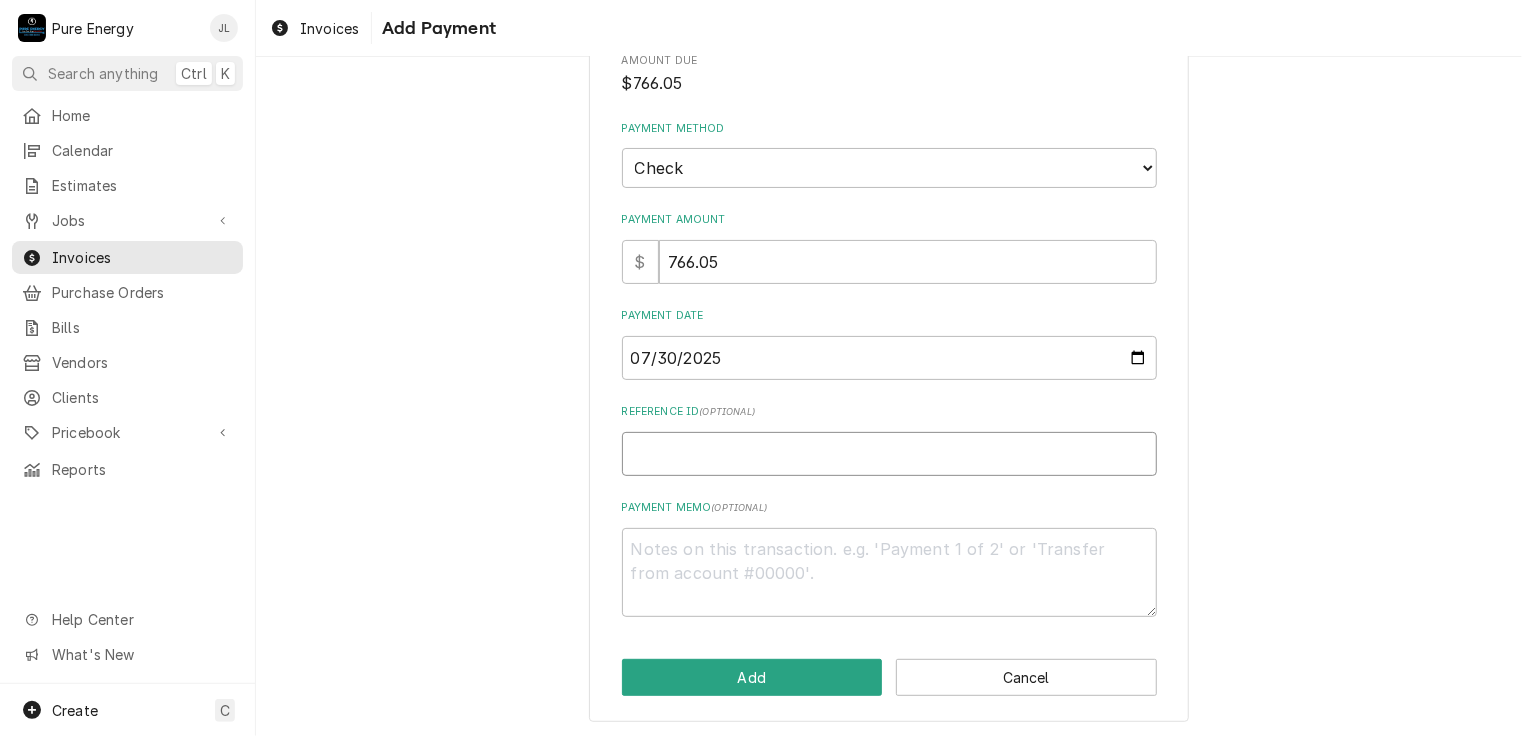 type on "7" 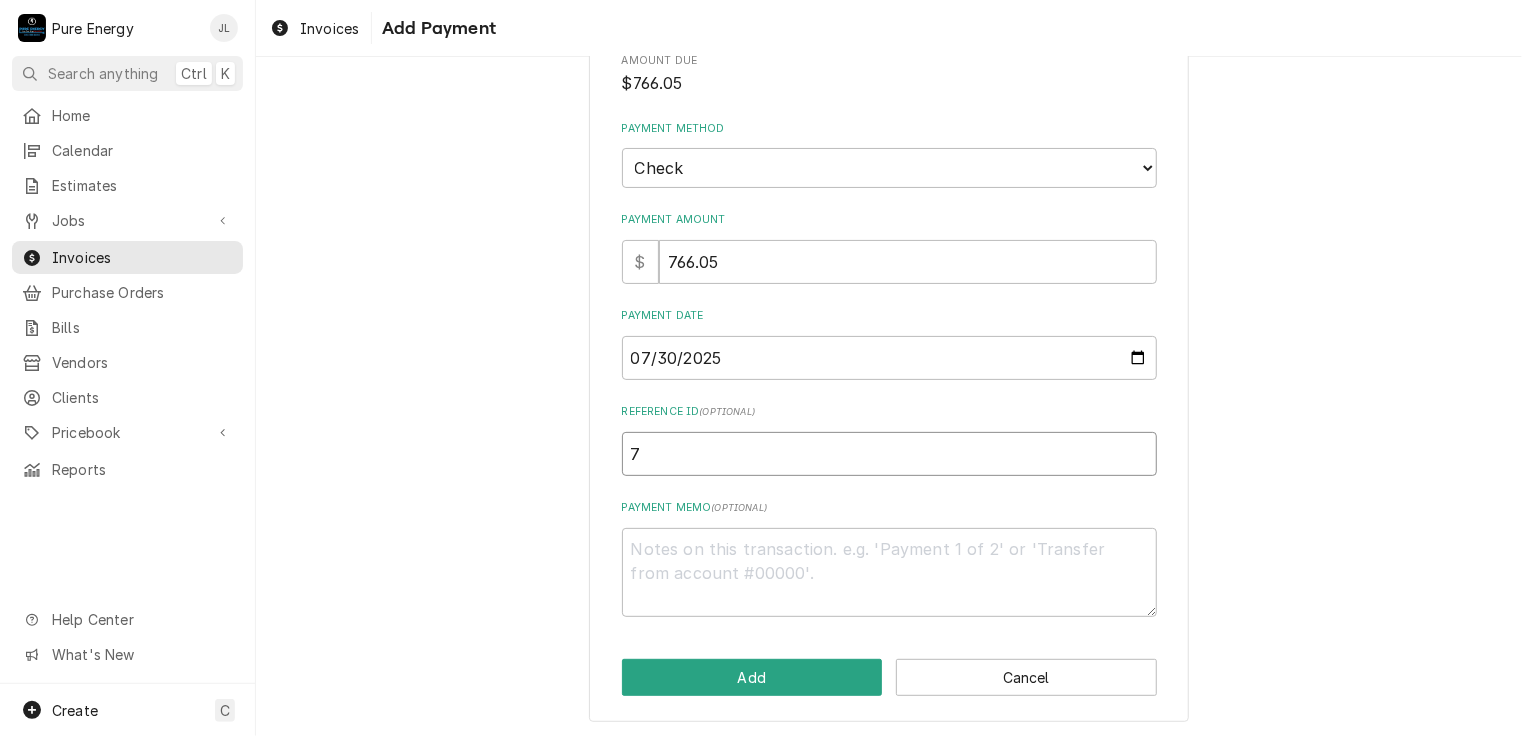 type on "x" 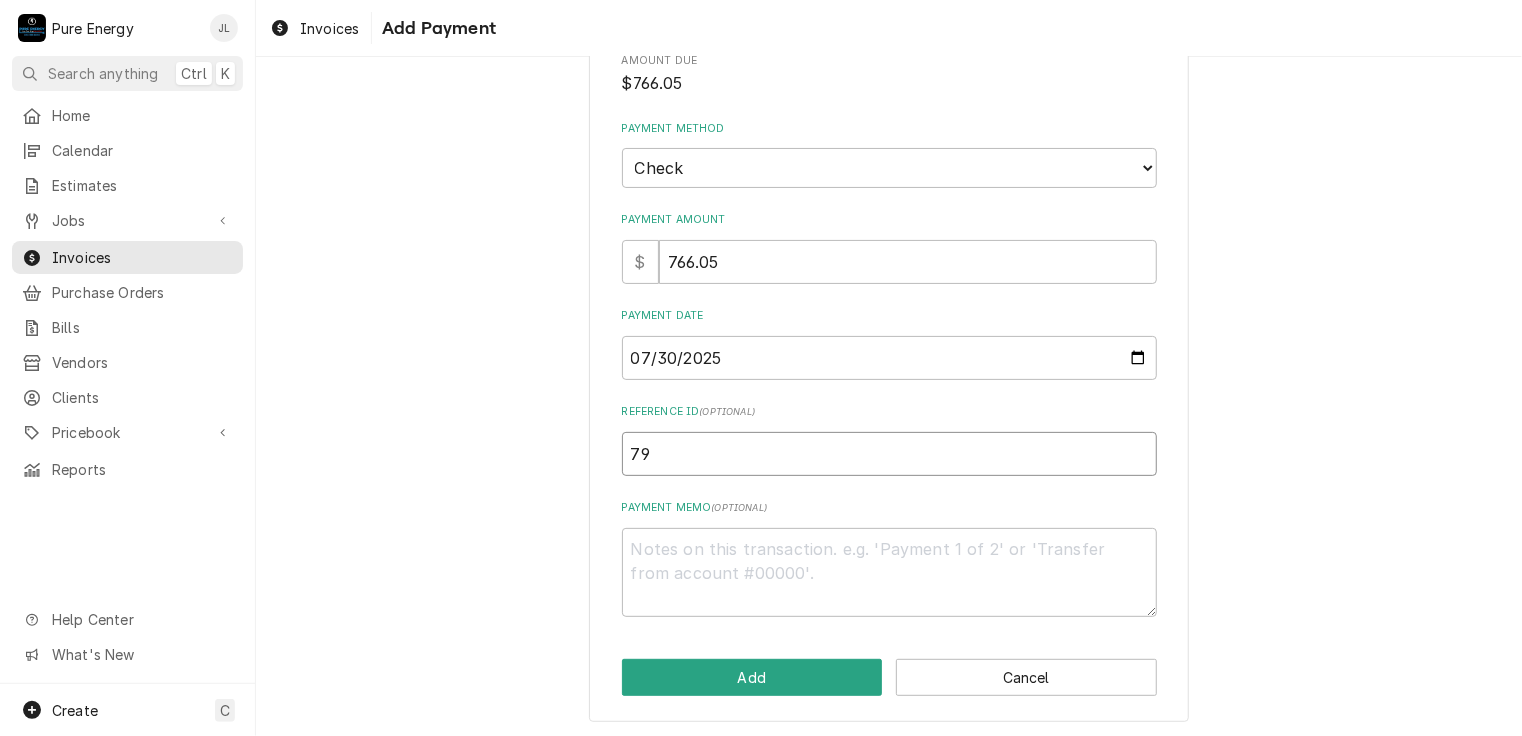 type on "x" 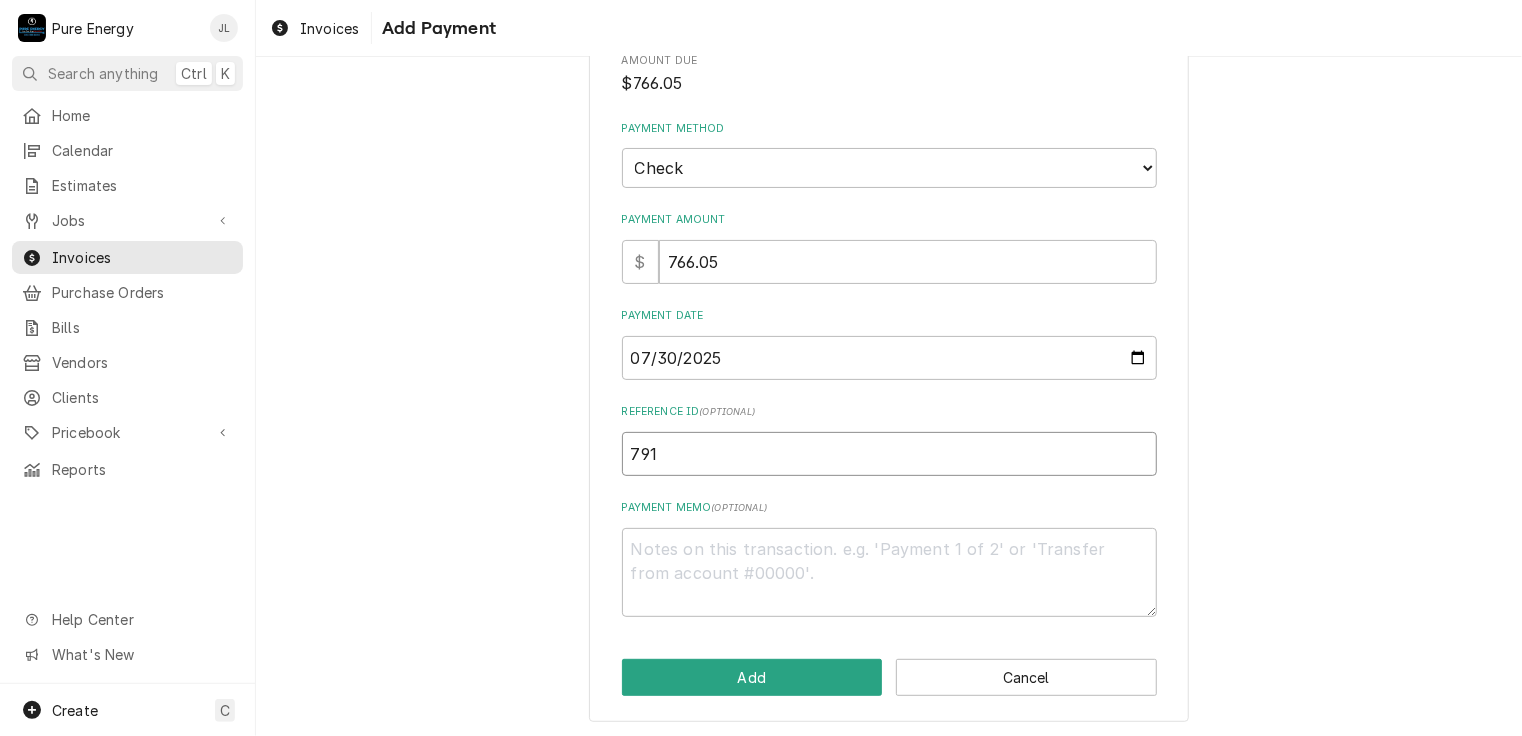 type on "x" 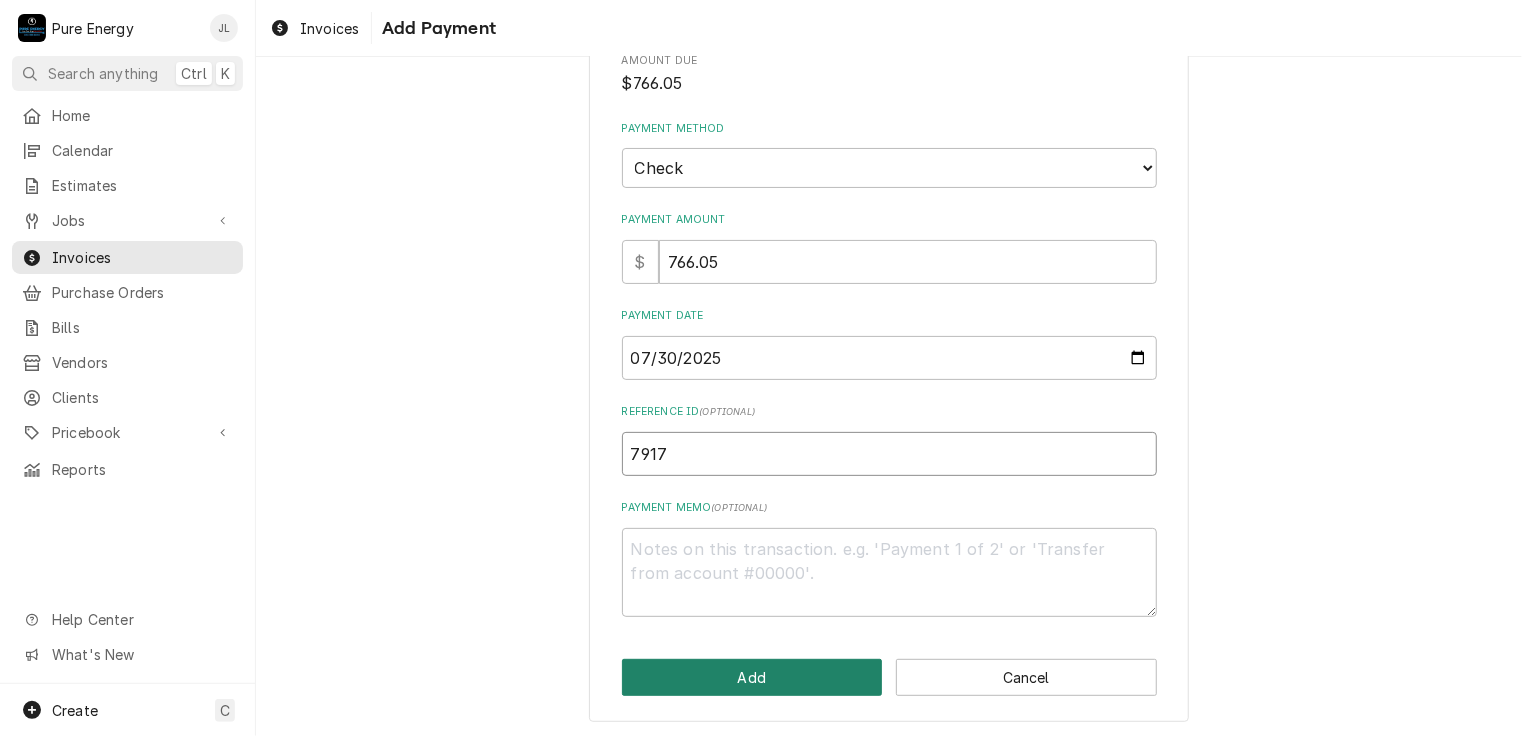 type on "7917" 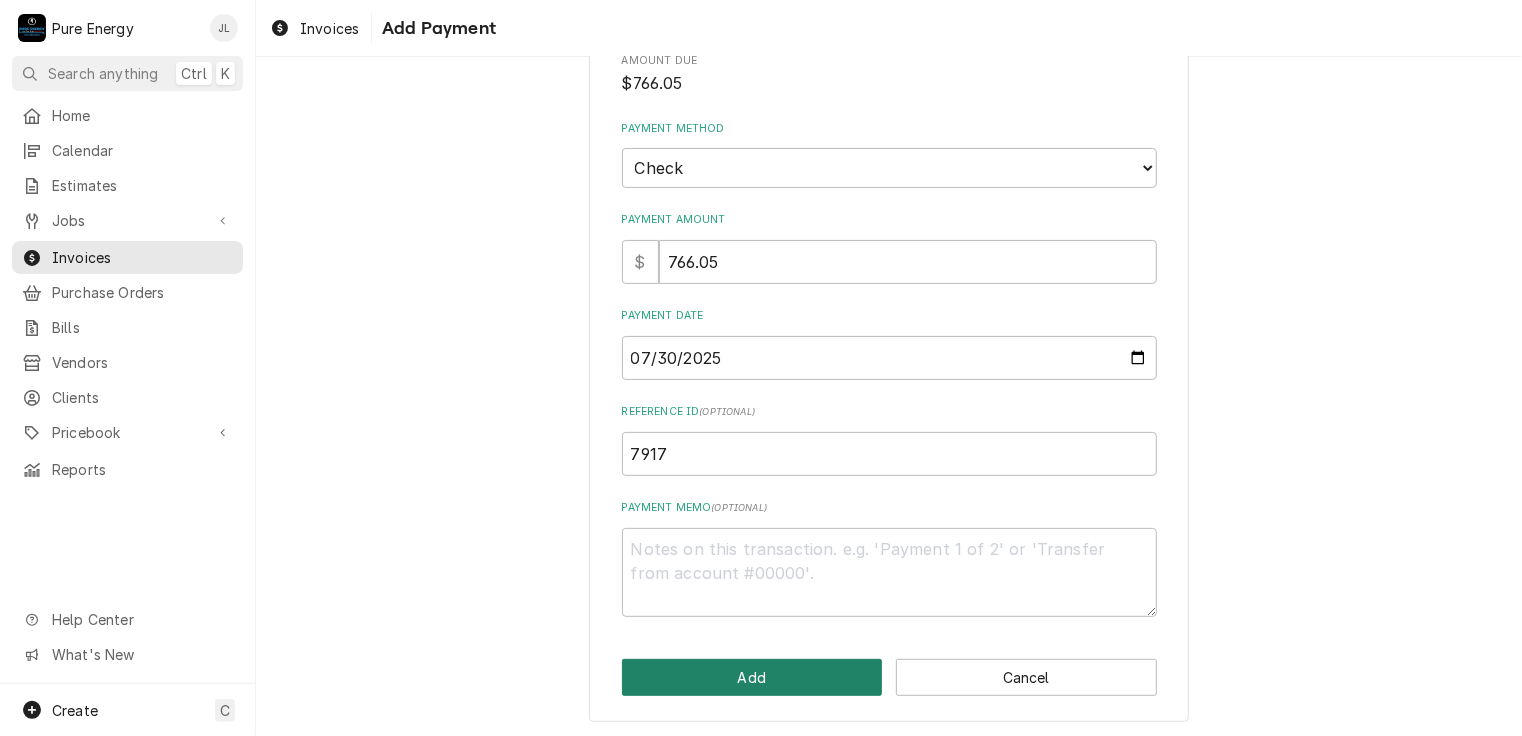 click on "Add" at bounding box center [752, 677] 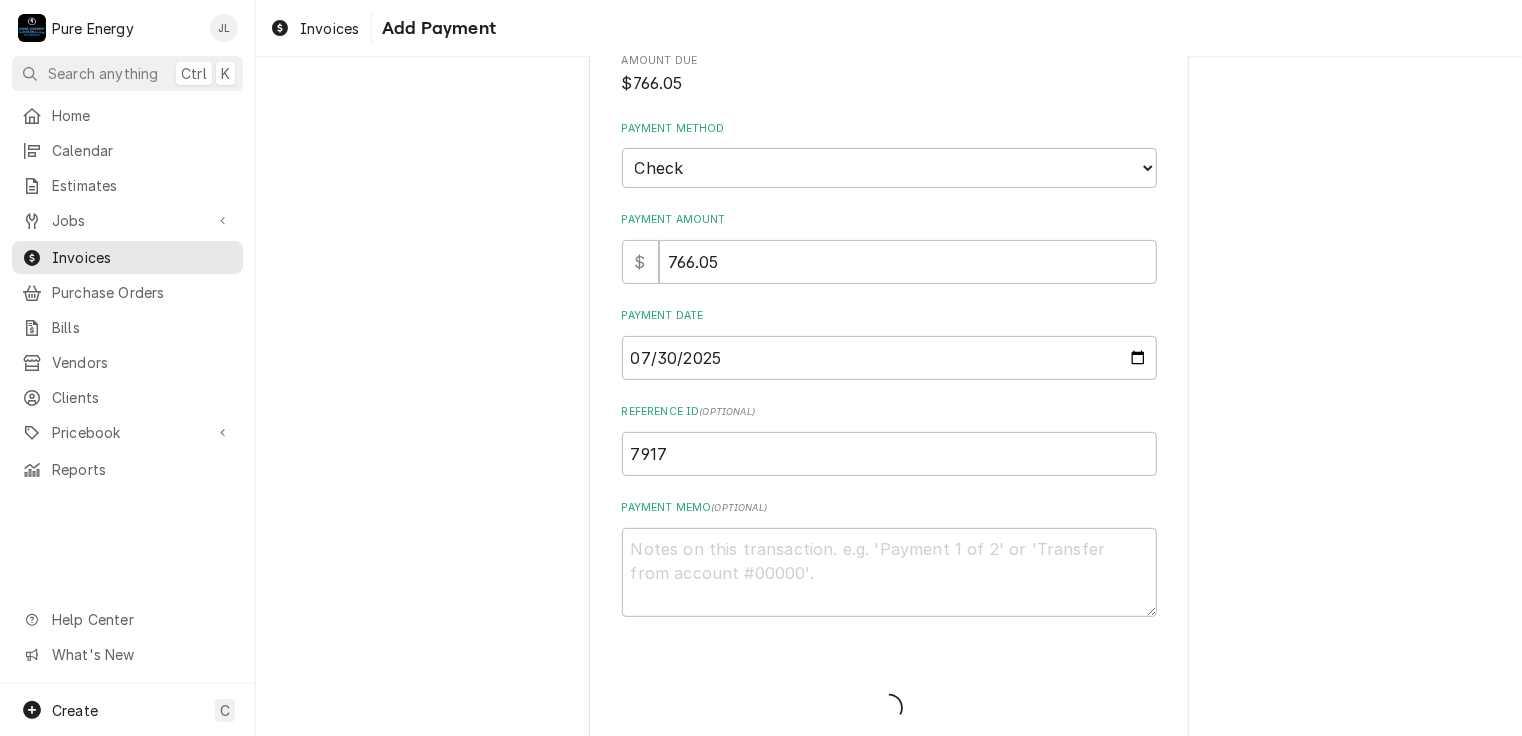 type on "x" 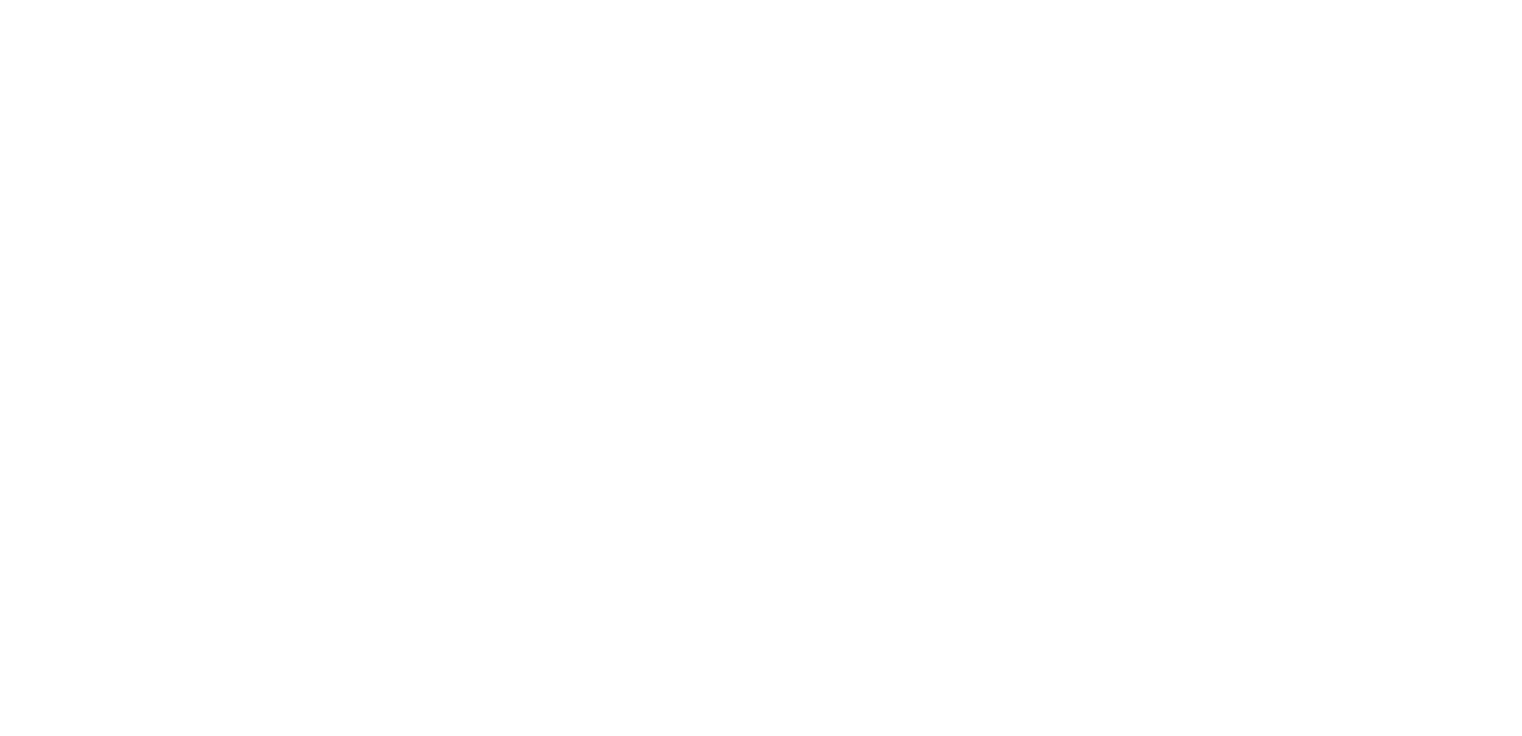 scroll, scrollTop: 0, scrollLeft: 0, axis: both 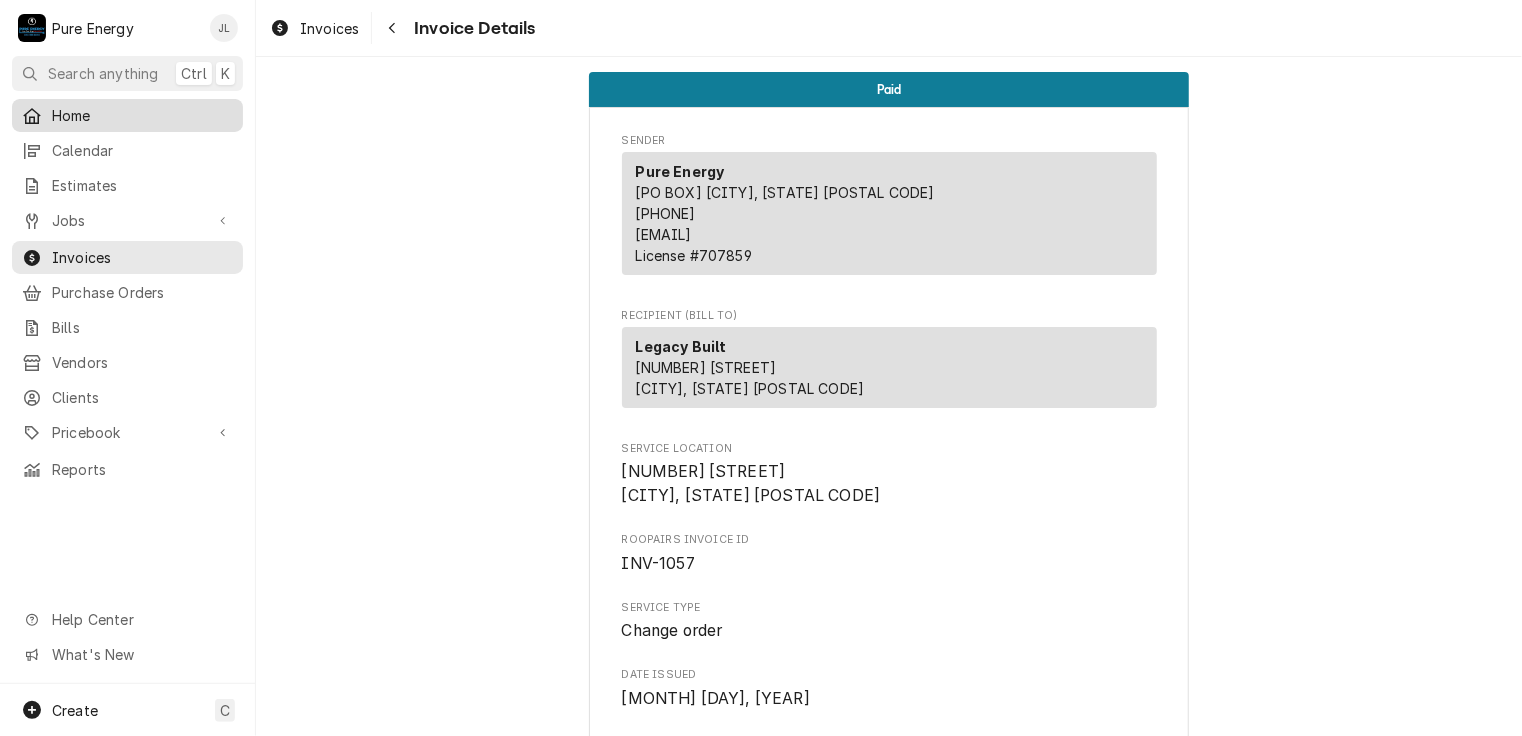 click on "Home" at bounding box center [142, 115] 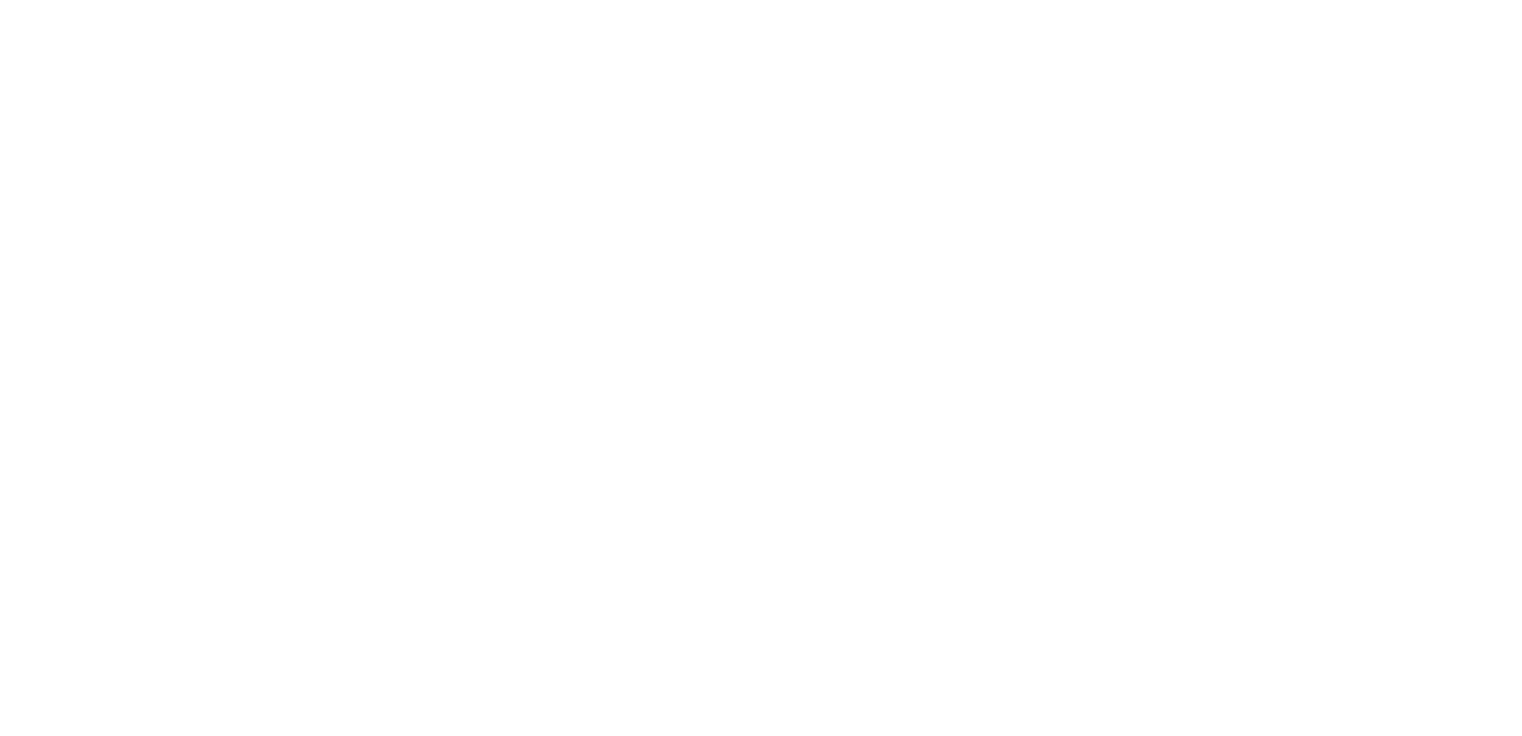 scroll, scrollTop: 0, scrollLeft: 0, axis: both 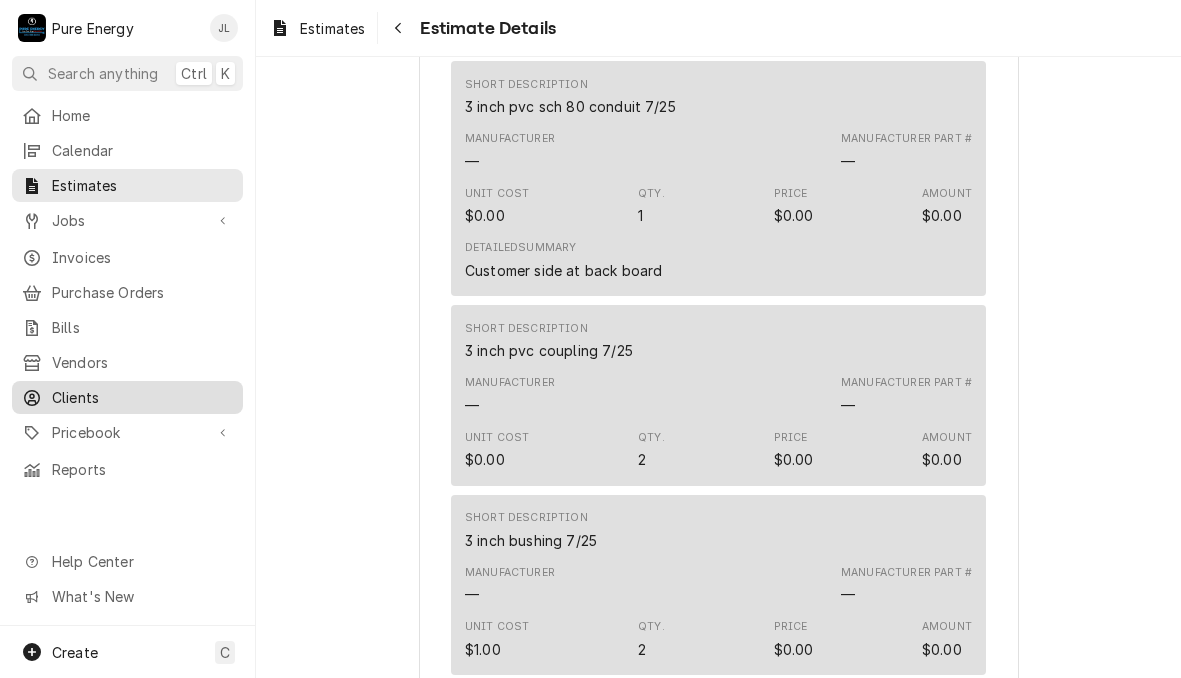 click on "Clients" at bounding box center [142, 397] 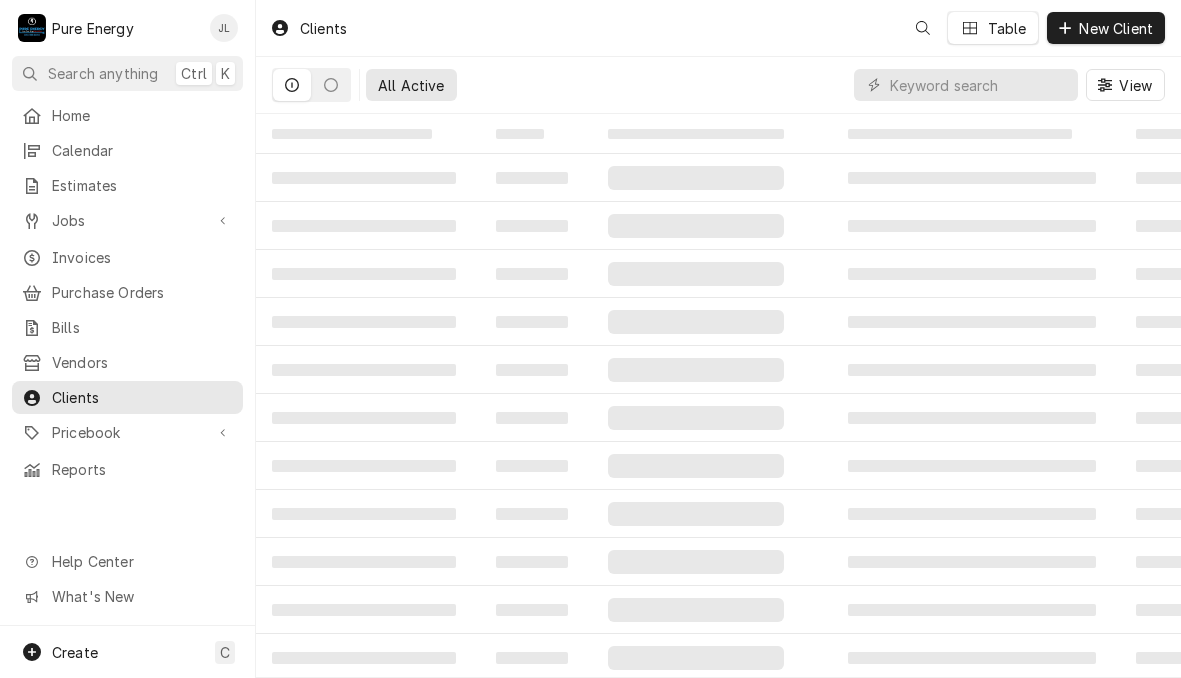 scroll, scrollTop: 0, scrollLeft: 0, axis: both 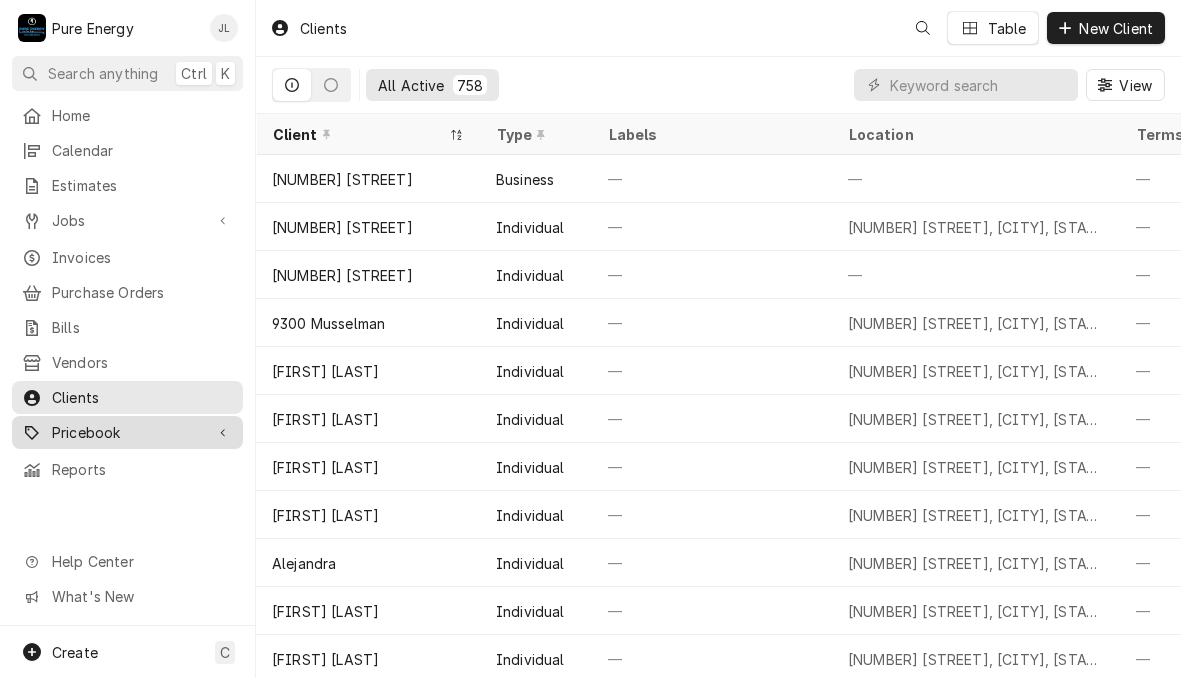 drag, startPoint x: 0, startPoint y: 0, endPoint x: 109, endPoint y: 423, distance: 436.81805 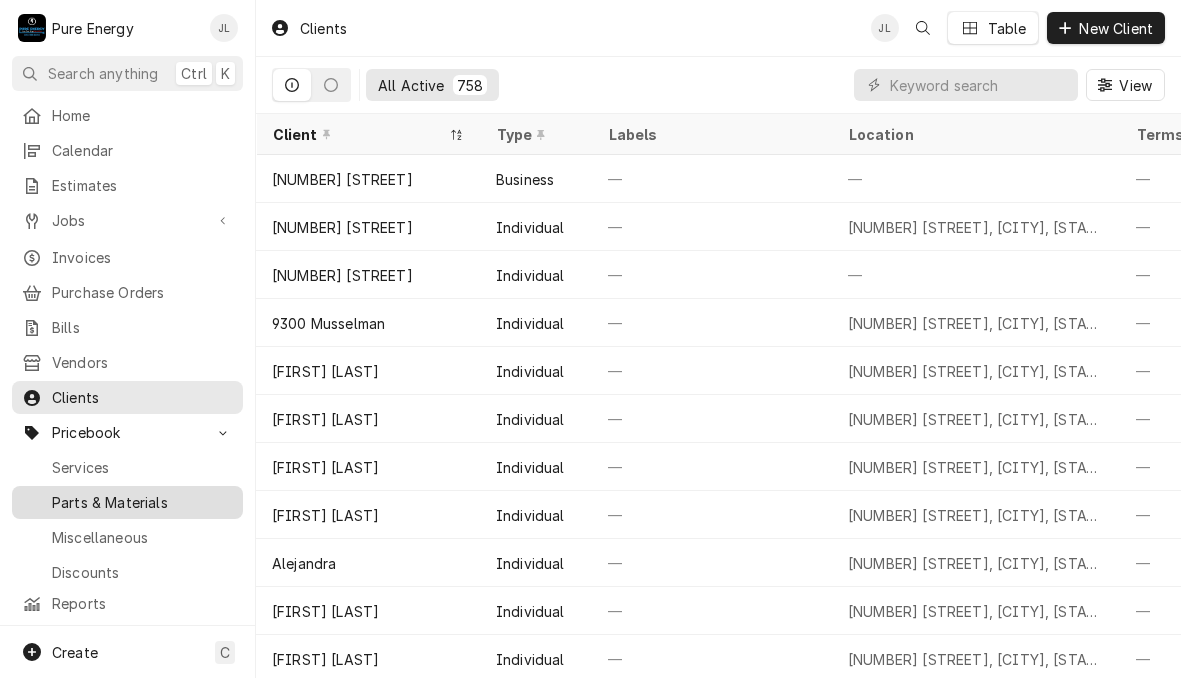 click on "Parts & Materials" at bounding box center [142, 502] 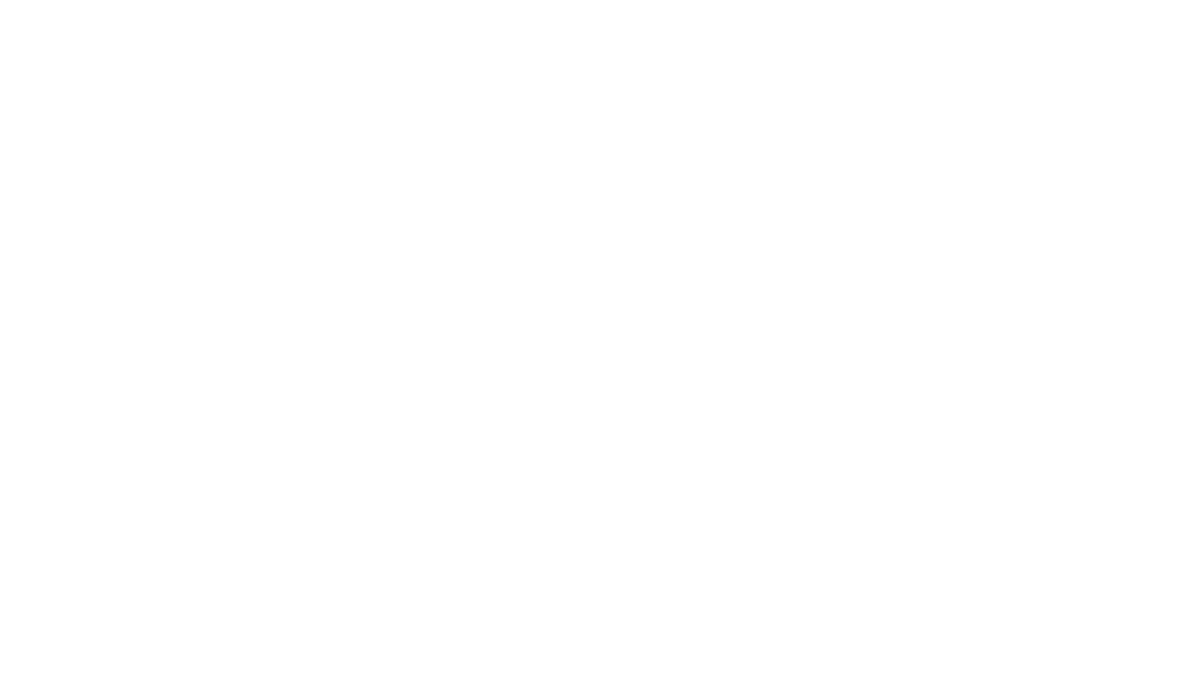scroll, scrollTop: 0, scrollLeft: 0, axis: both 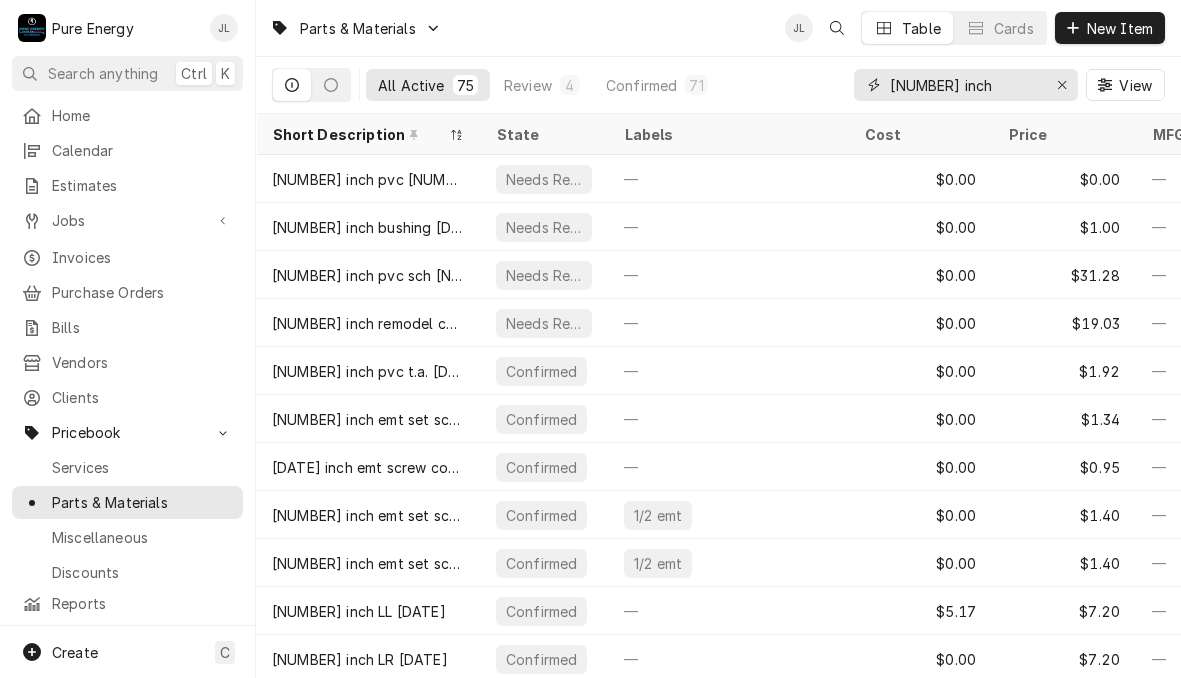 click on "[NUMBER] inch" at bounding box center (965, 85) 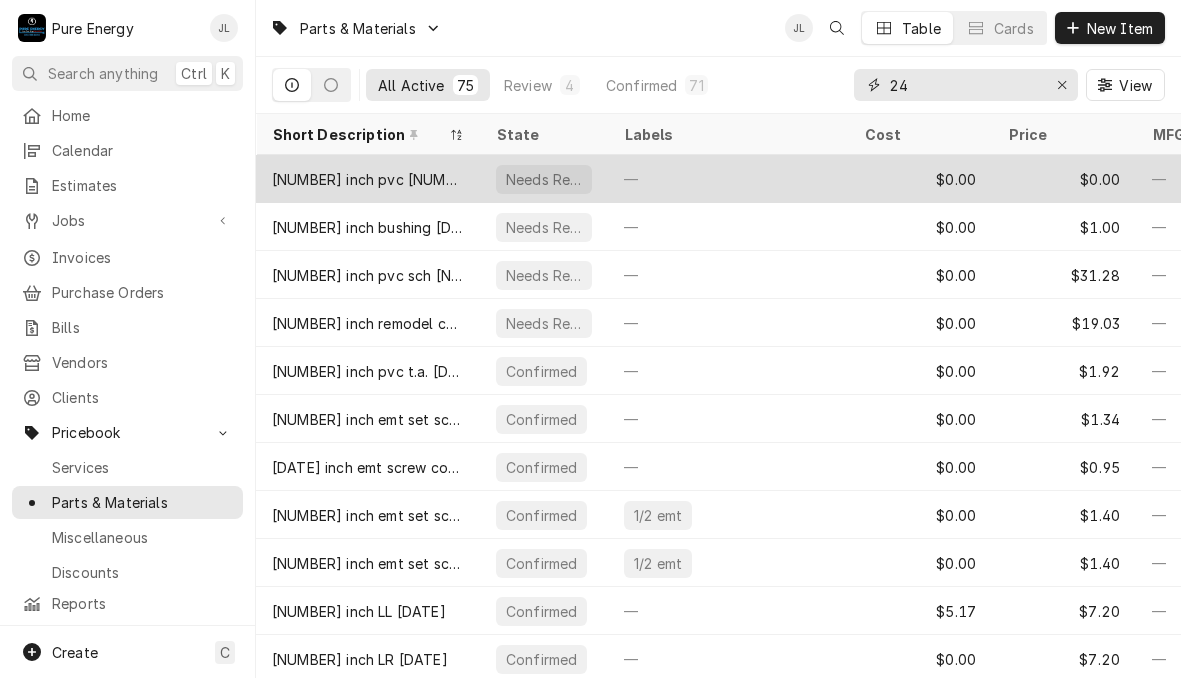 type on "2" 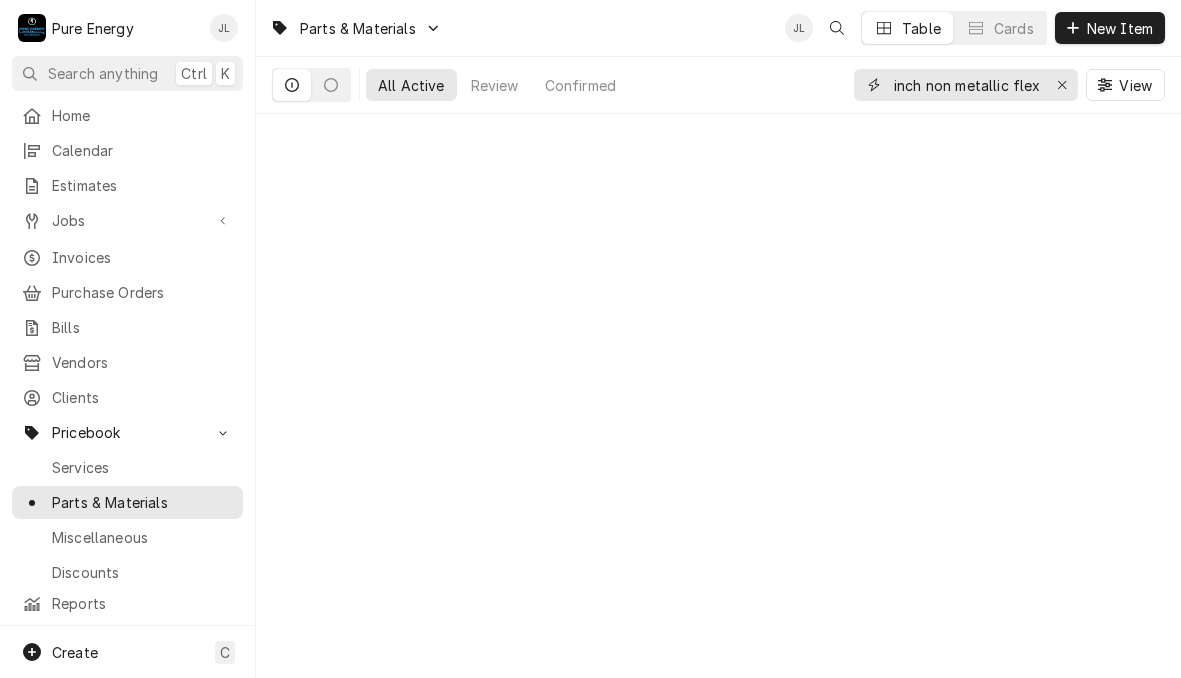 scroll, scrollTop: 0, scrollLeft: 27, axis: horizontal 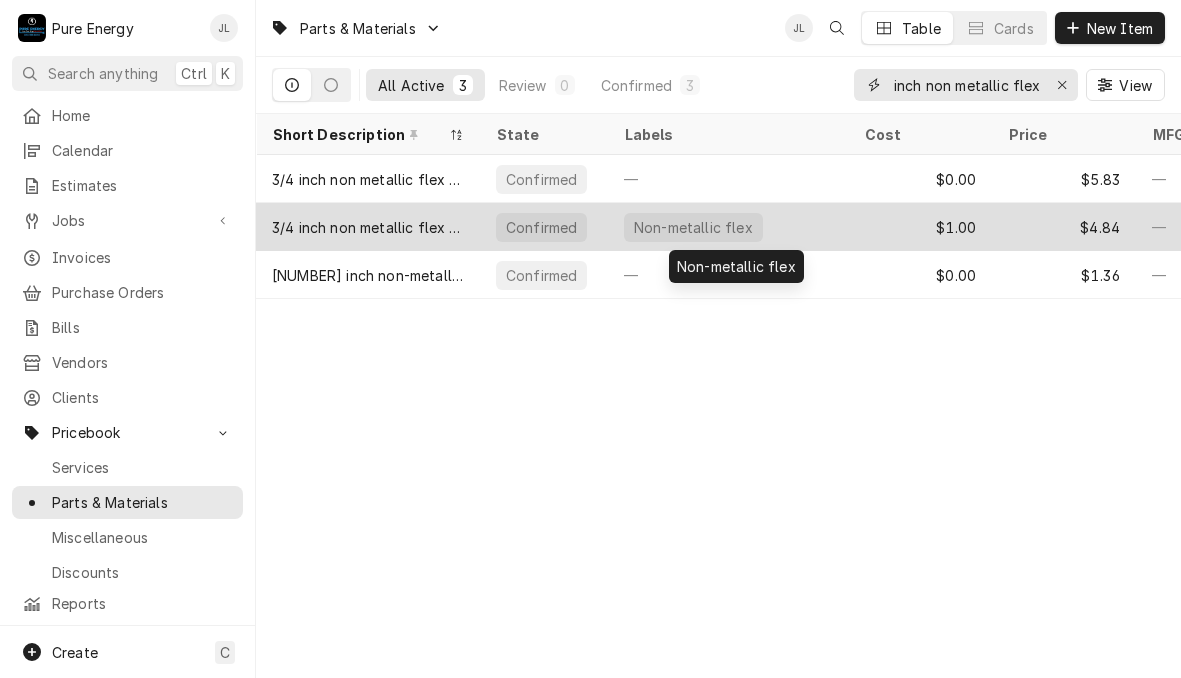 type on "3/4 inch non metallic flex" 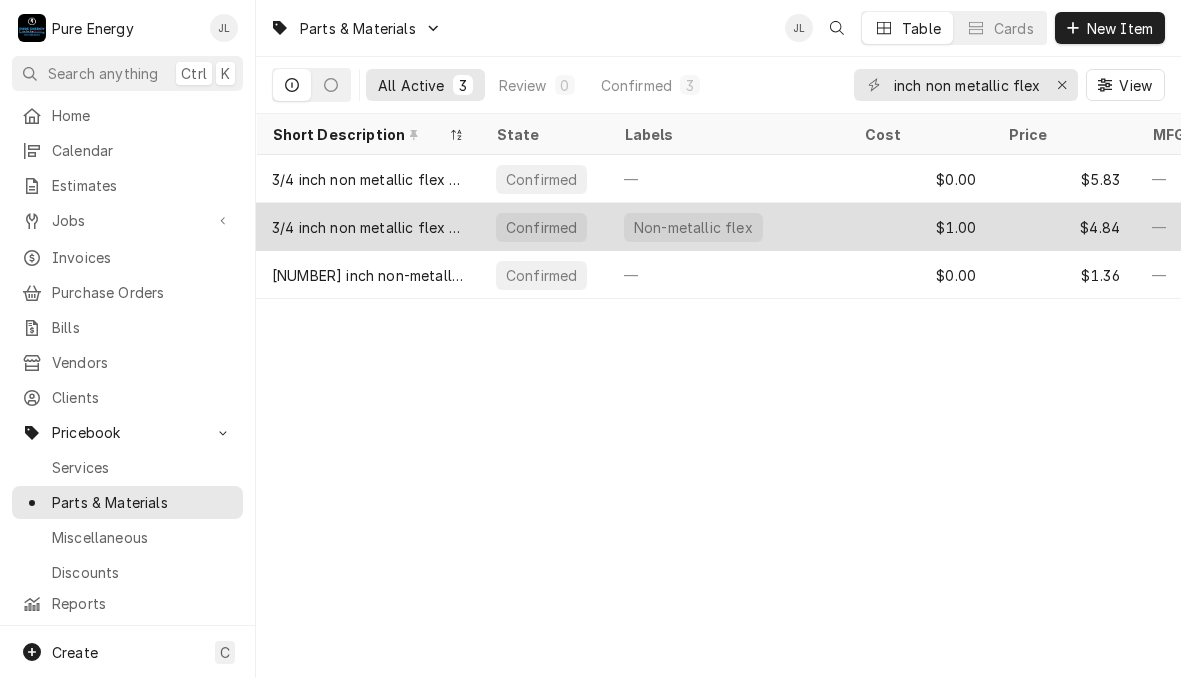 scroll, scrollTop: 0, scrollLeft: 0, axis: both 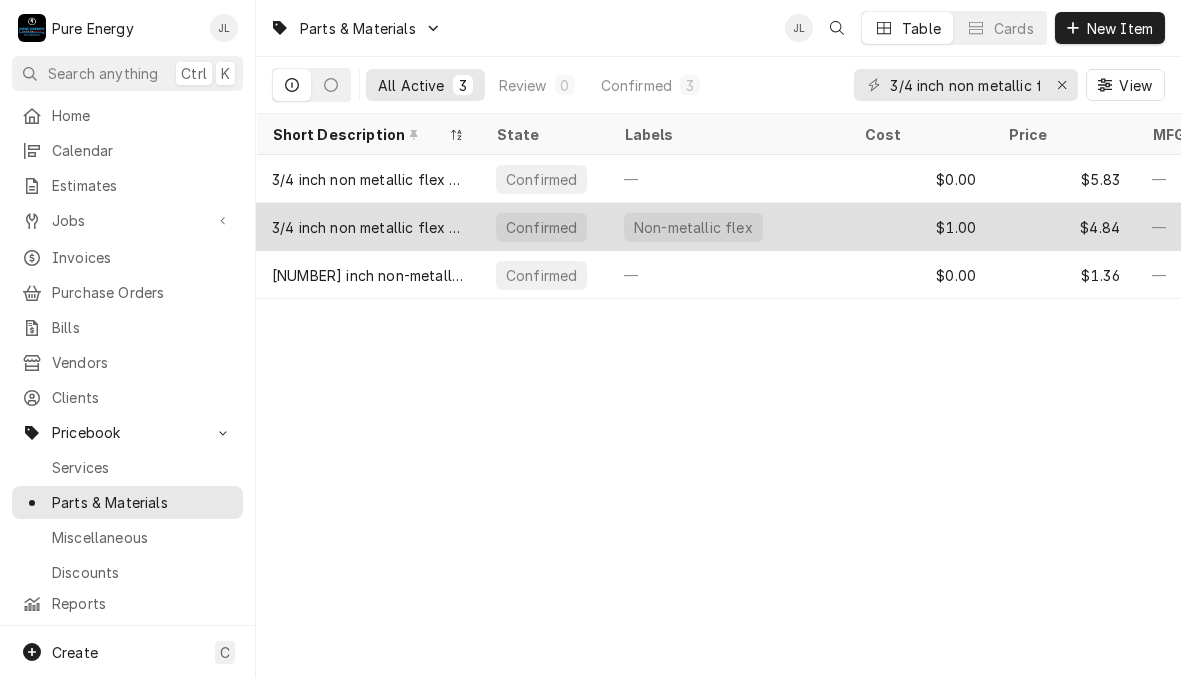 click on "Non-metallic flex" at bounding box center [728, 227] 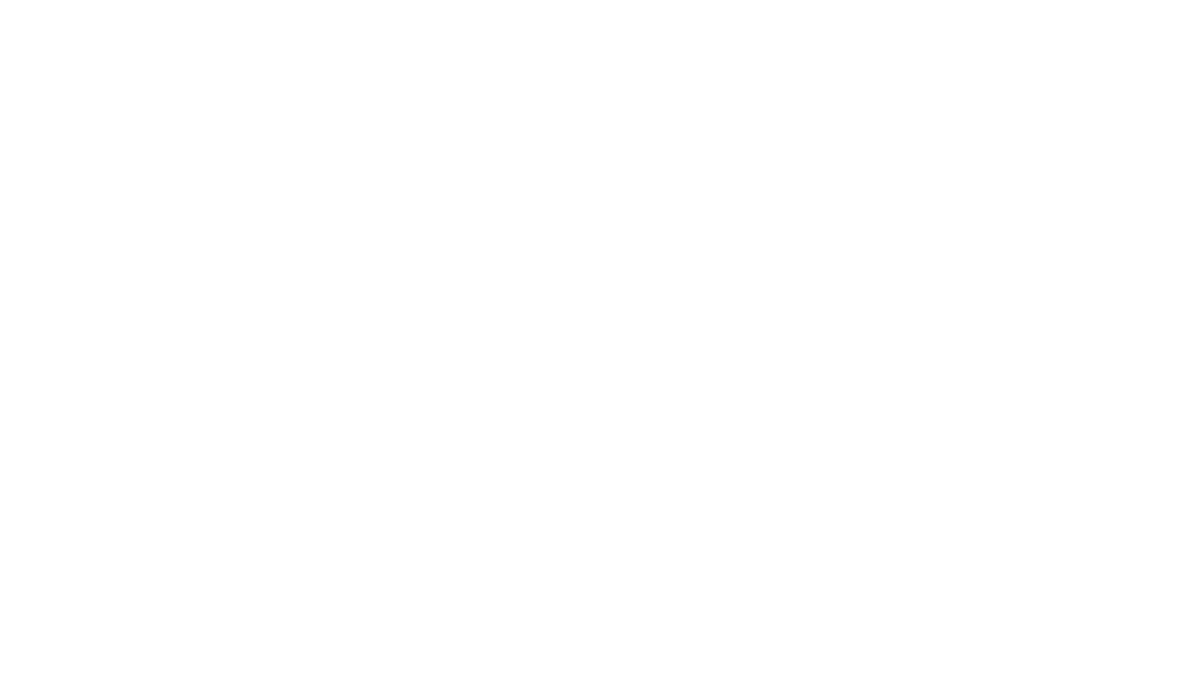scroll, scrollTop: 0, scrollLeft: 0, axis: both 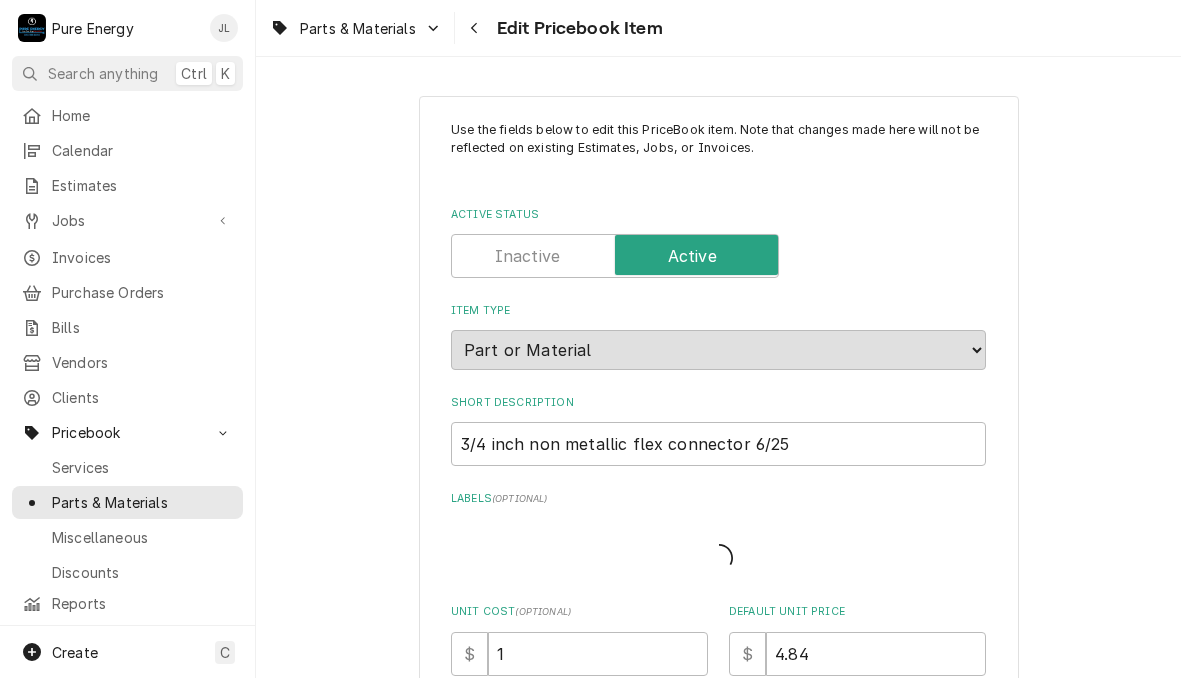 type on "x" 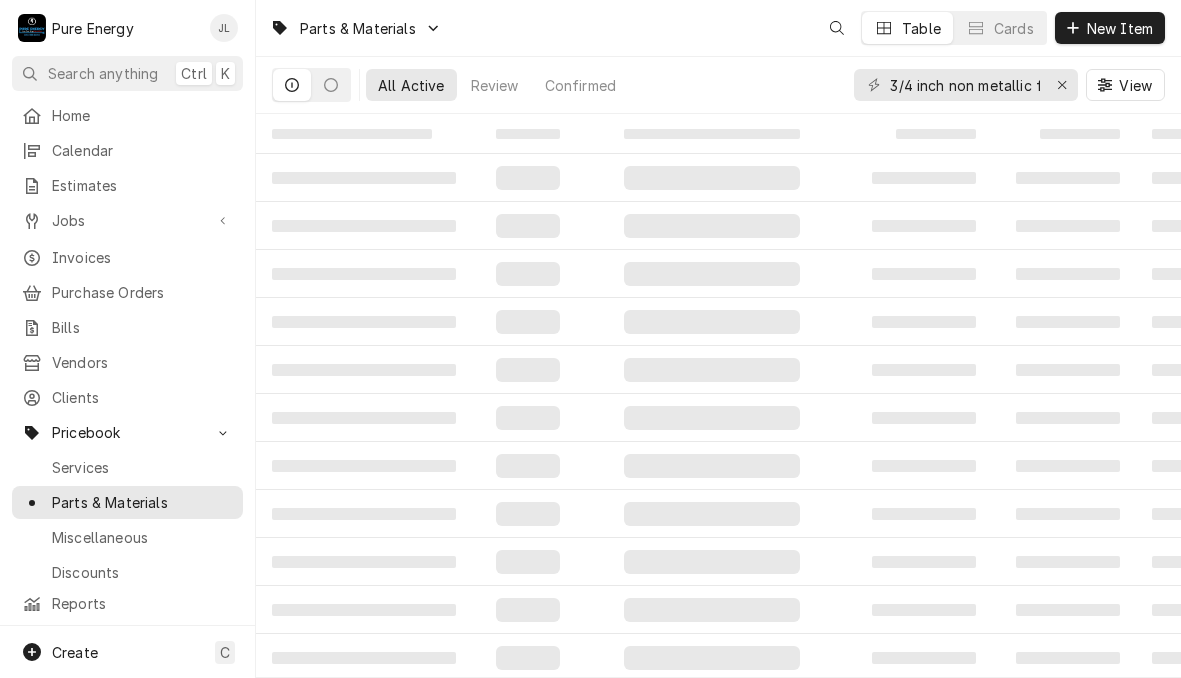 scroll, scrollTop: 0, scrollLeft: 0, axis: both 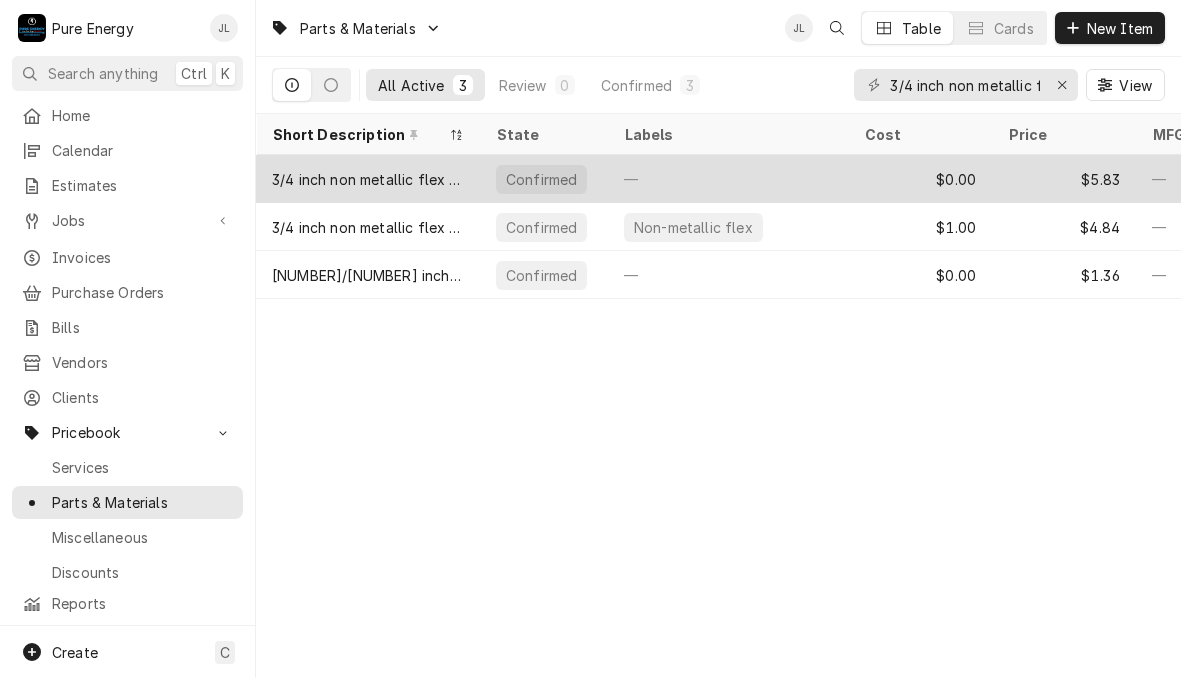 click on "—" at bounding box center [728, 179] 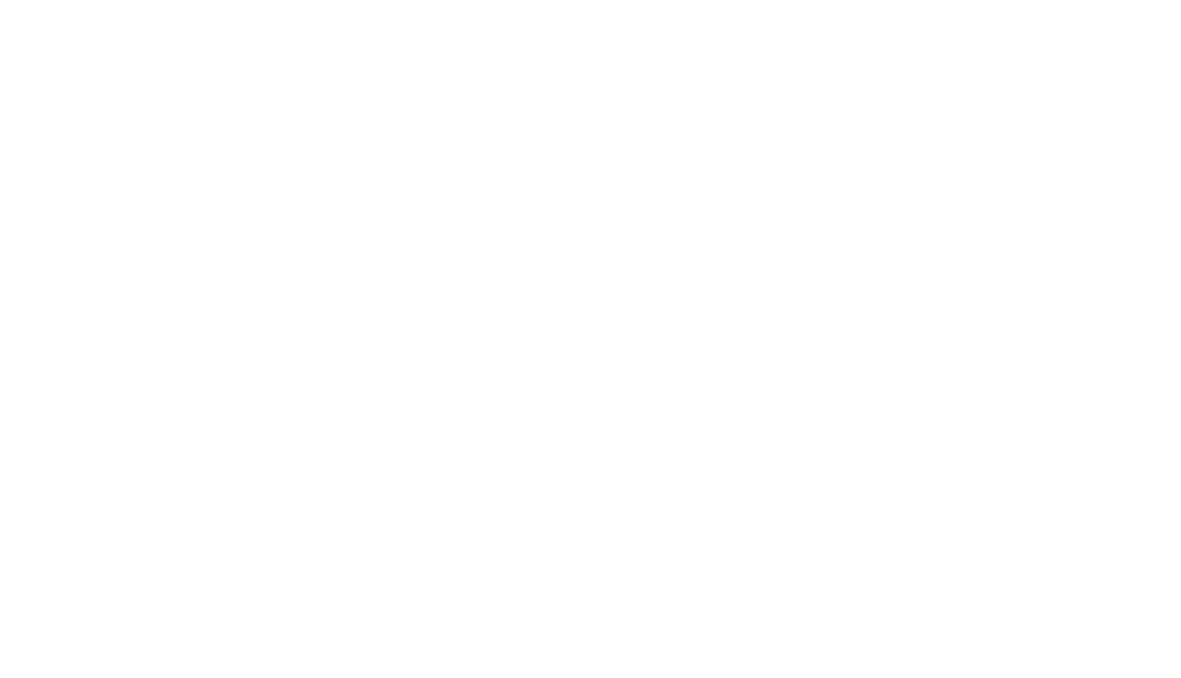 scroll, scrollTop: 0, scrollLeft: 0, axis: both 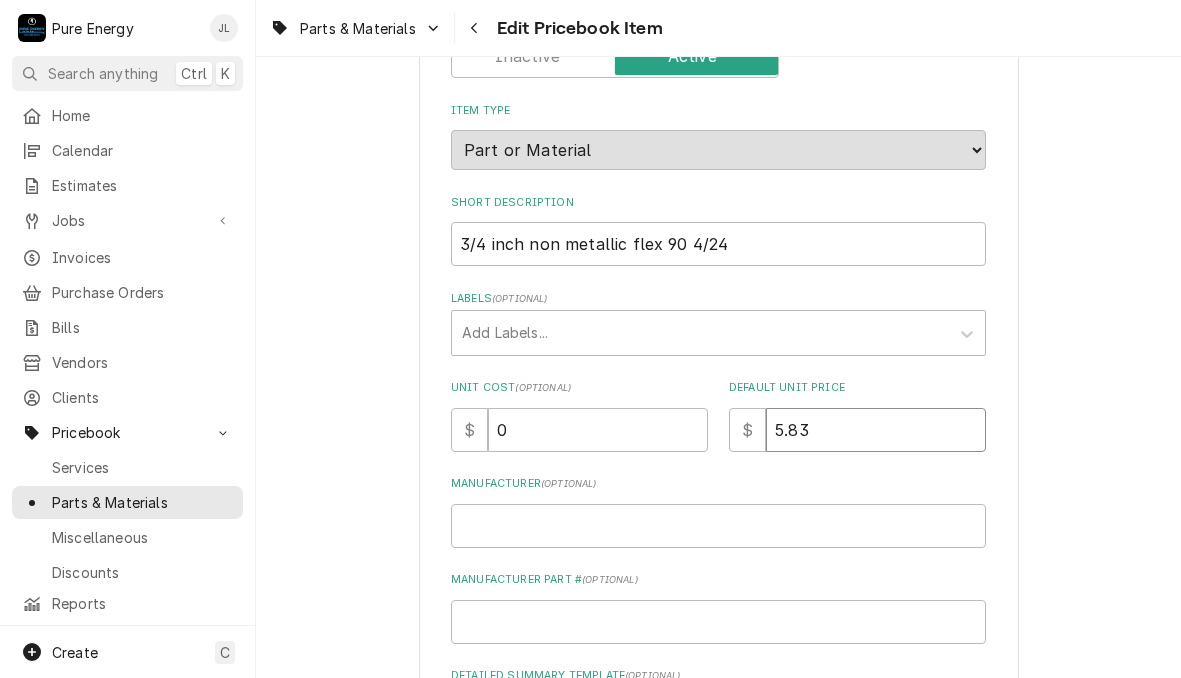 click on "5.83" at bounding box center (876, 430) 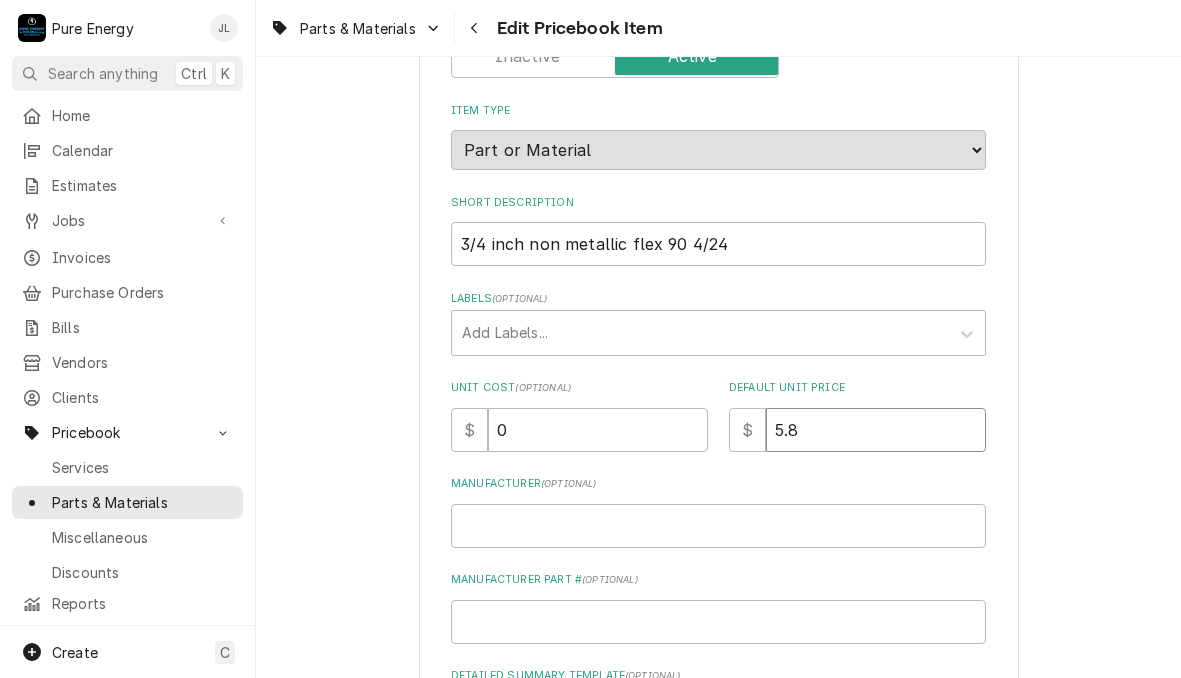type on "x" 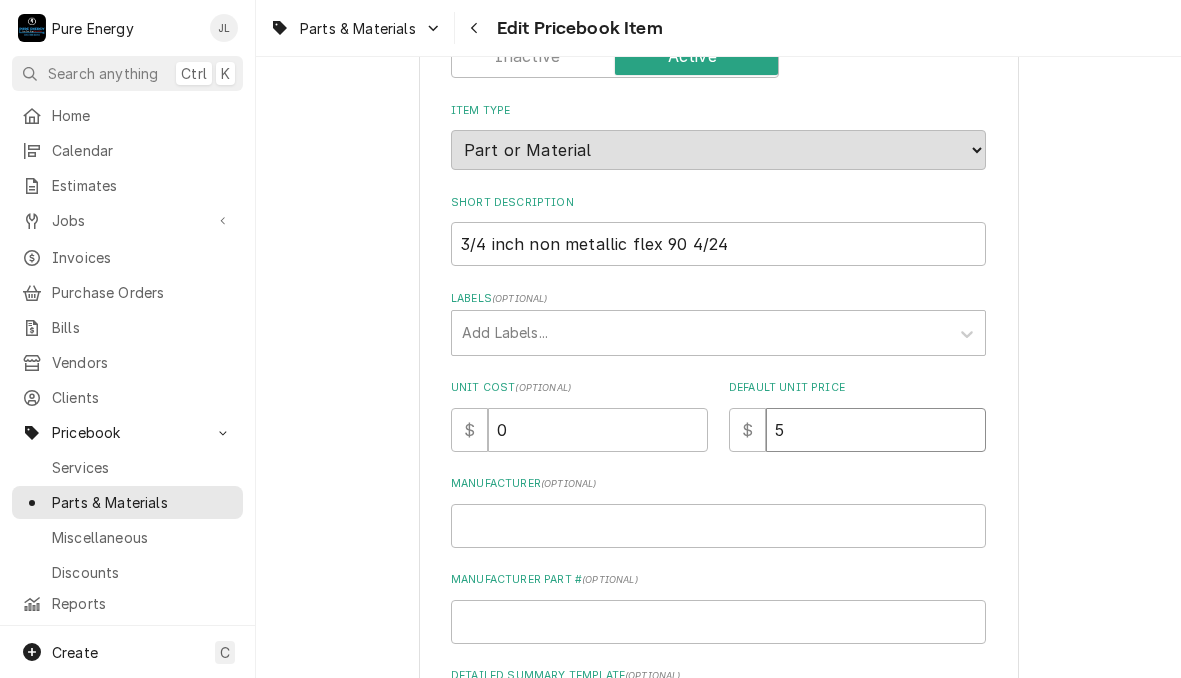 type on "x" 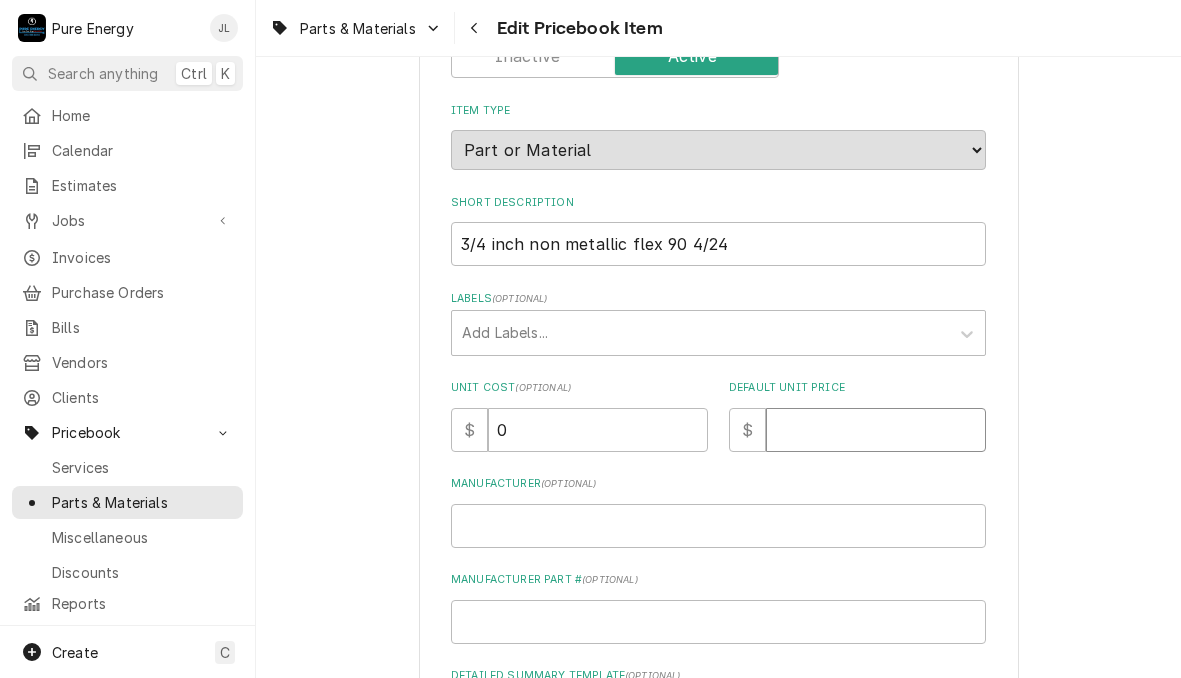 type on "x" 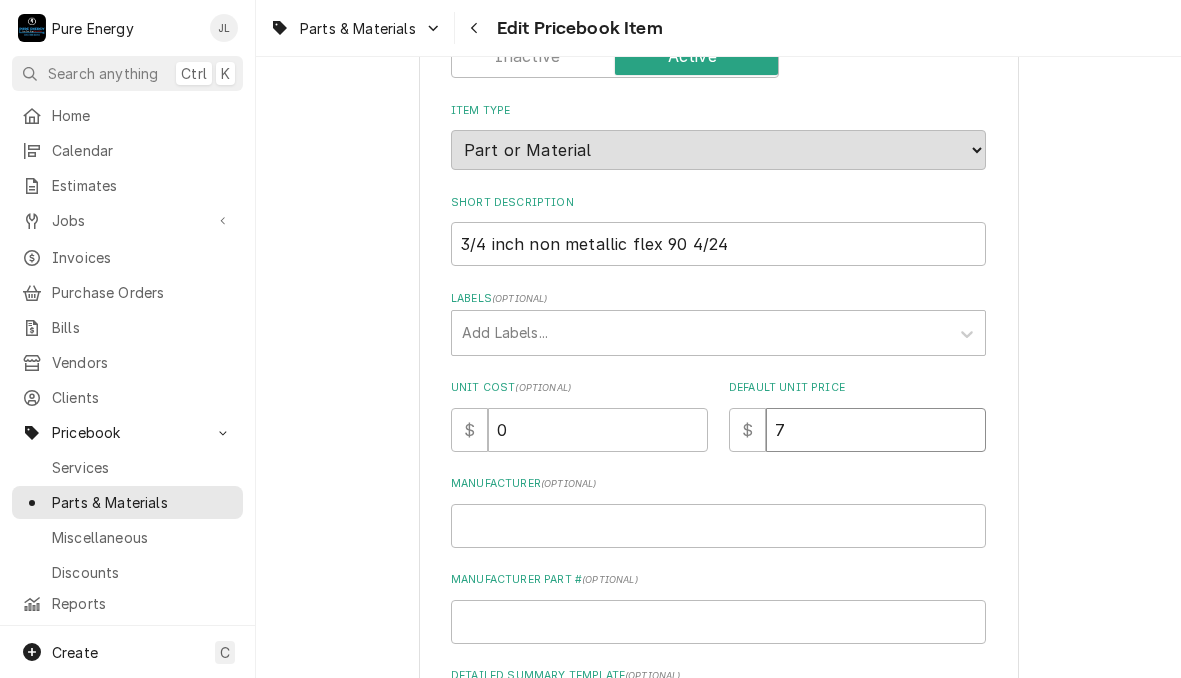 type on "x" 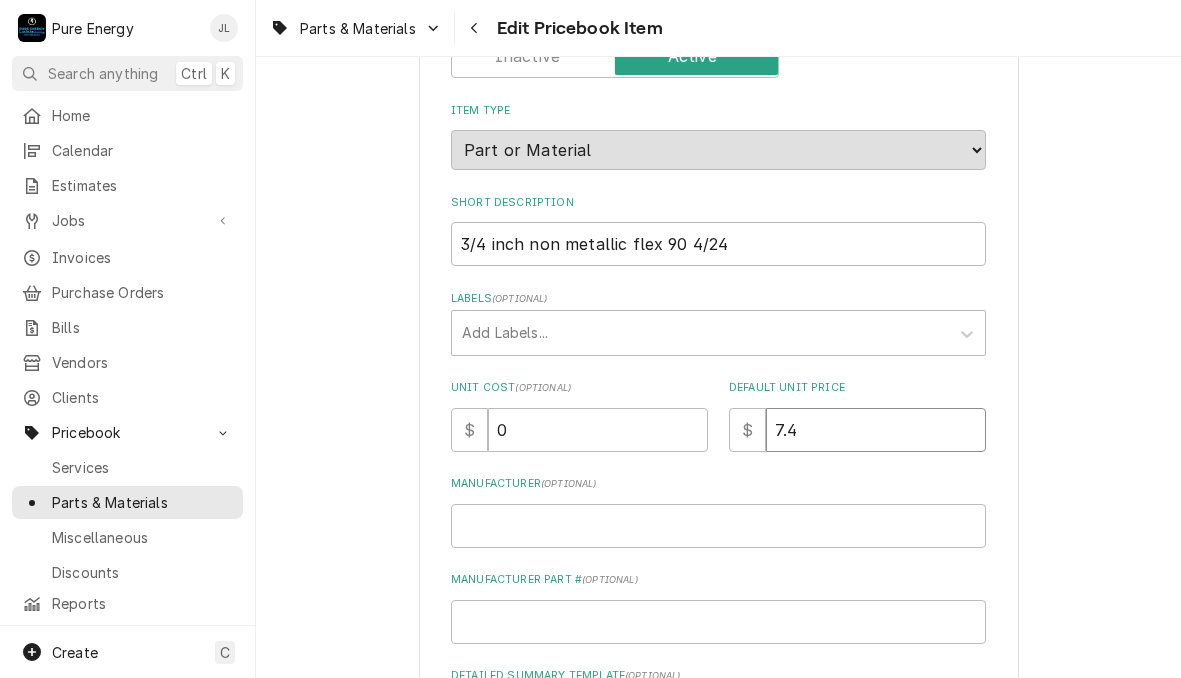 type on "x" 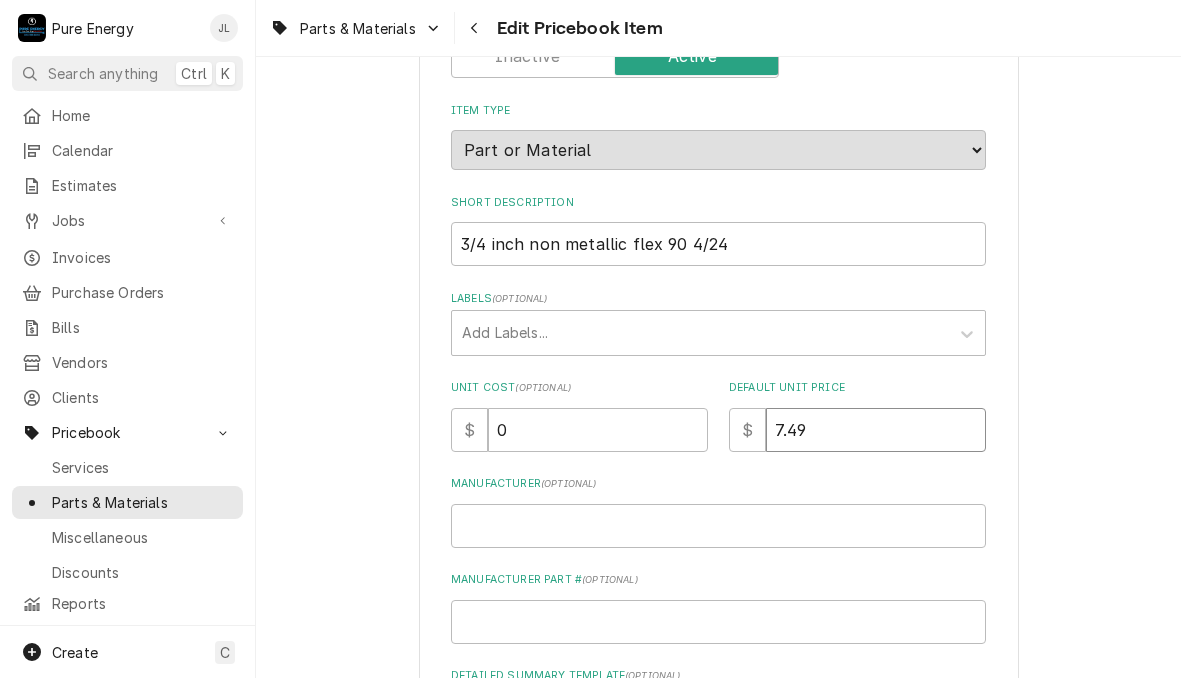 type on "7.49" 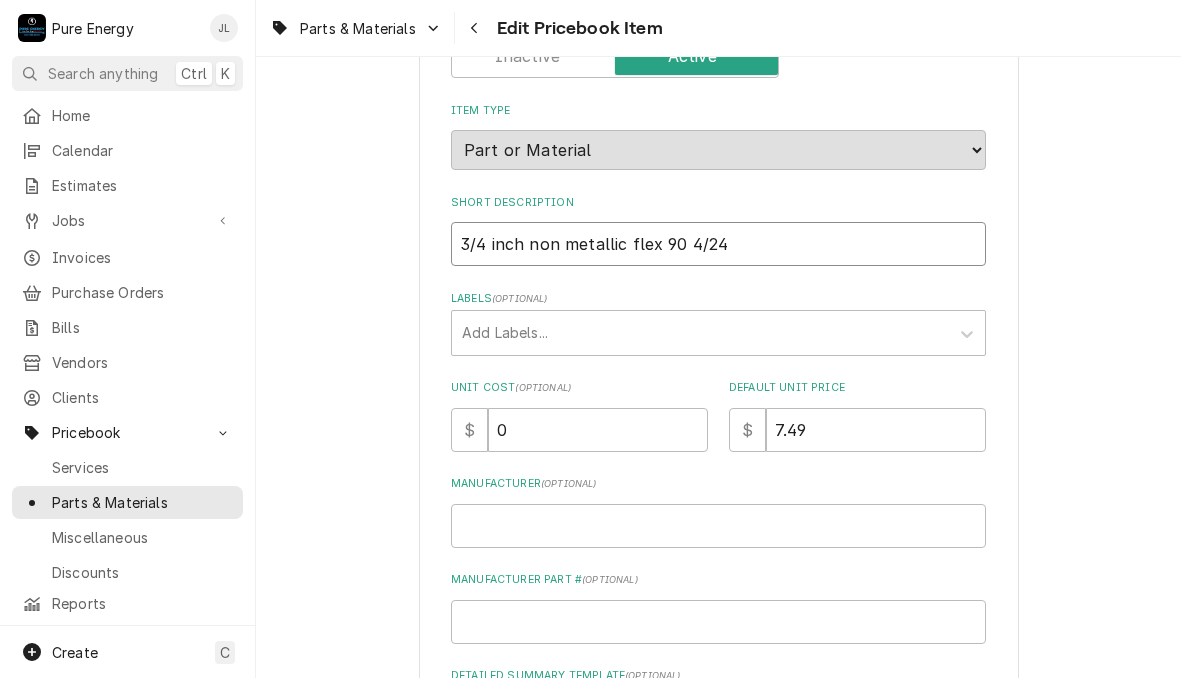 click on "3/4 inch non metallic flex 90 4/24" at bounding box center (718, 244) 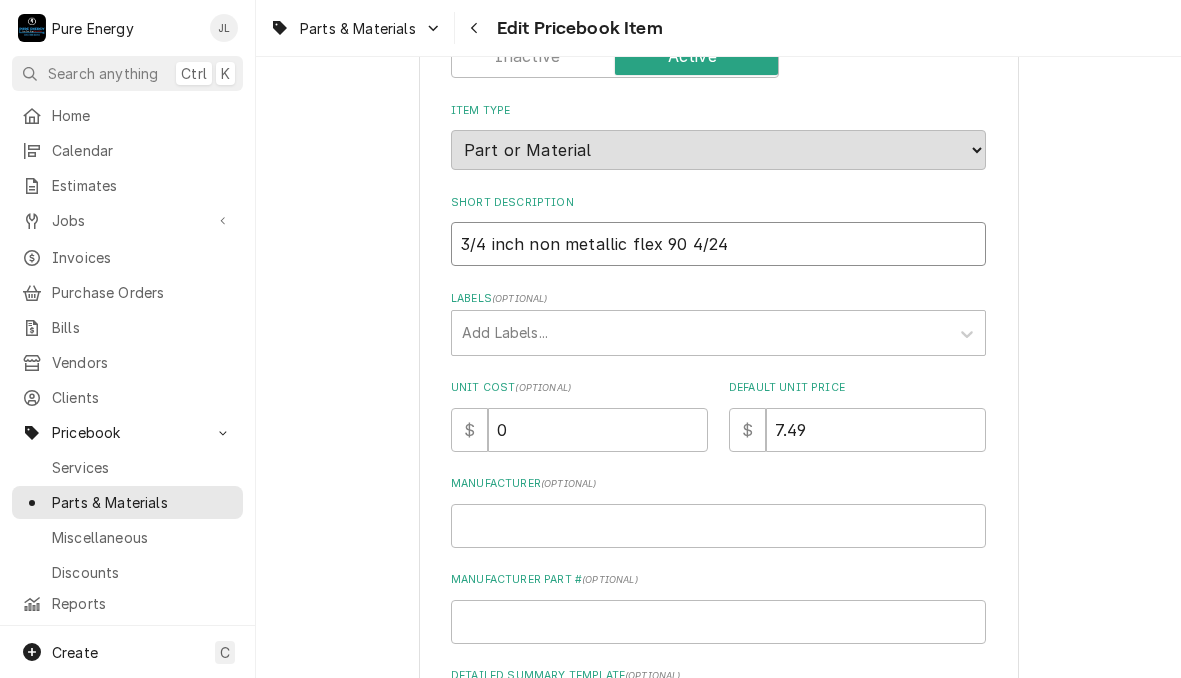type on "x" 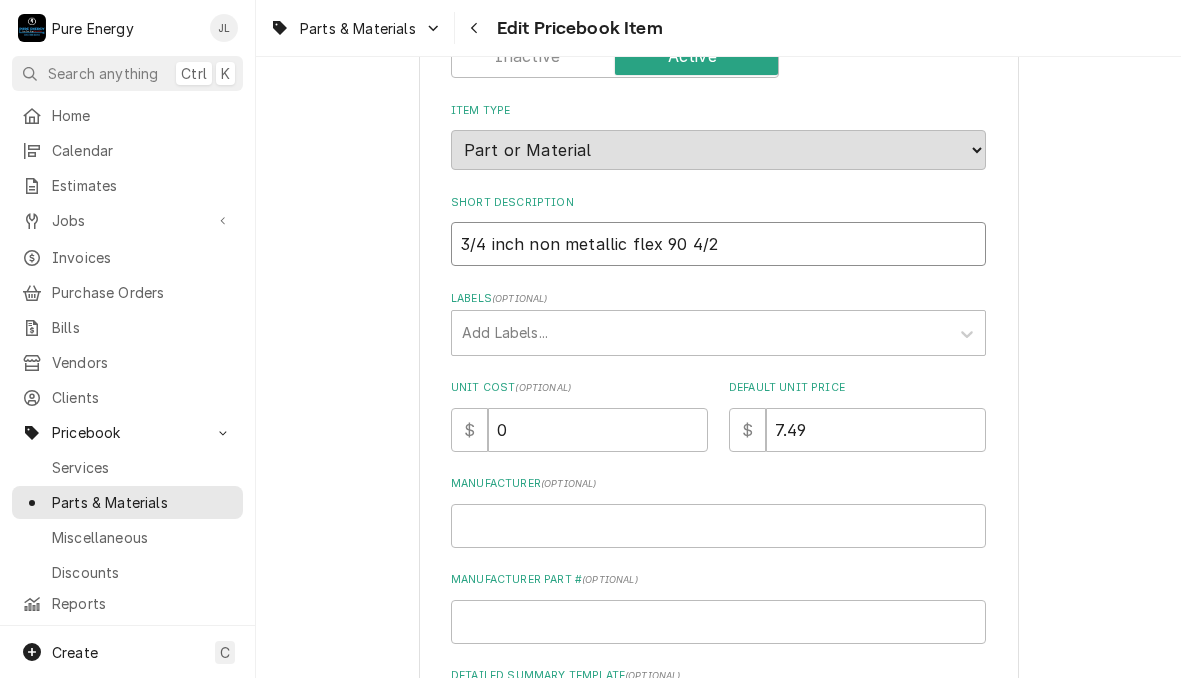 type on "x" 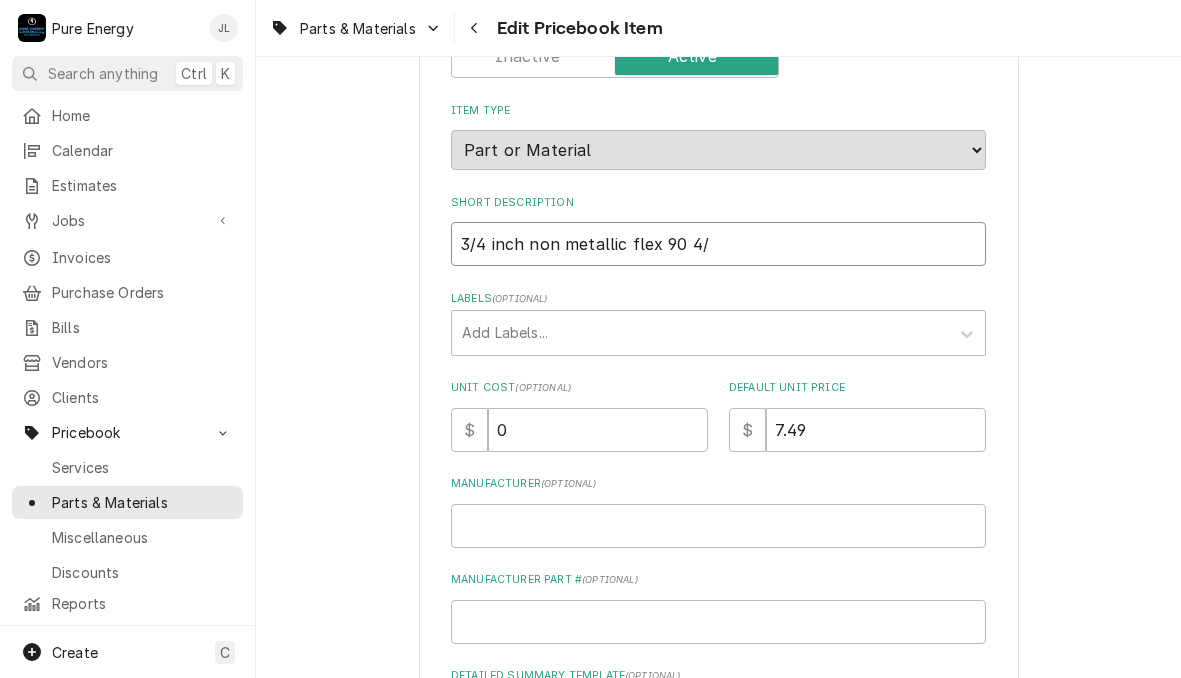type on "x" 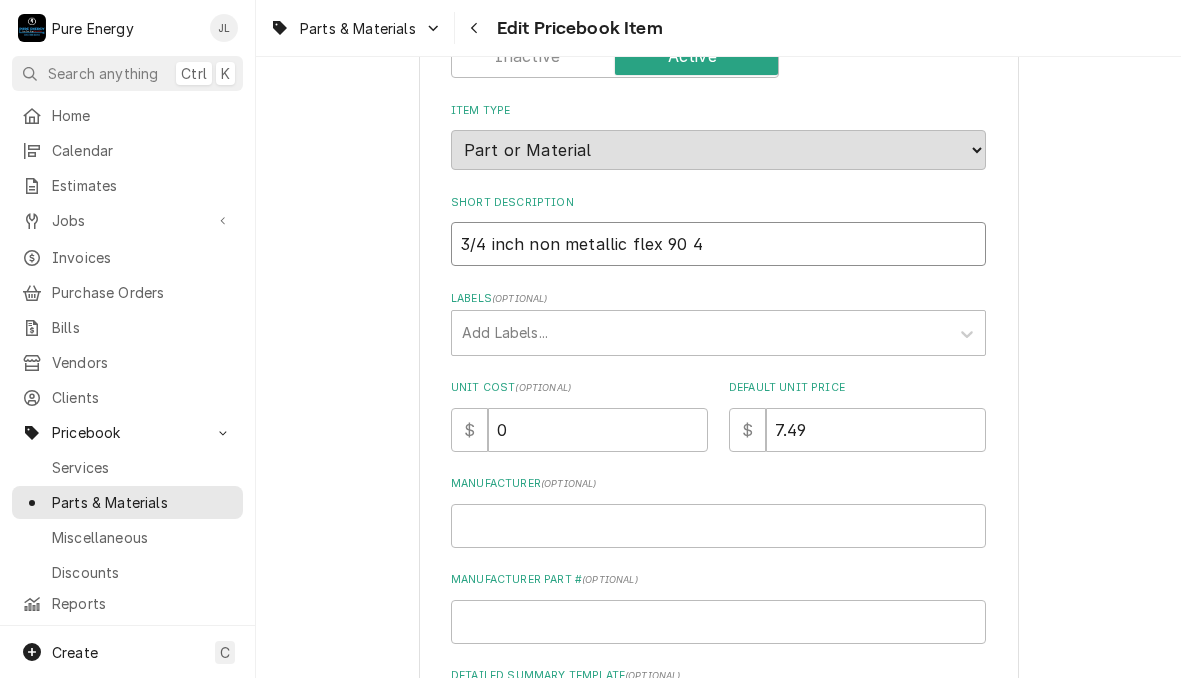 type on "x" 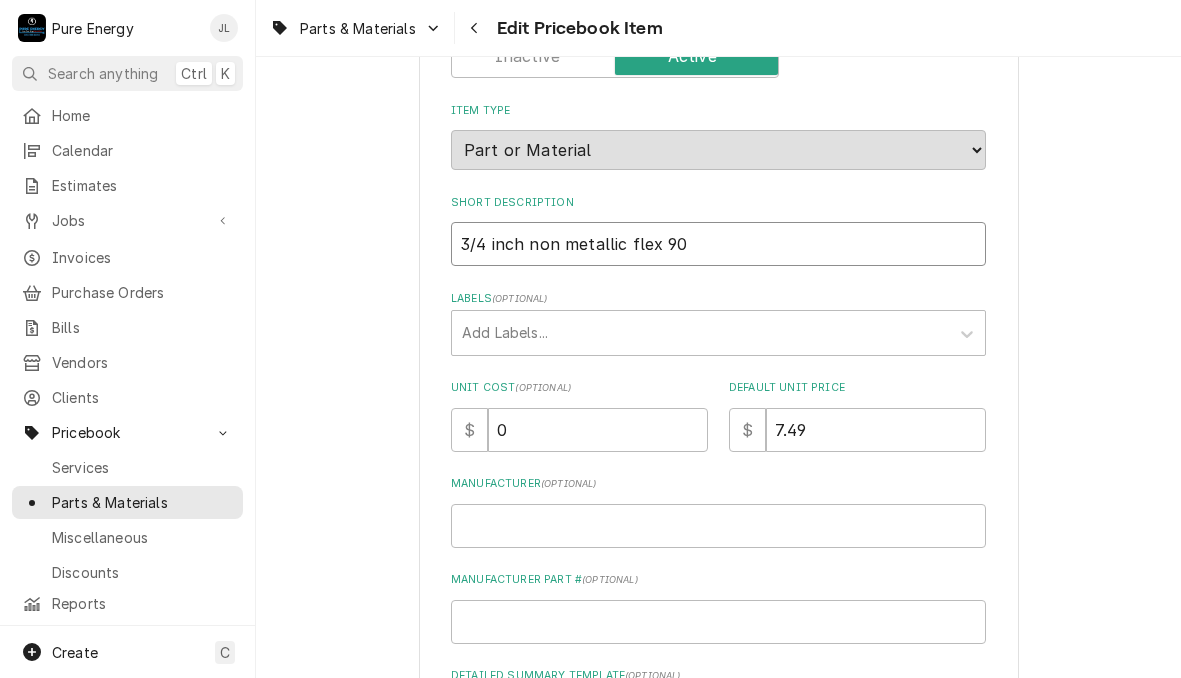 type on "x" 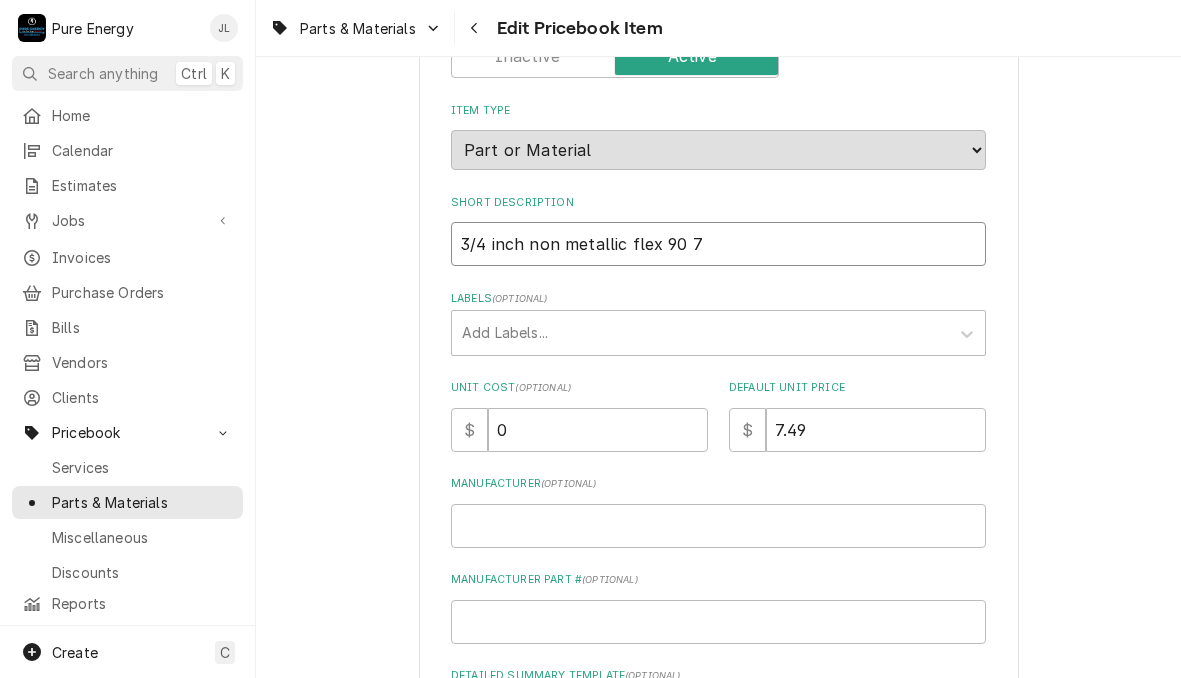 type on "x" 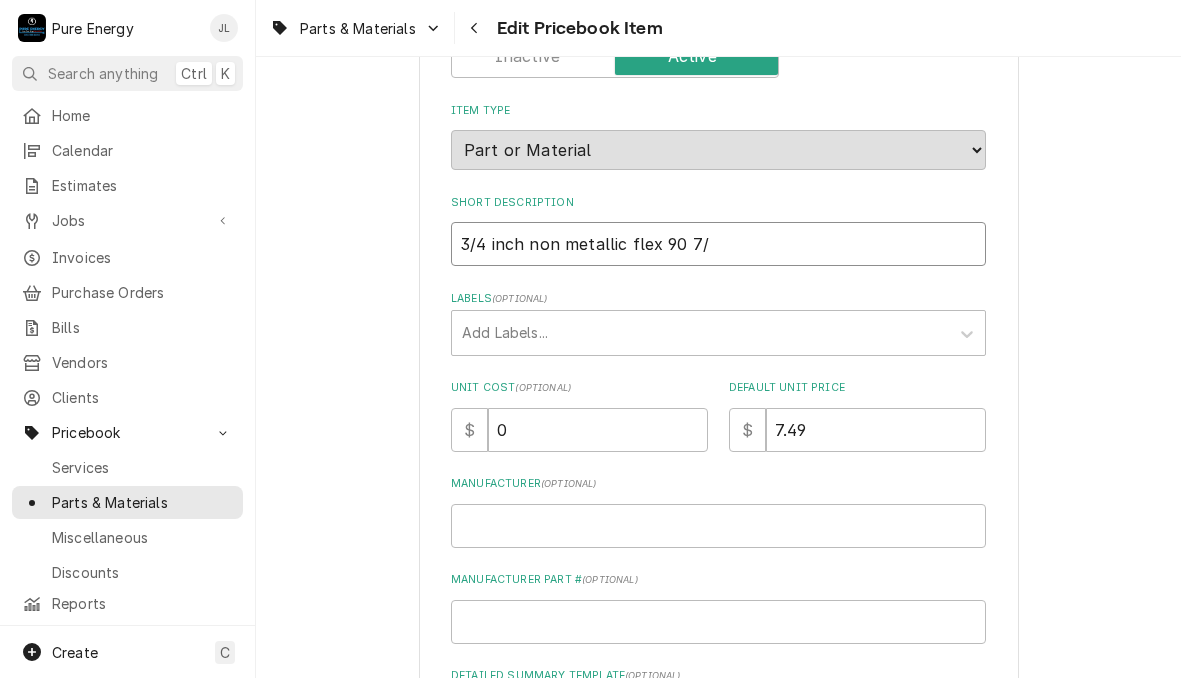 type on "x" 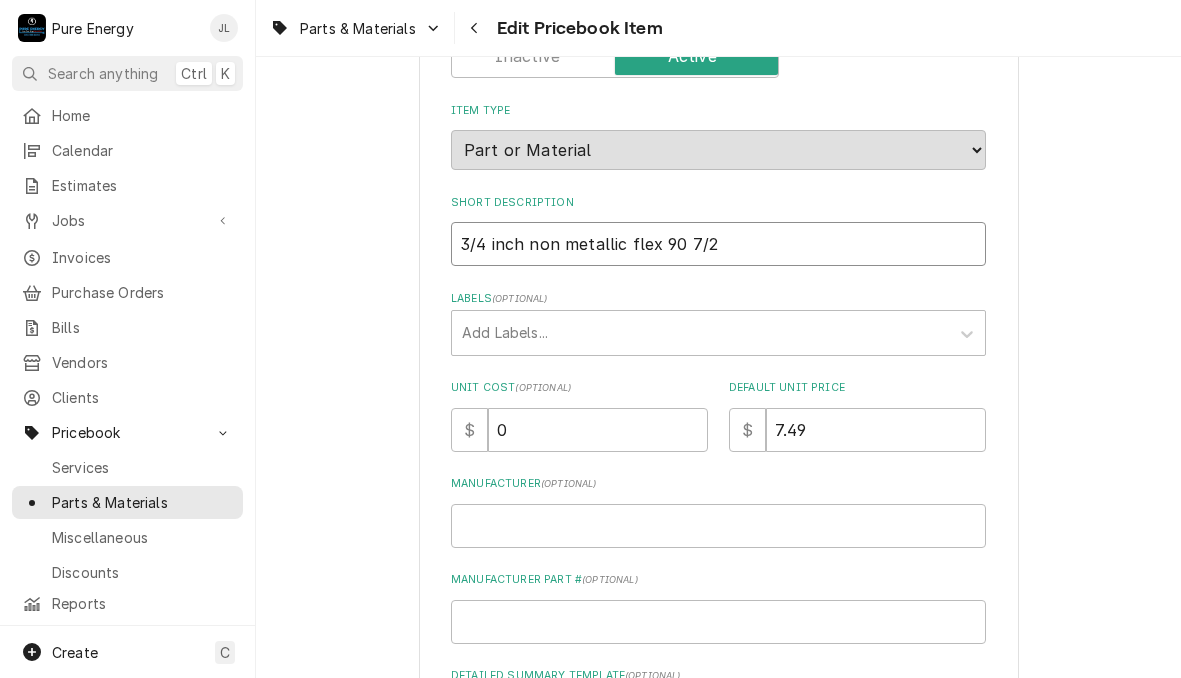type on "x" 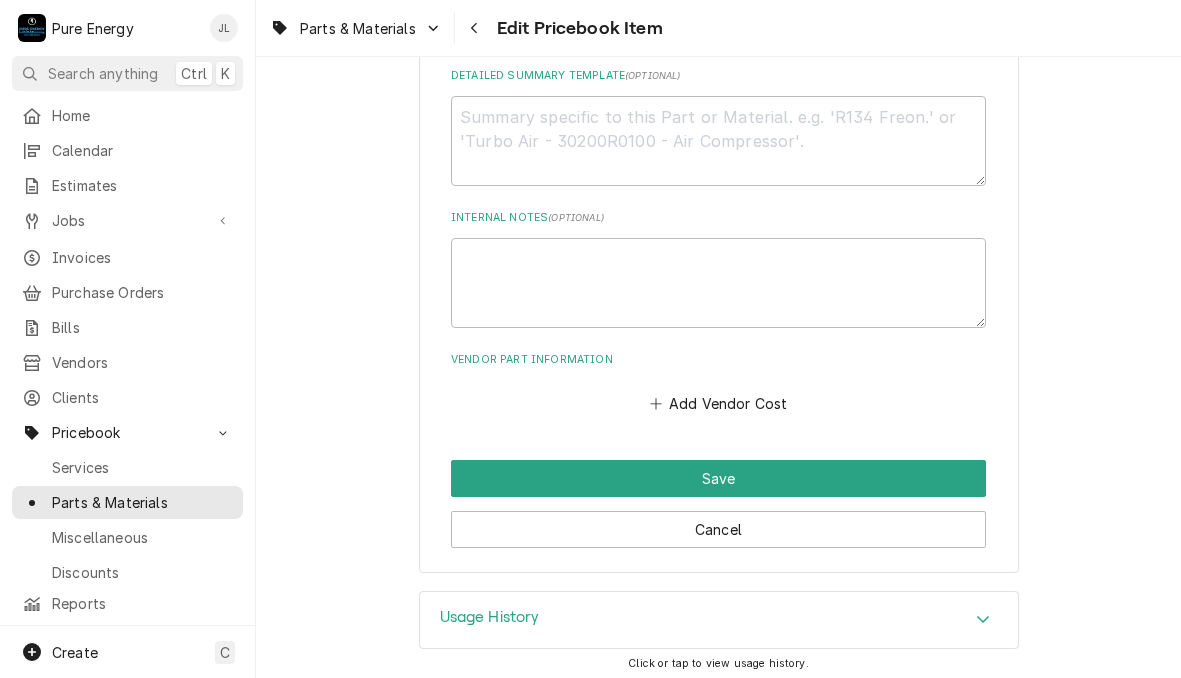 scroll, scrollTop: 807, scrollLeft: 0, axis: vertical 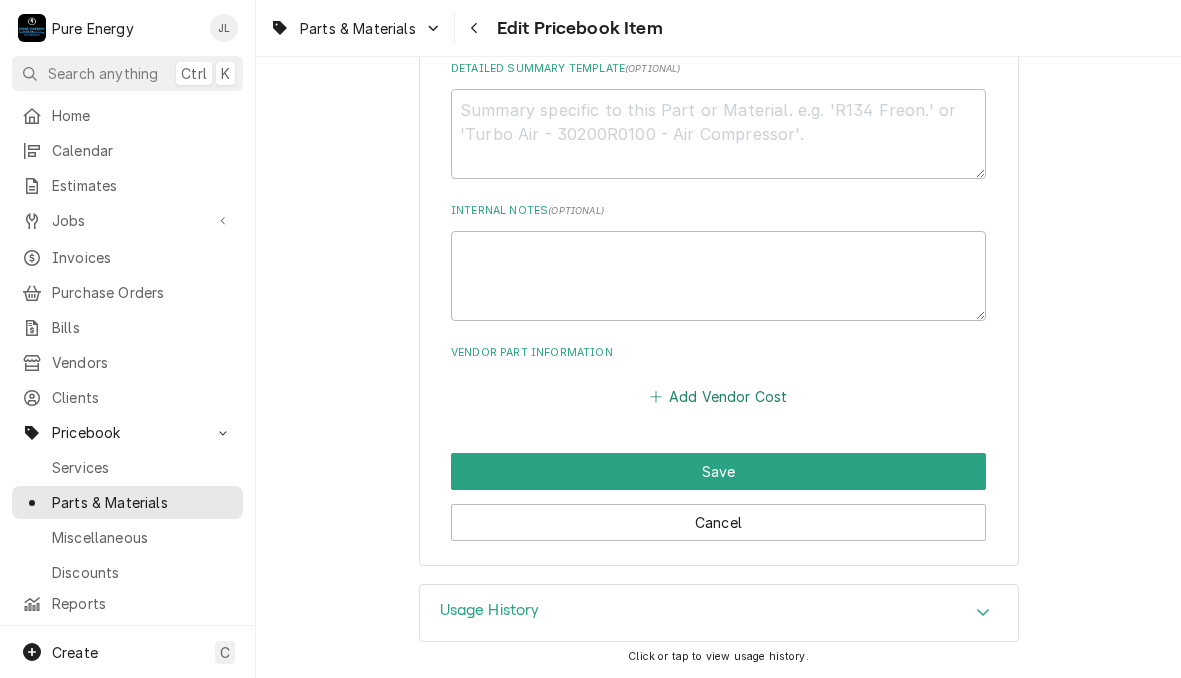 type on "3/4 inch non metallic flex 90 7/25" 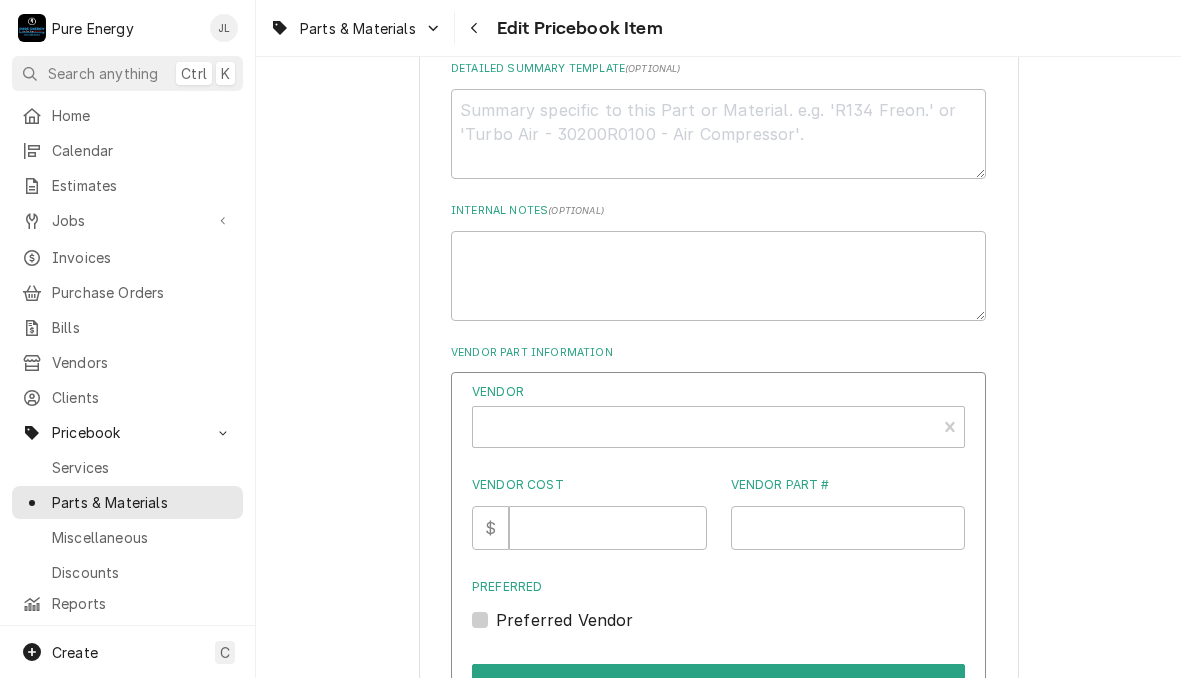 scroll, scrollTop: 1007, scrollLeft: 0, axis: vertical 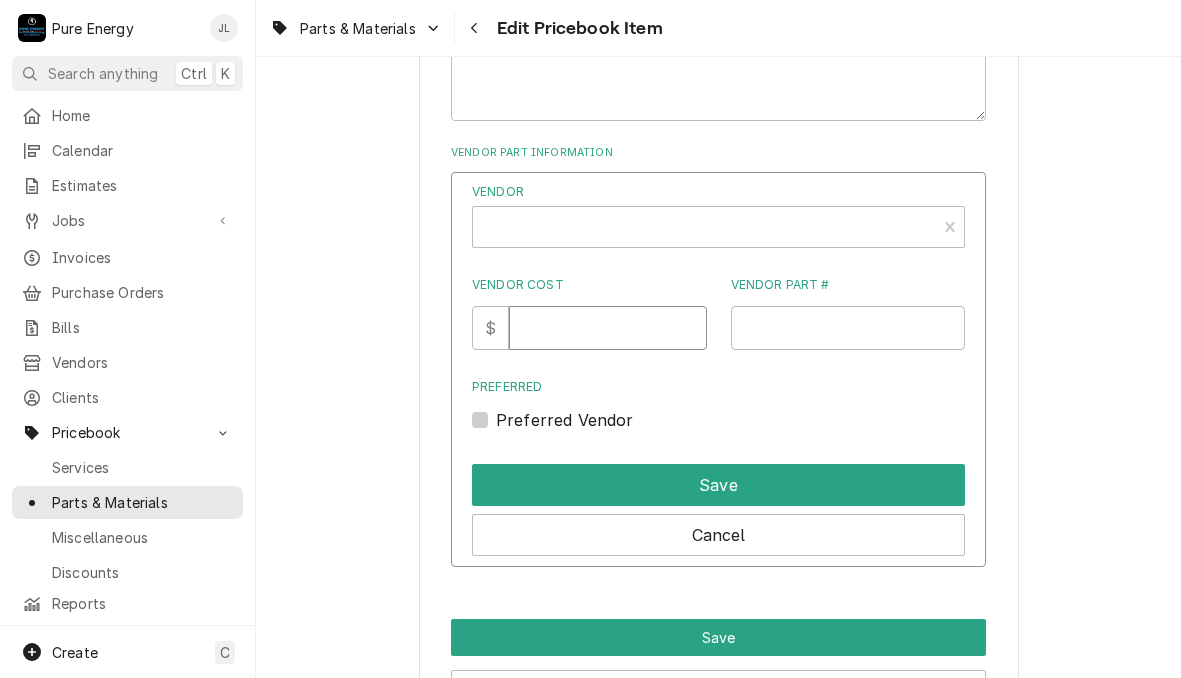 click on "Vendor Cost" at bounding box center (607, 328) 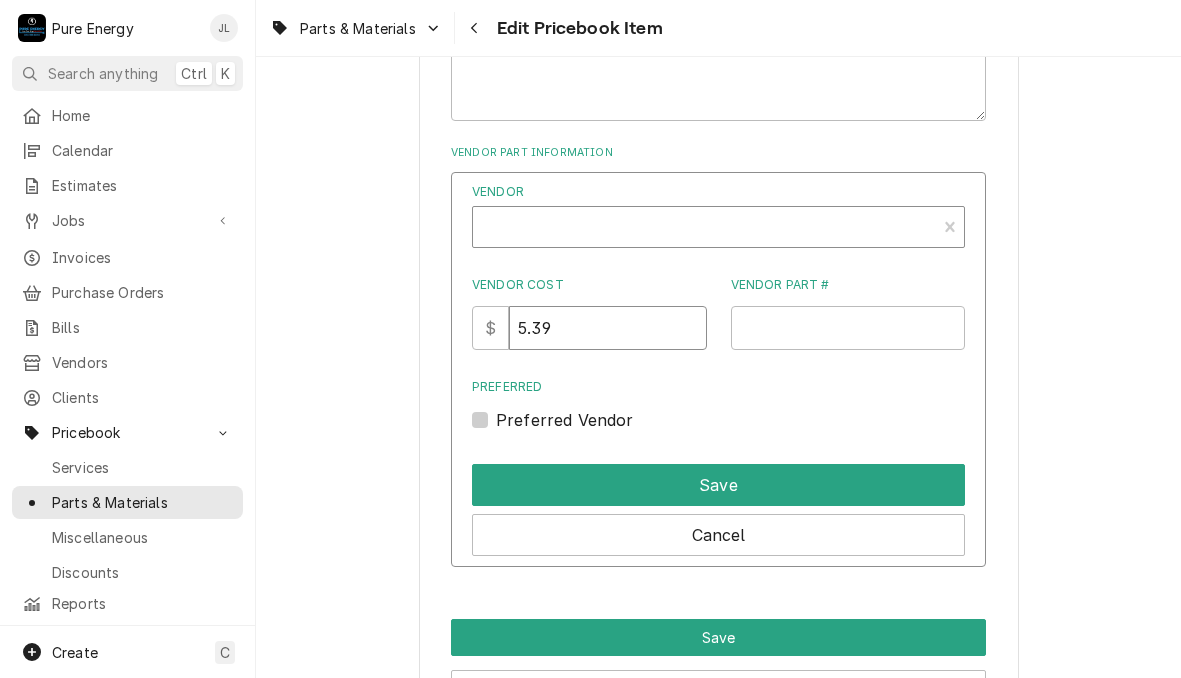 type on "5.39" 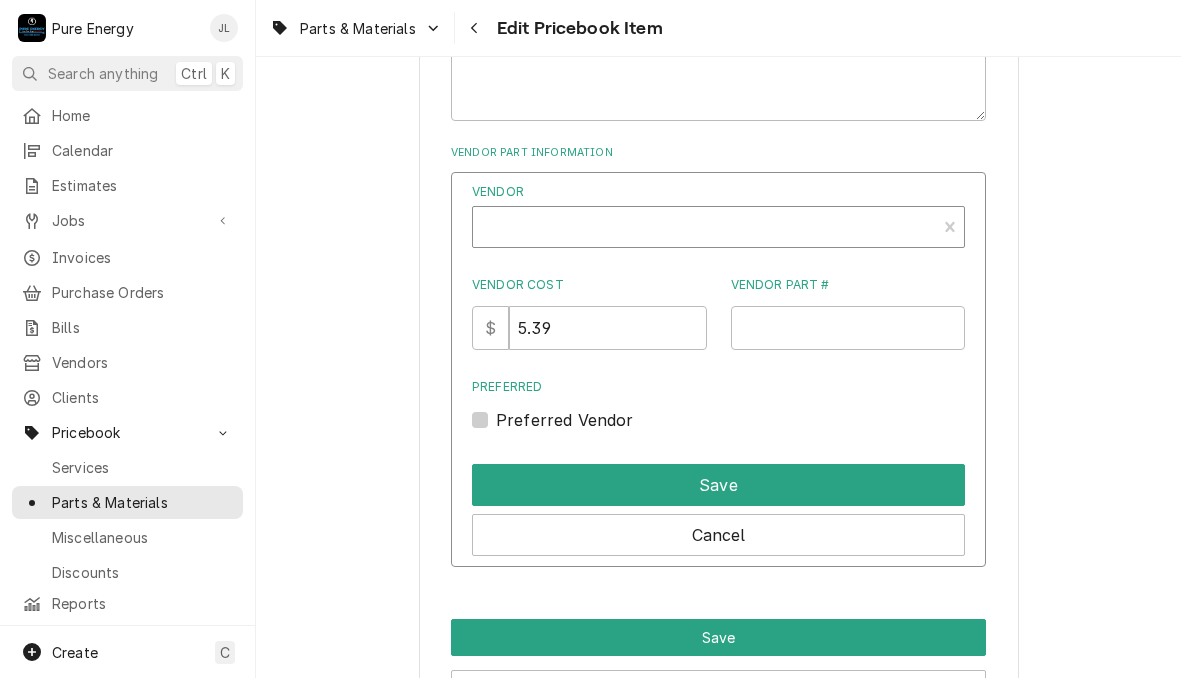type on "x" 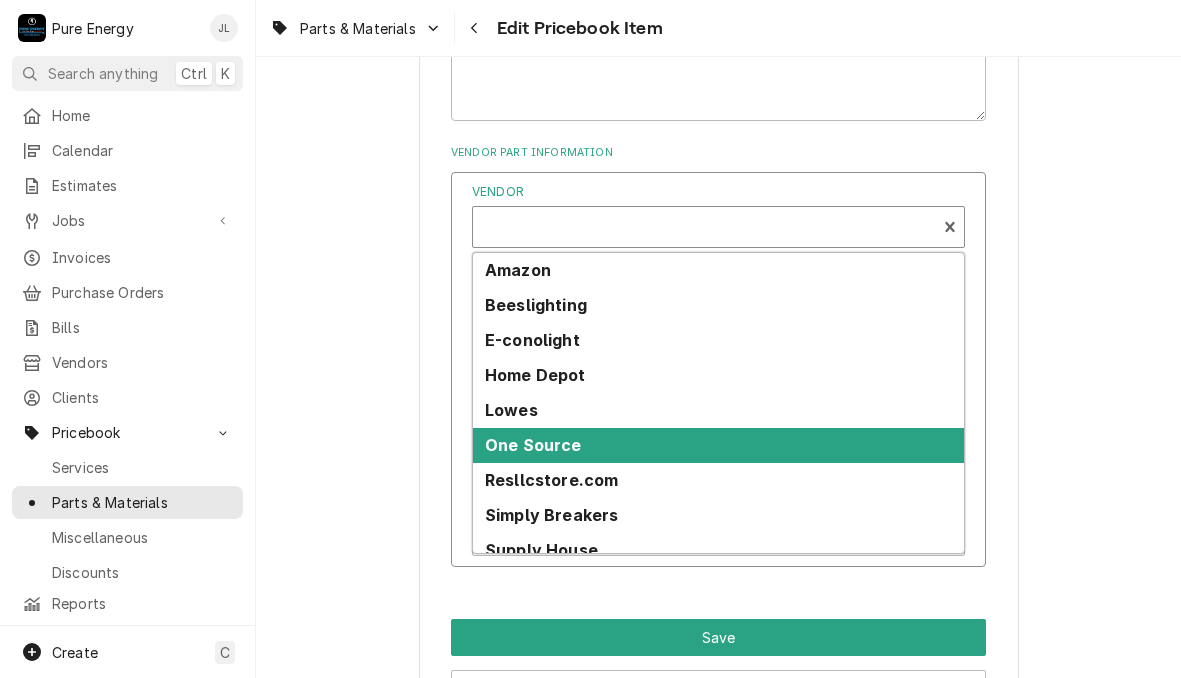 click on "One Source" at bounding box center [533, 445] 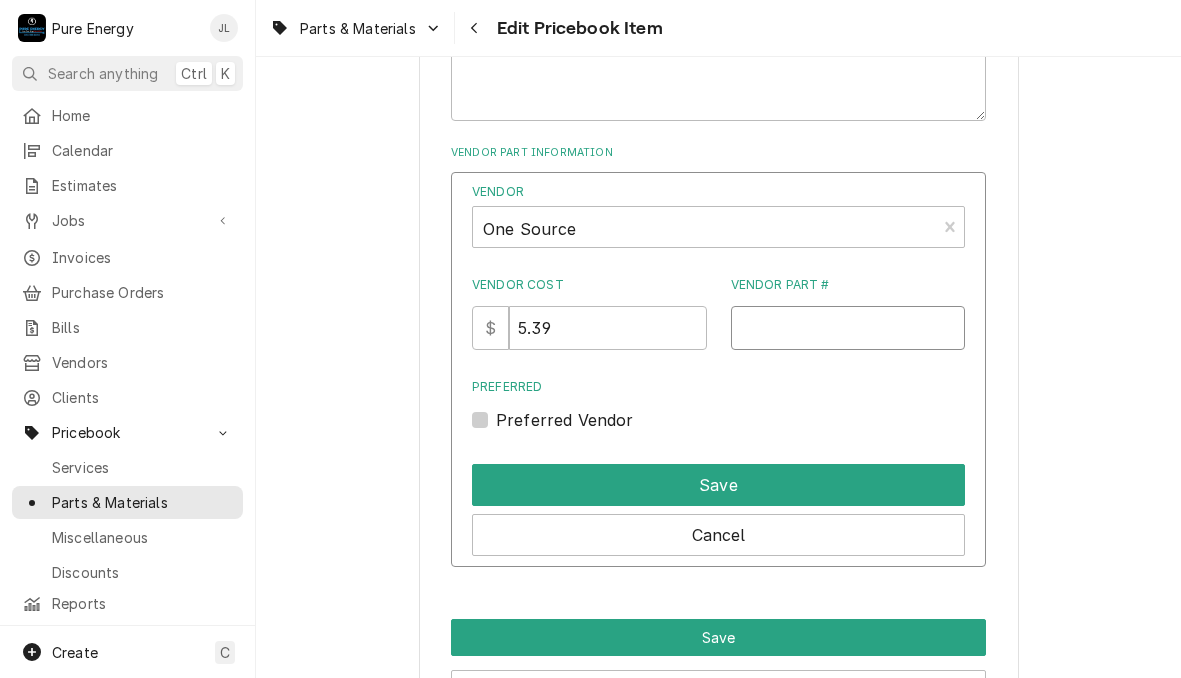 click on "Vendor Part #" at bounding box center (848, 328) 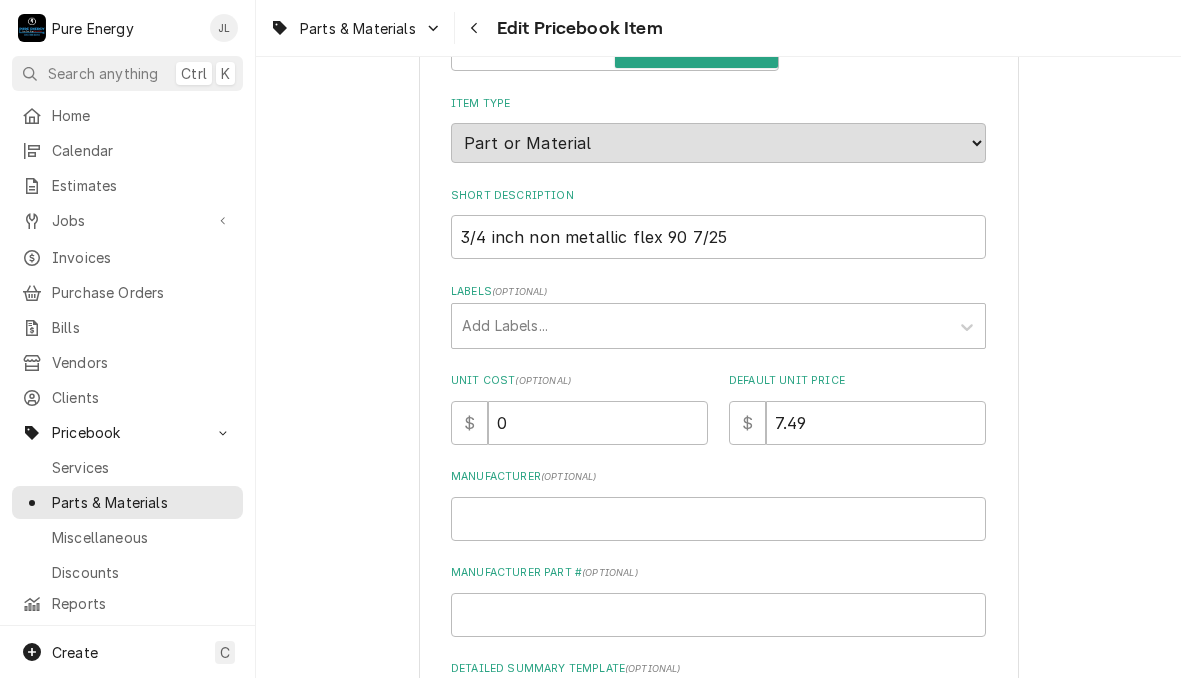 scroll, scrollTop: 307, scrollLeft: 0, axis: vertical 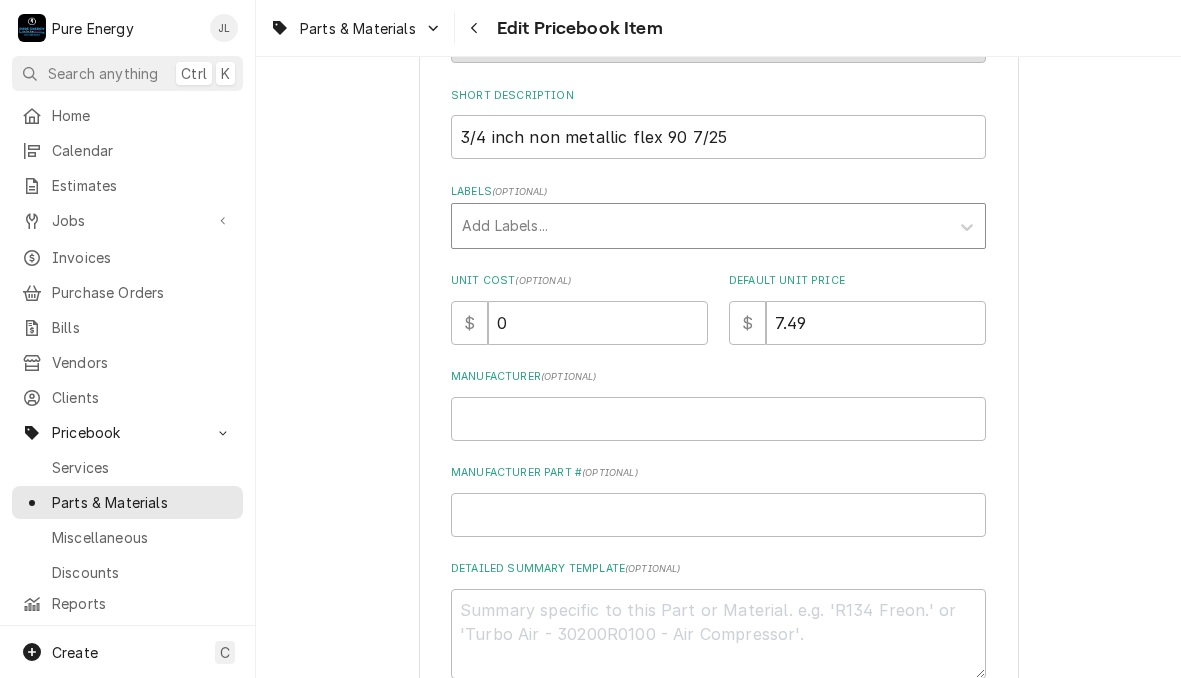 type on "NMLT9075" 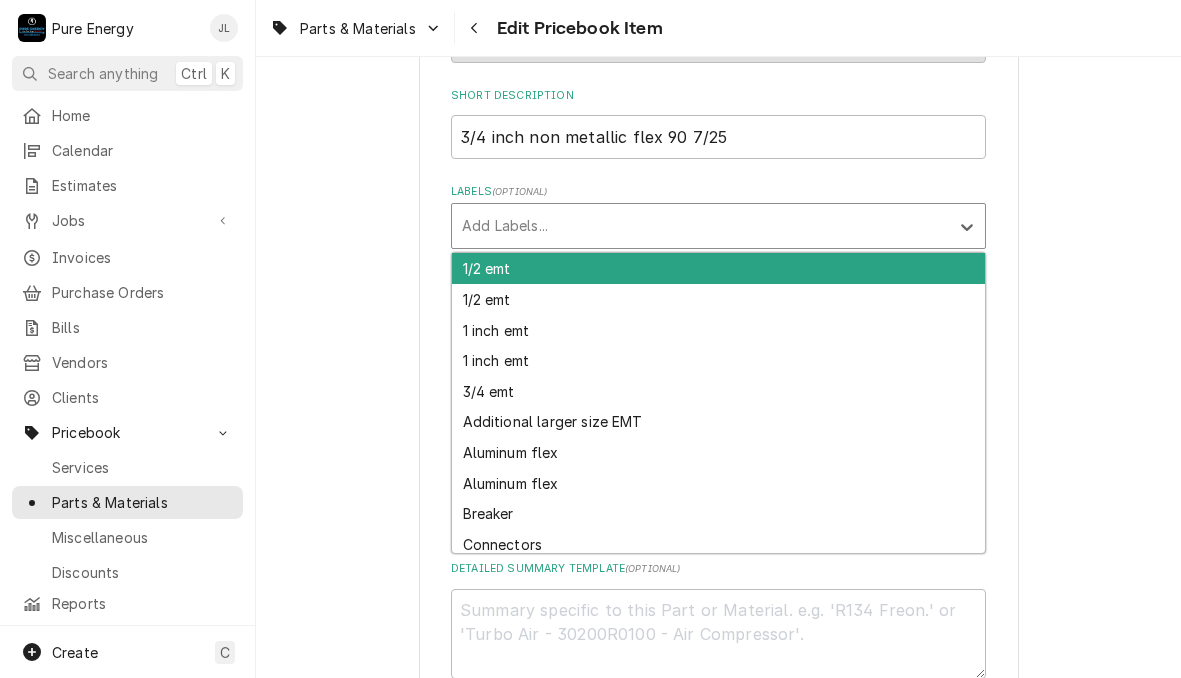 click at bounding box center (700, 226) 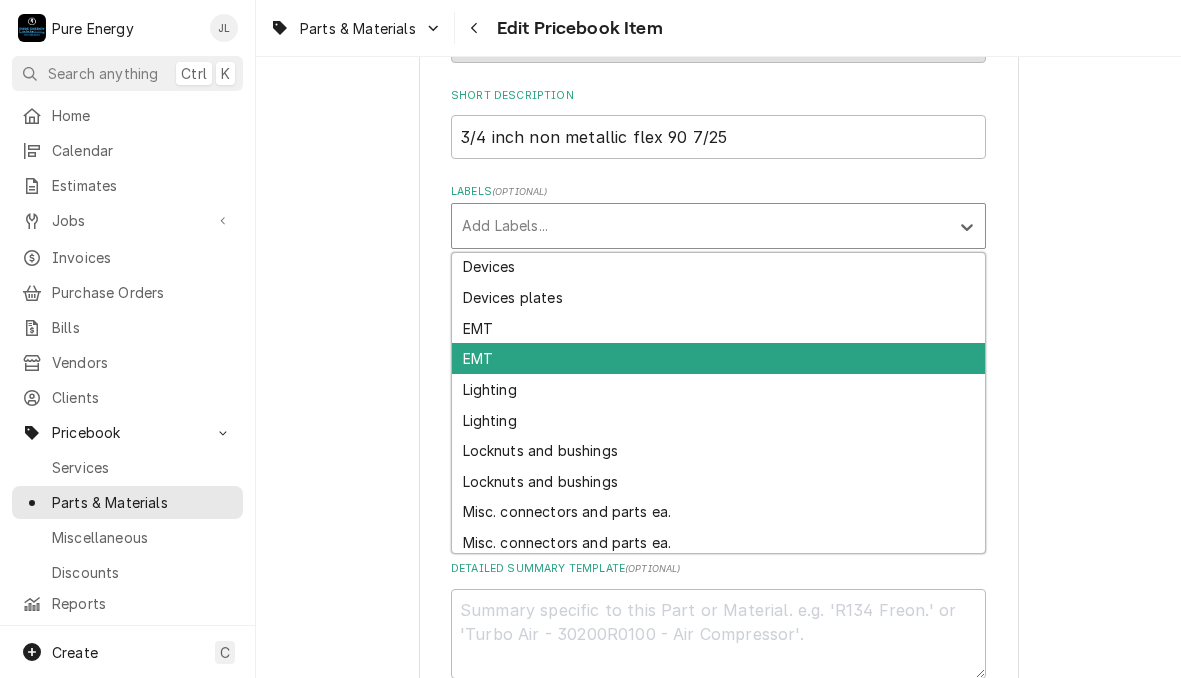 scroll, scrollTop: 500, scrollLeft: 0, axis: vertical 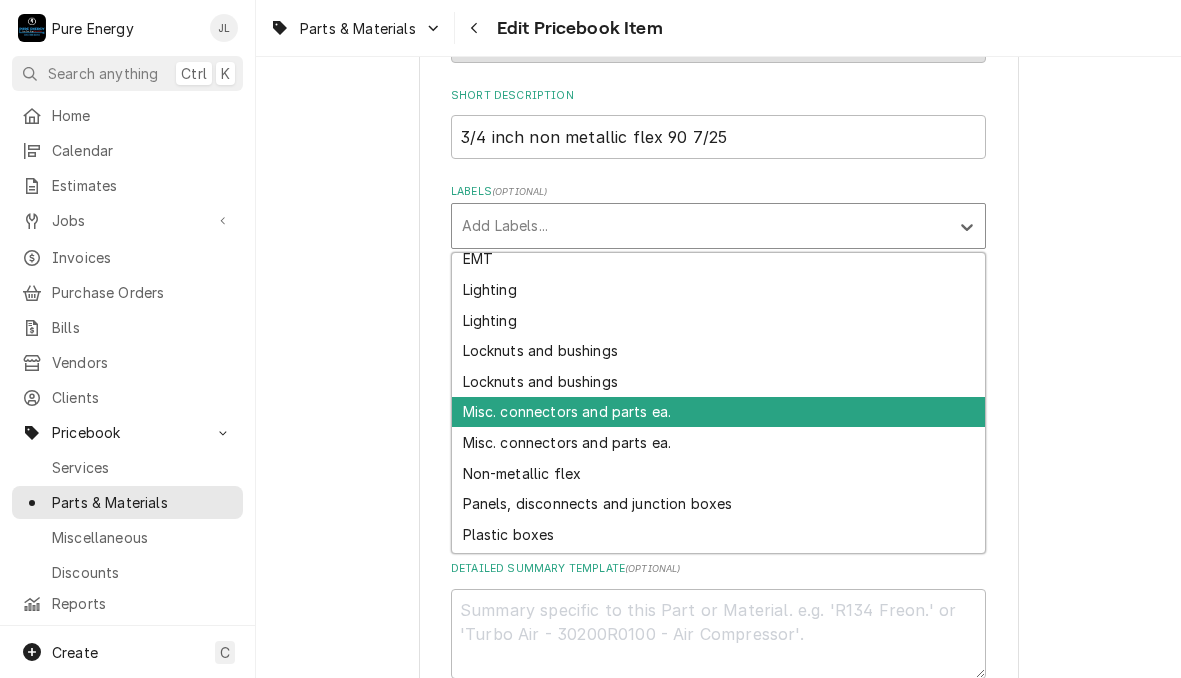 click on "Misc. connectors and parts ea." at bounding box center (718, 412) 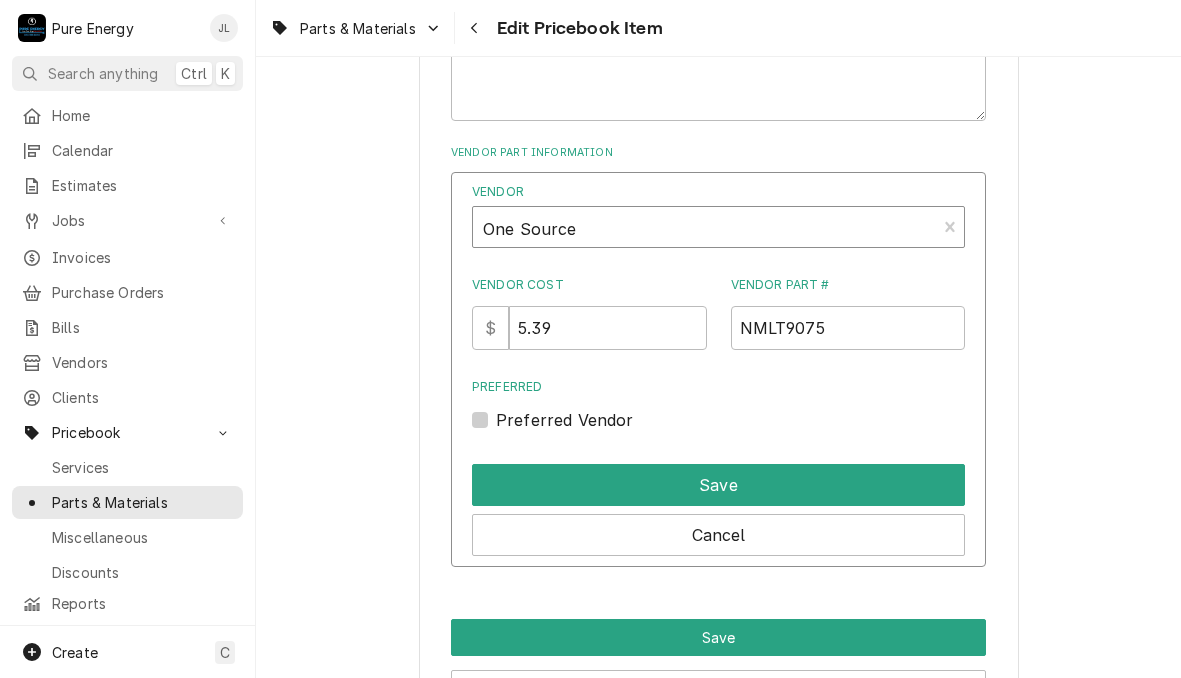scroll, scrollTop: 1173, scrollLeft: 0, axis: vertical 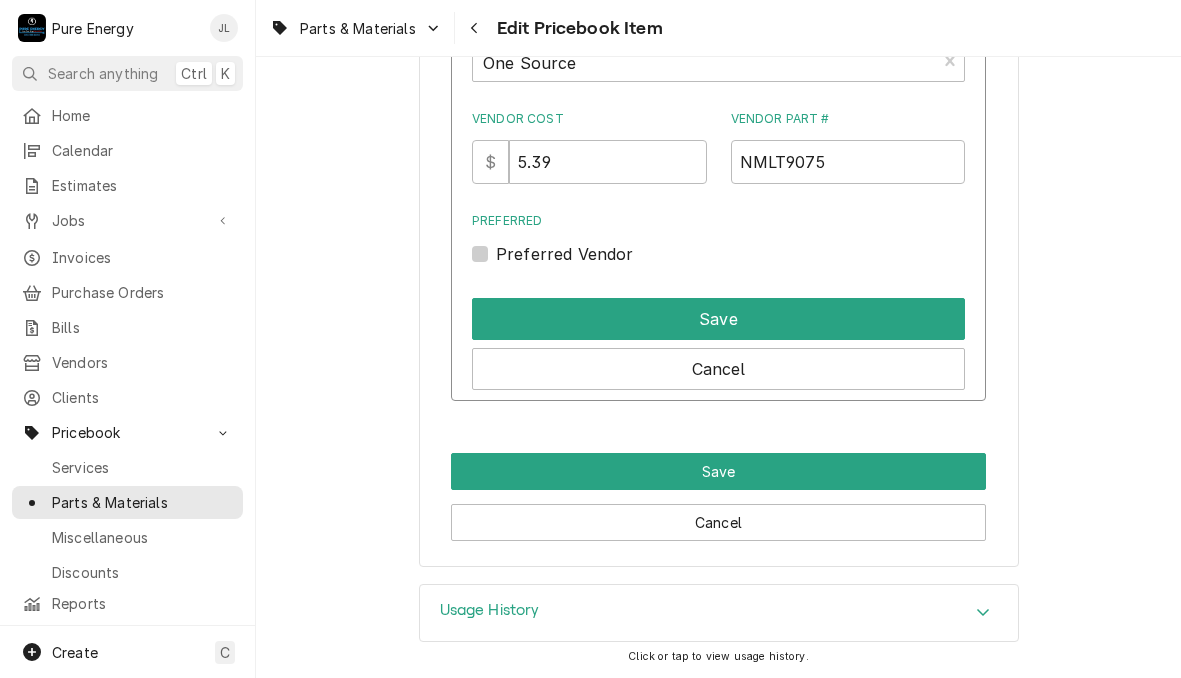 click on "Preferred Vendor" at bounding box center [565, 254] 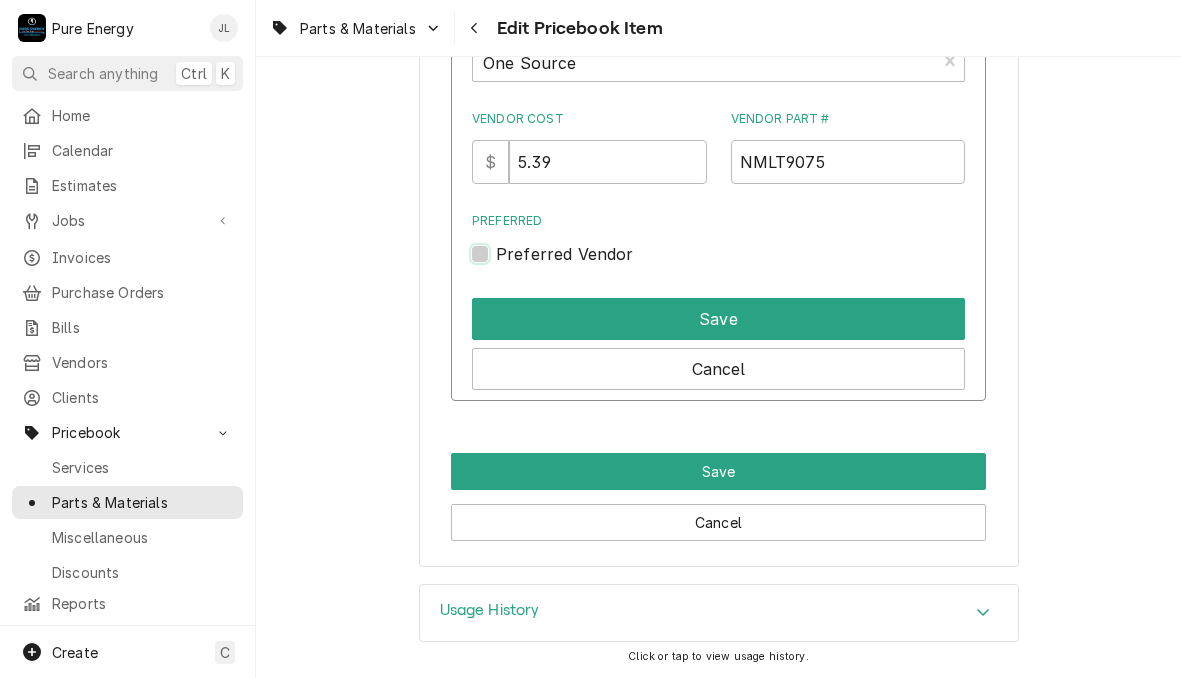 click on "Preferred" at bounding box center (742, 264) 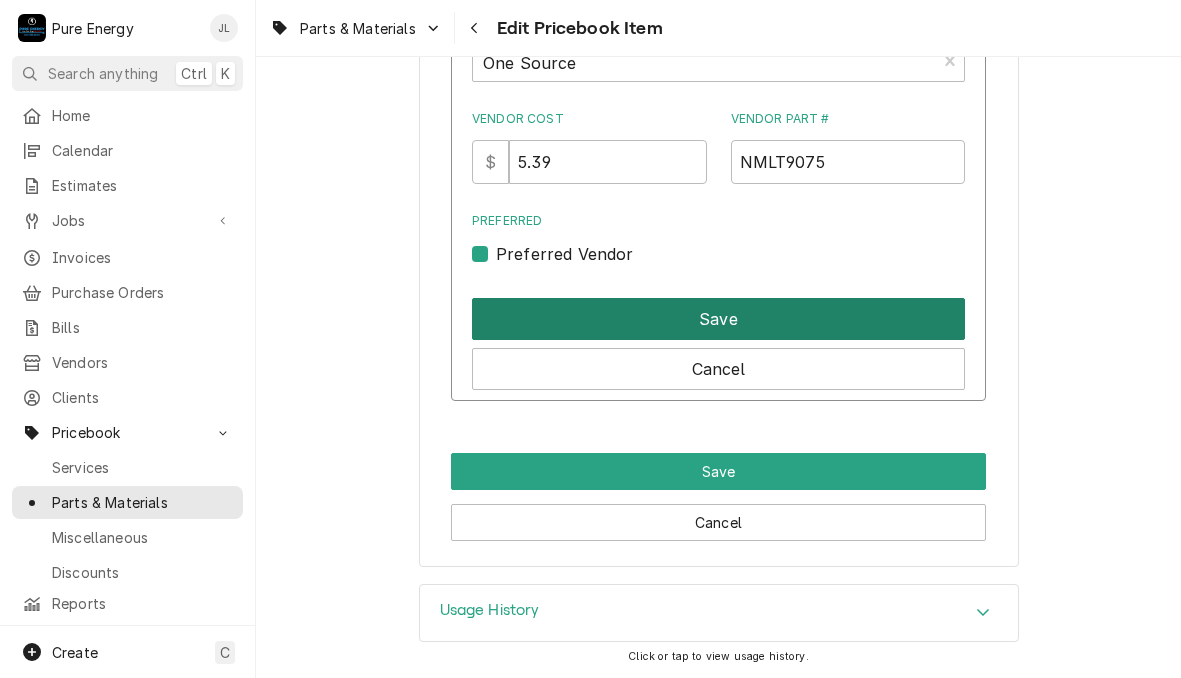 click on "Save" at bounding box center [718, 319] 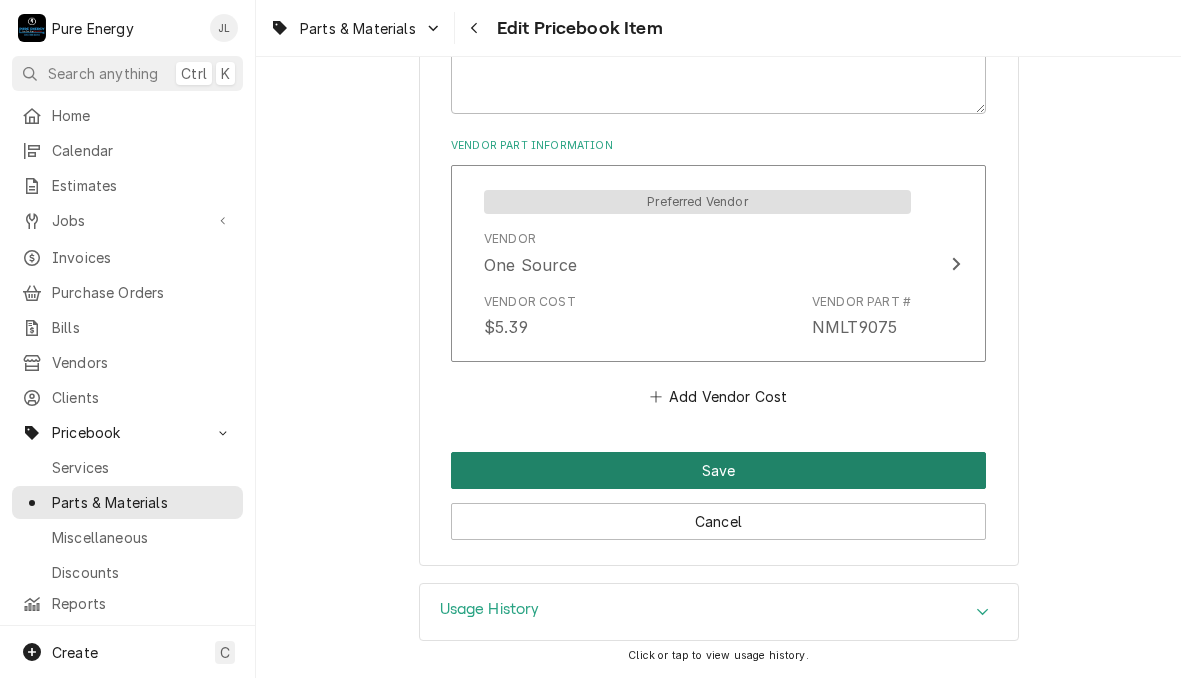 click on "Save" at bounding box center (718, 470) 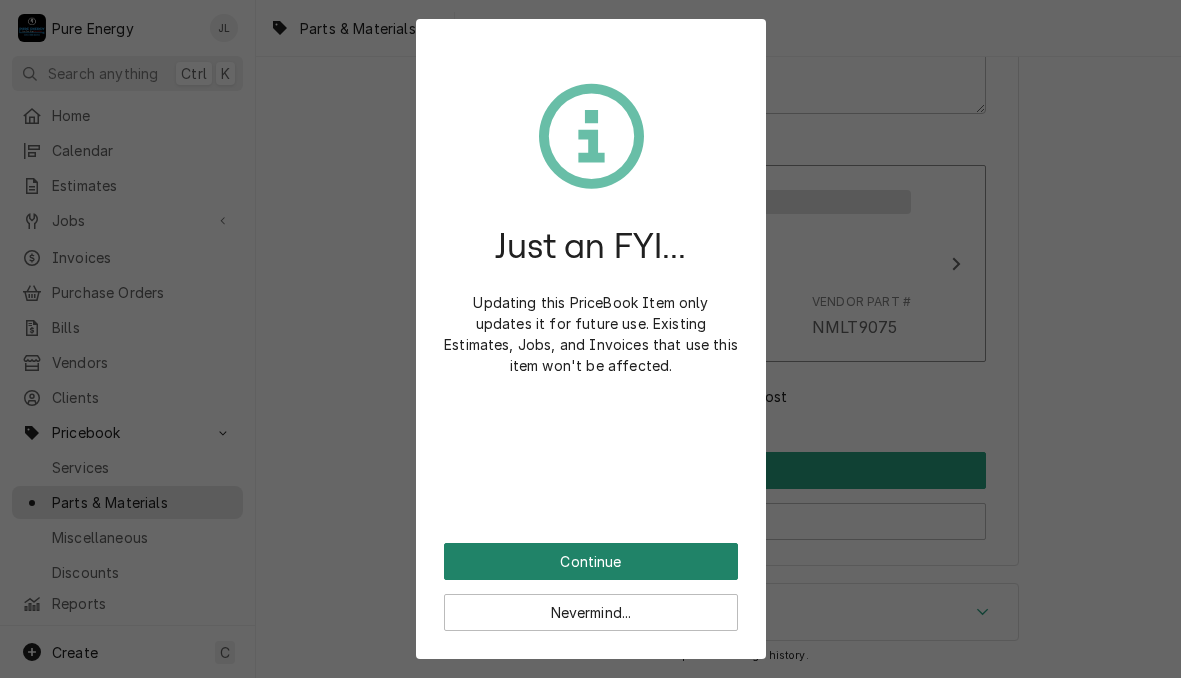 click on "Continue" at bounding box center (591, 561) 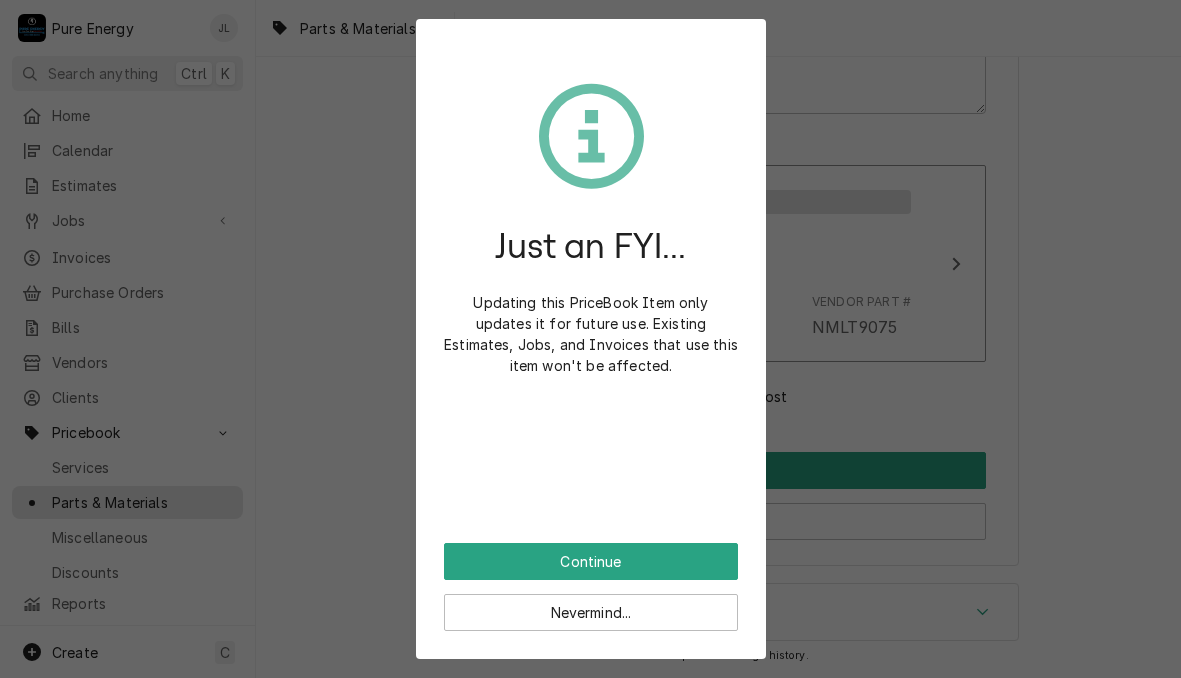 scroll, scrollTop: 1003, scrollLeft: 0, axis: vertical 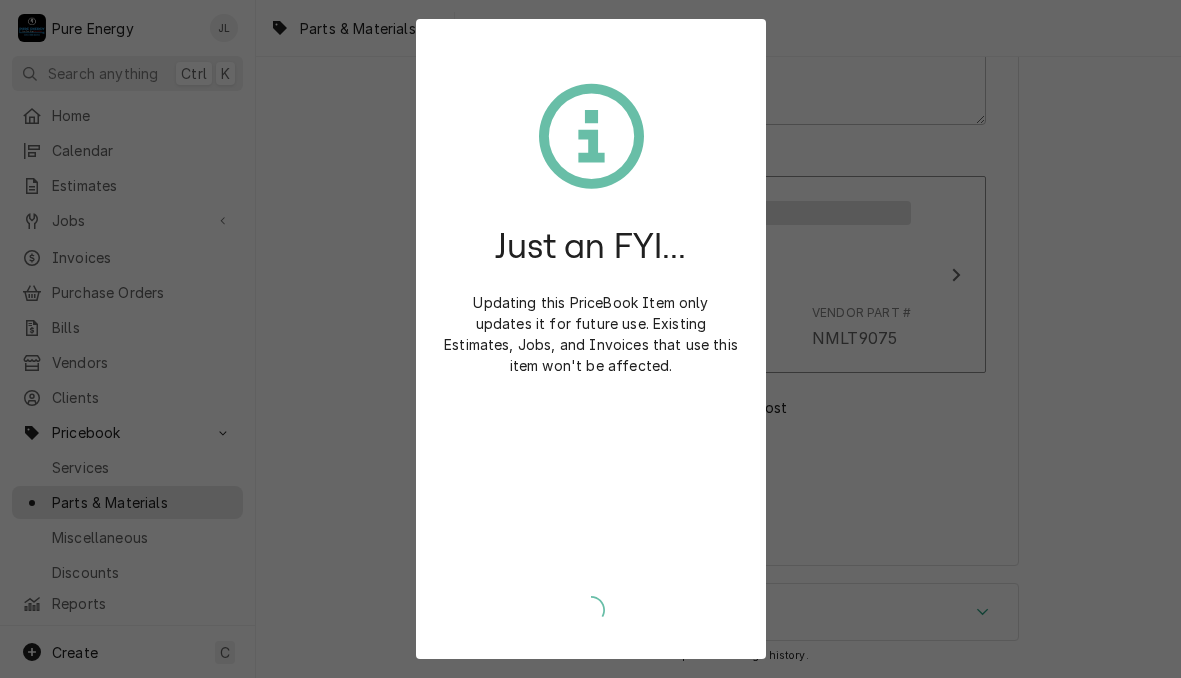 type on "x" 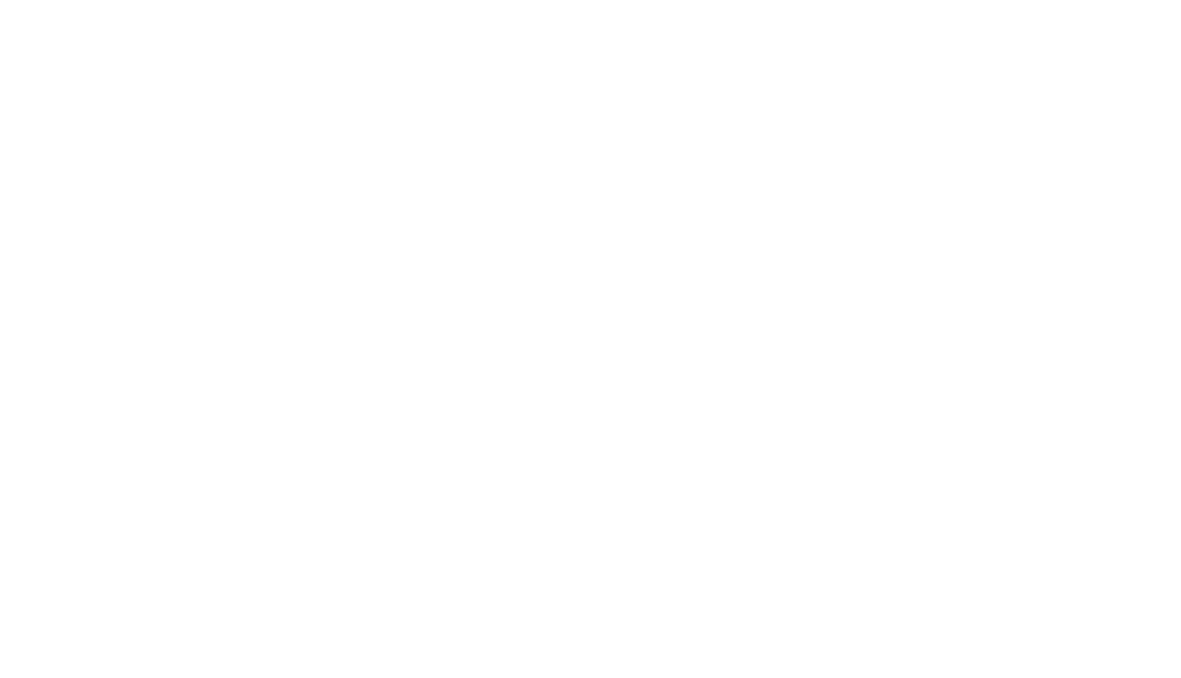 scroll, scrollTop: 0, scrollLeft: 0, axis: both 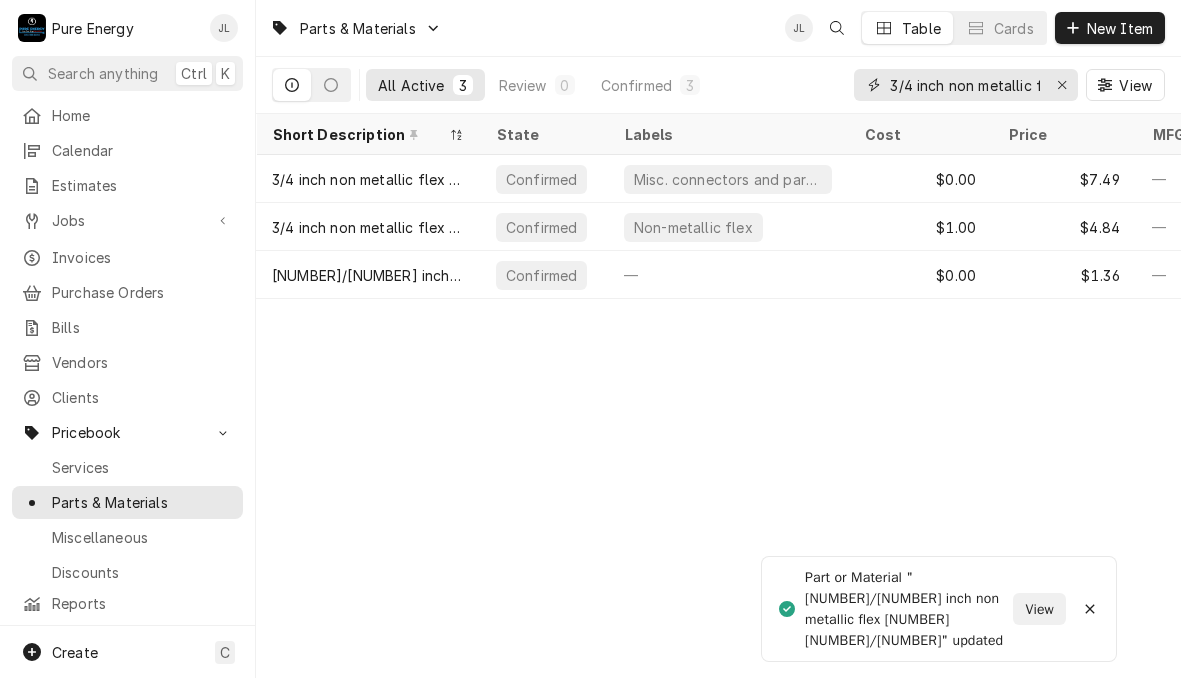 click on "3/4 inch non metallic flex" at bounding box center [965, 85] 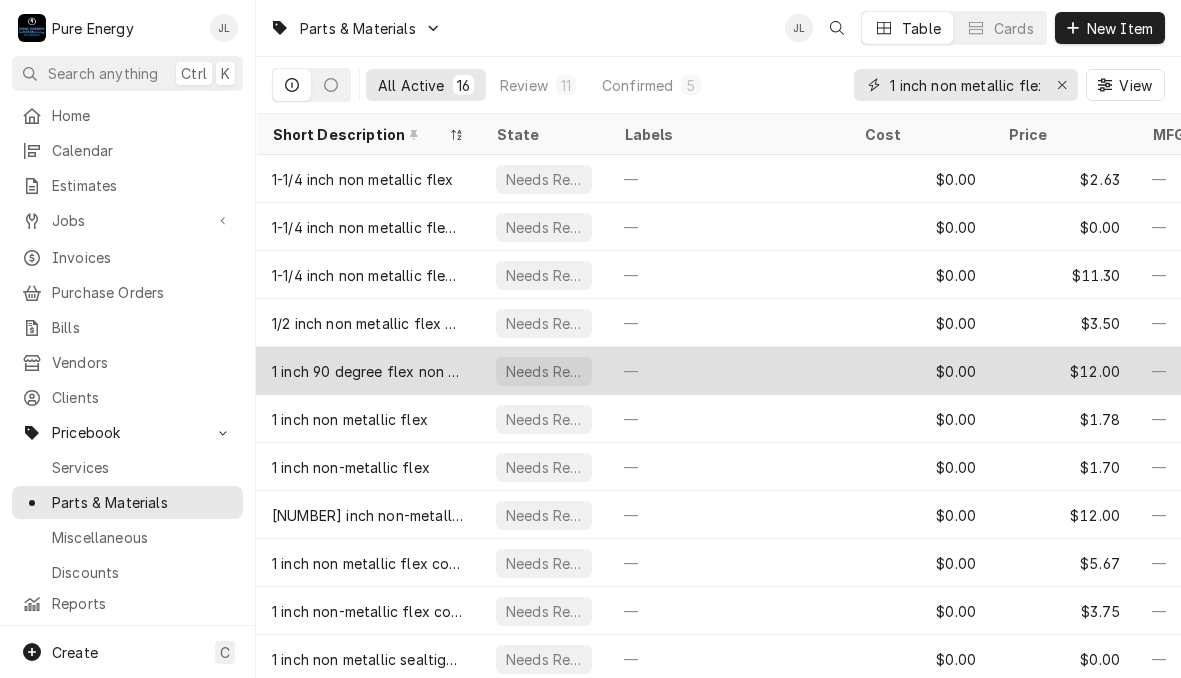 type on "1 inch non metallic flex" 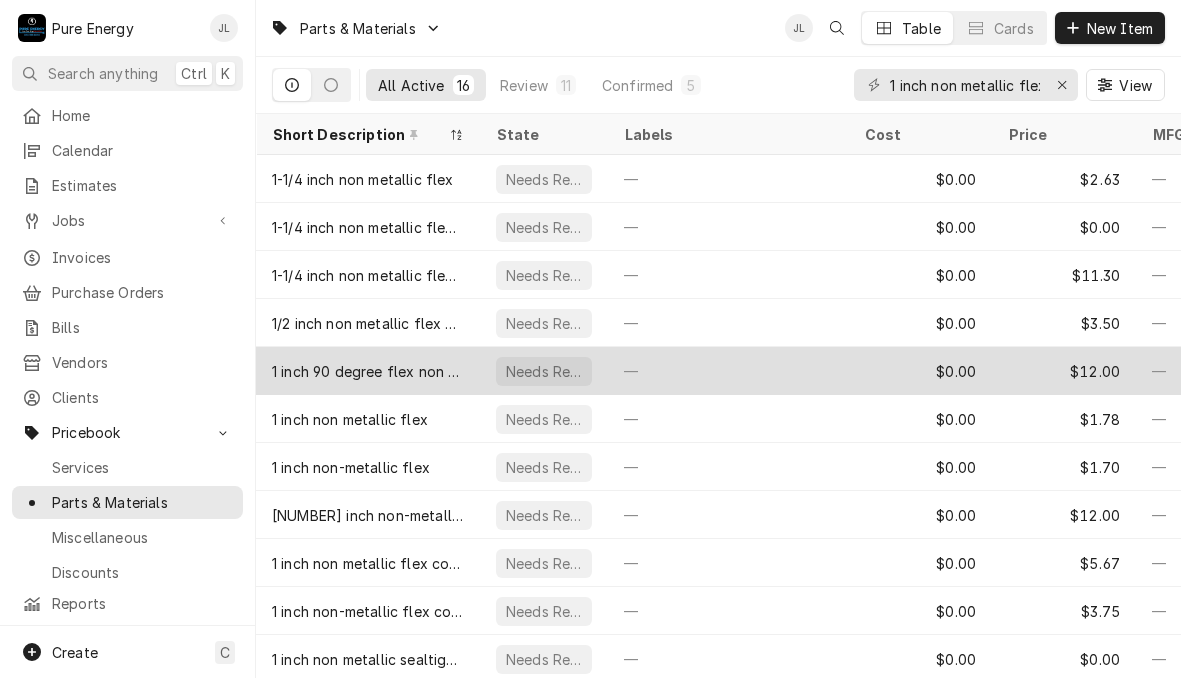 click on "—" at bounding box center (728, 371) 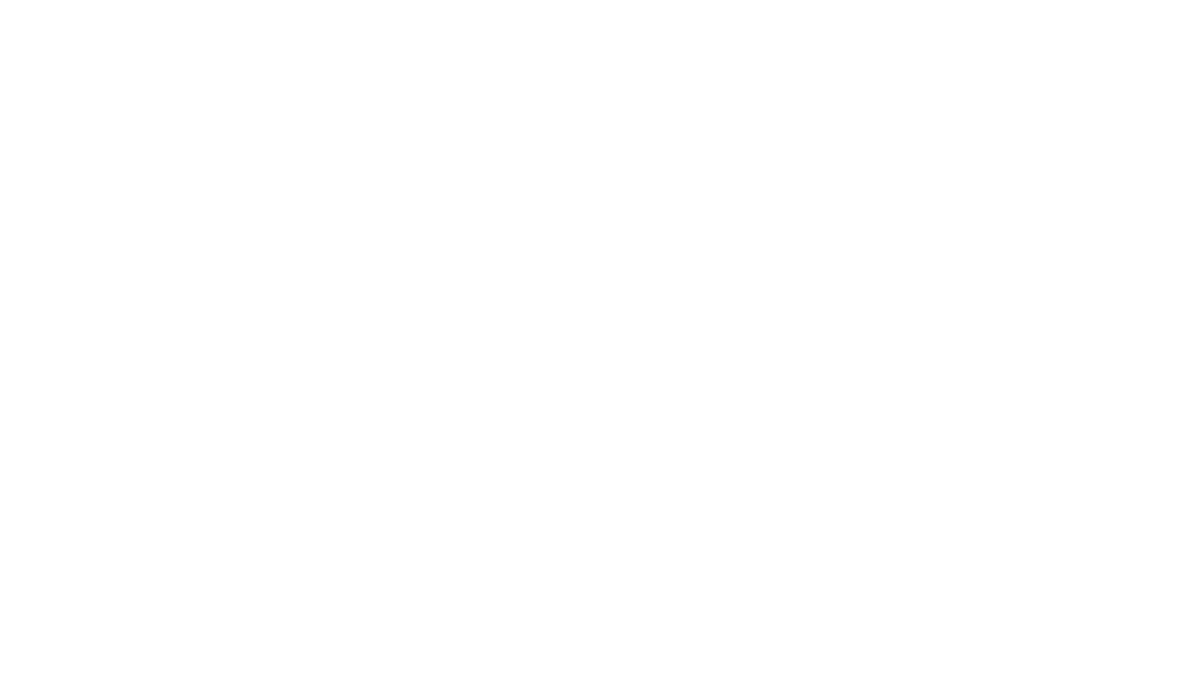 scroll, scrollTop: 0, scrollLeft: 0, axis: both 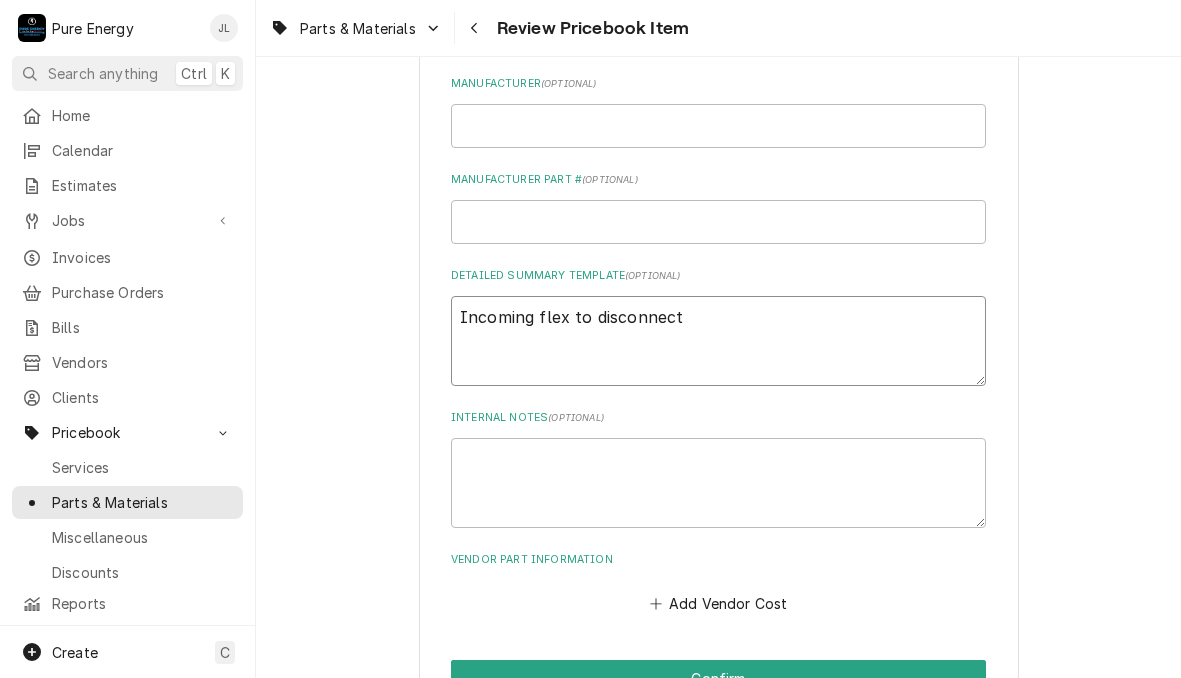 click on "Incoming flex to disconnect" at bounding box center (718, 341) 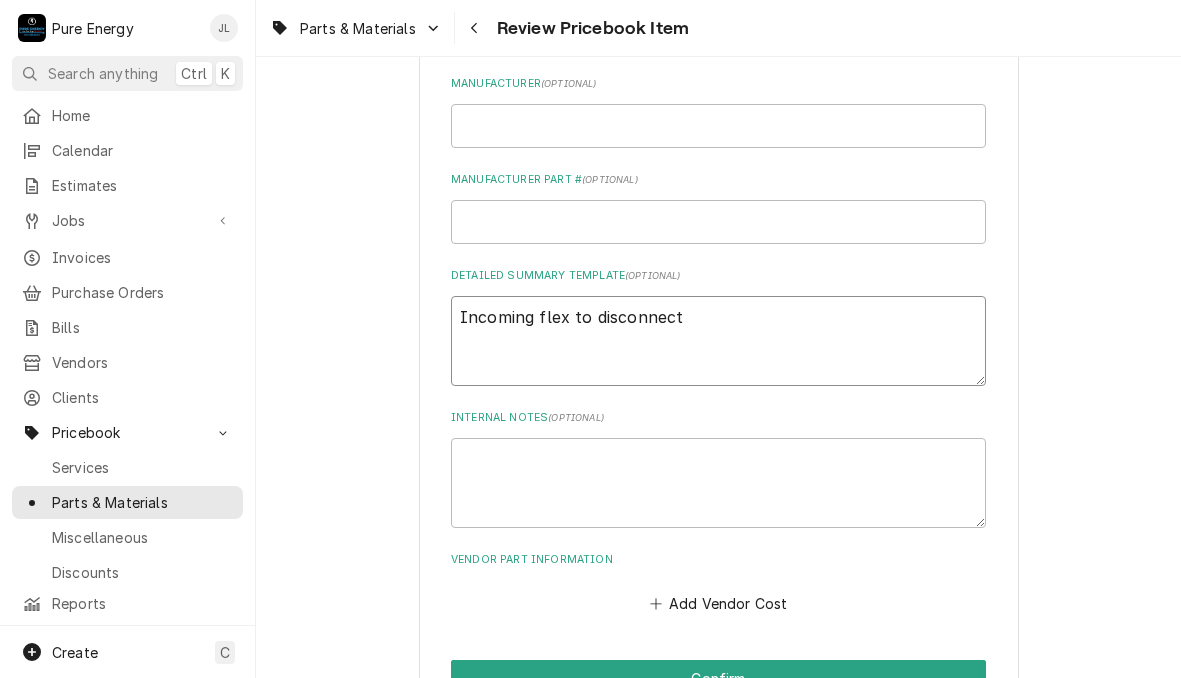 type on "x" 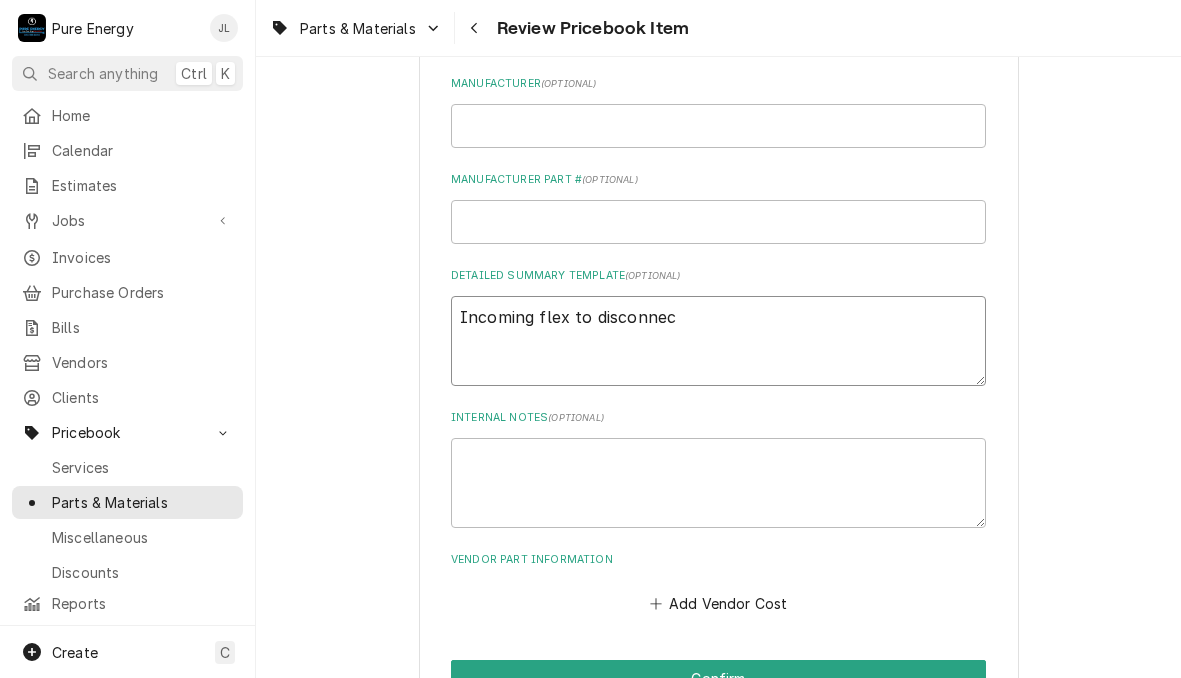 type on "x" 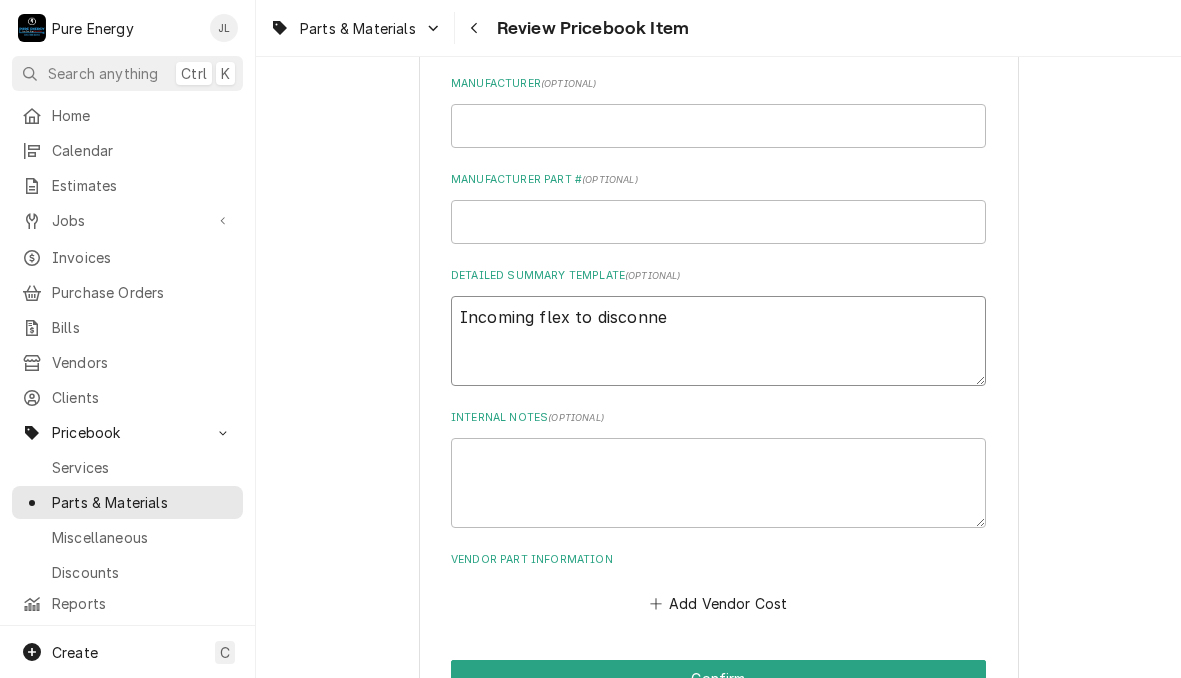 type on "x" 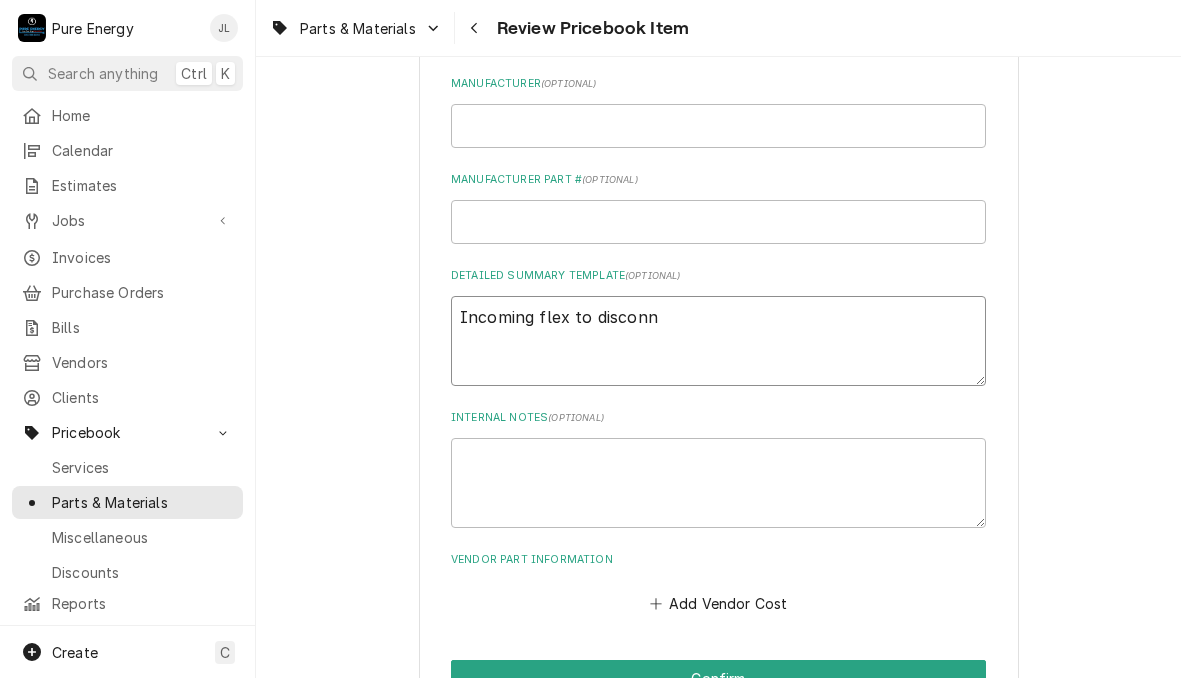 type on "x" 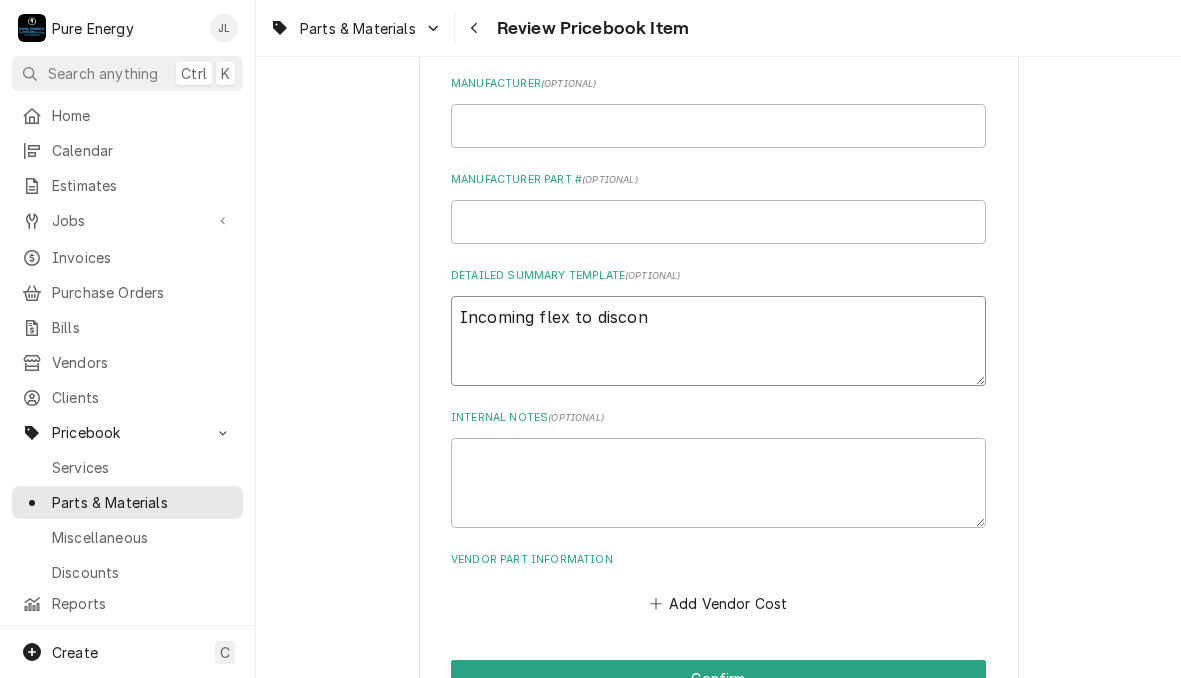 type on "x" 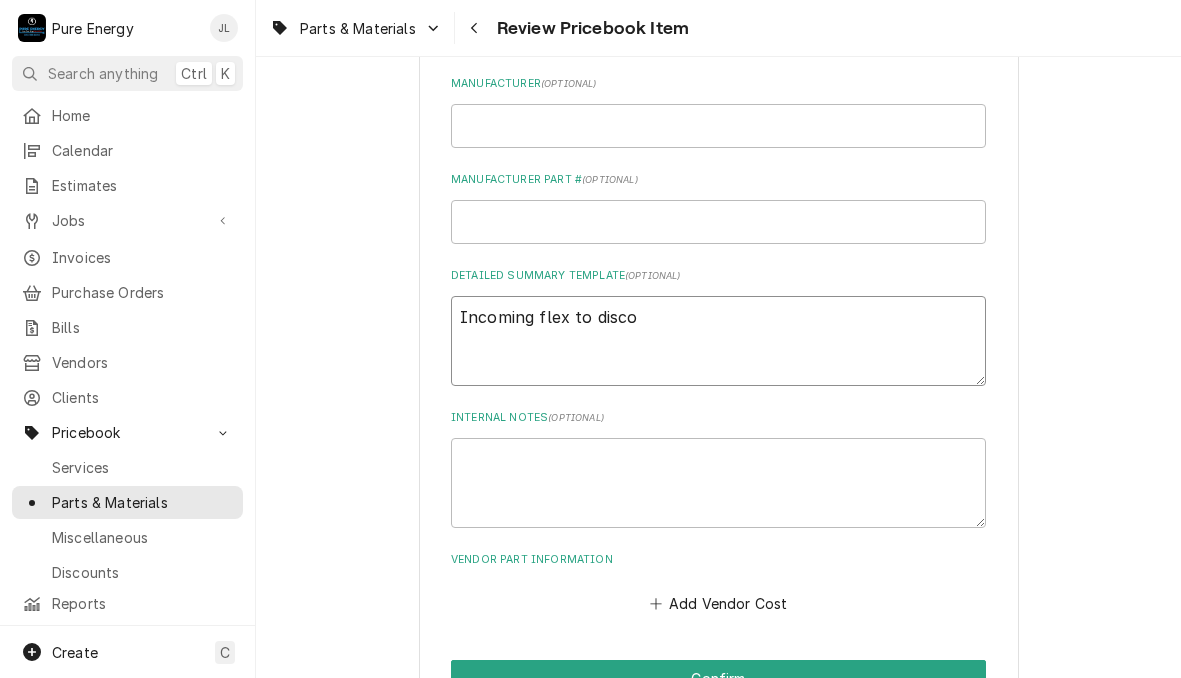 type on "x" 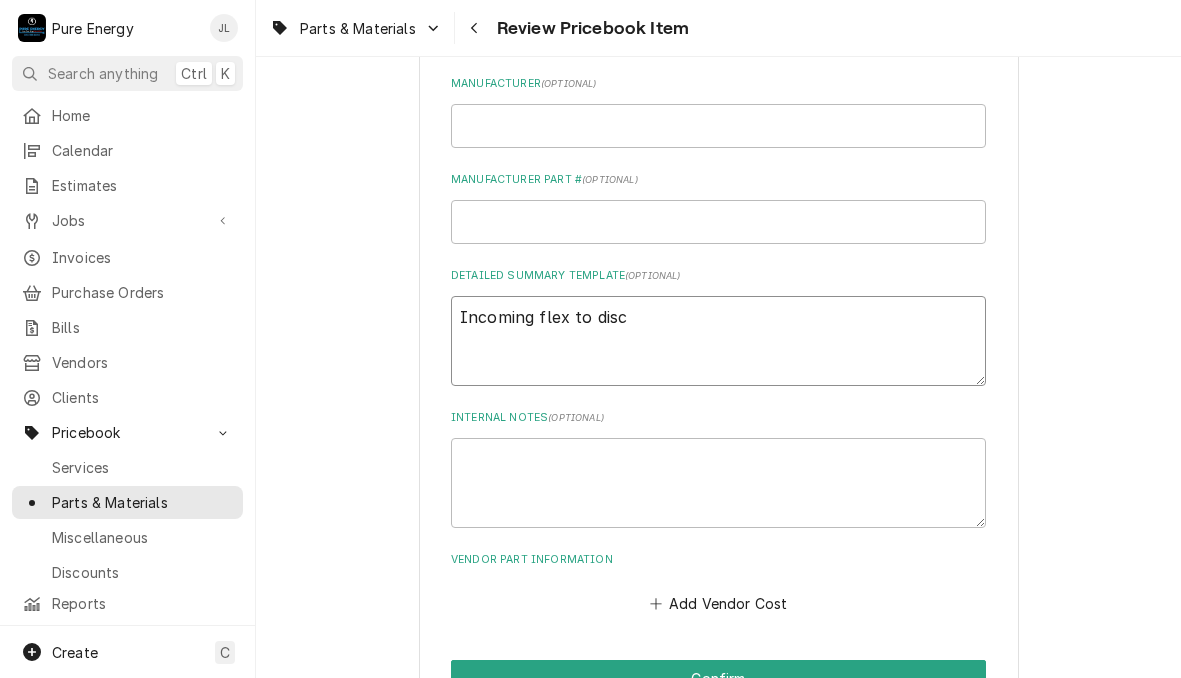 type on "x" 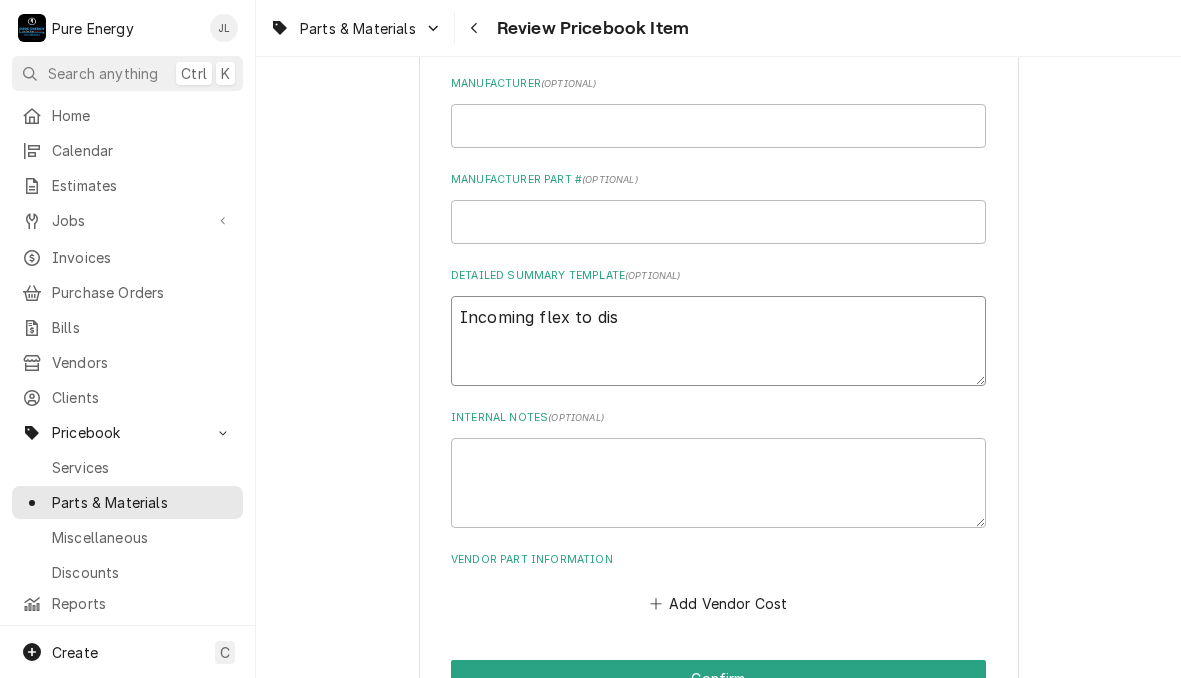 type on "x" 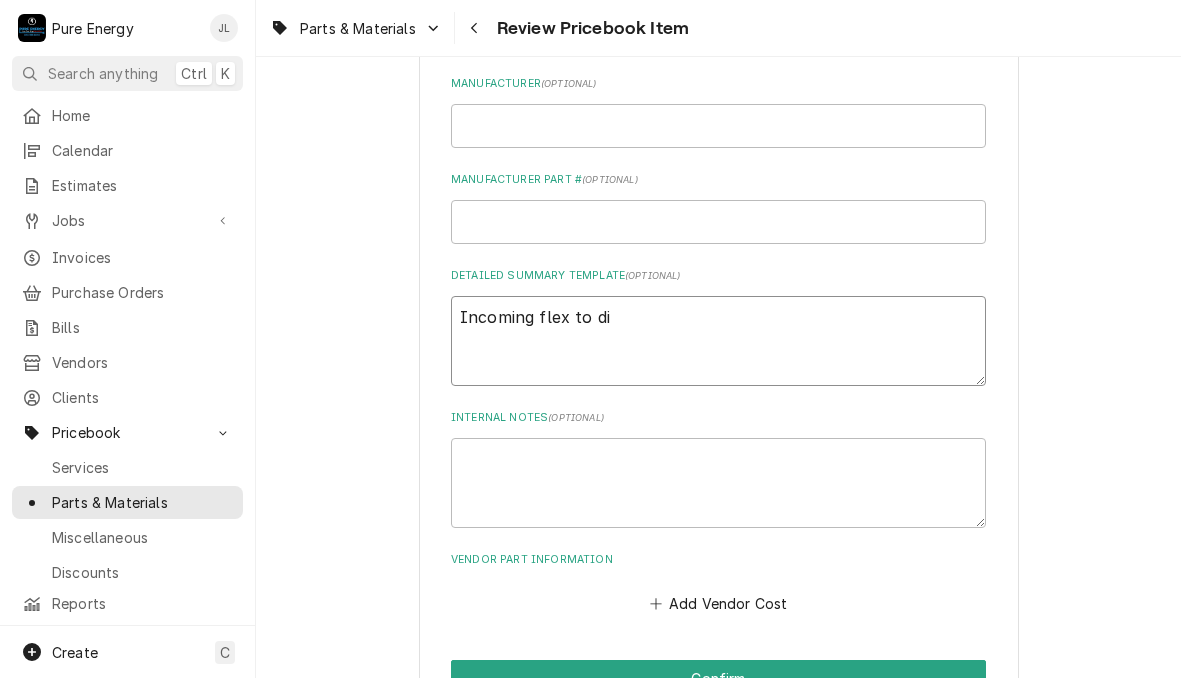 type on "x" 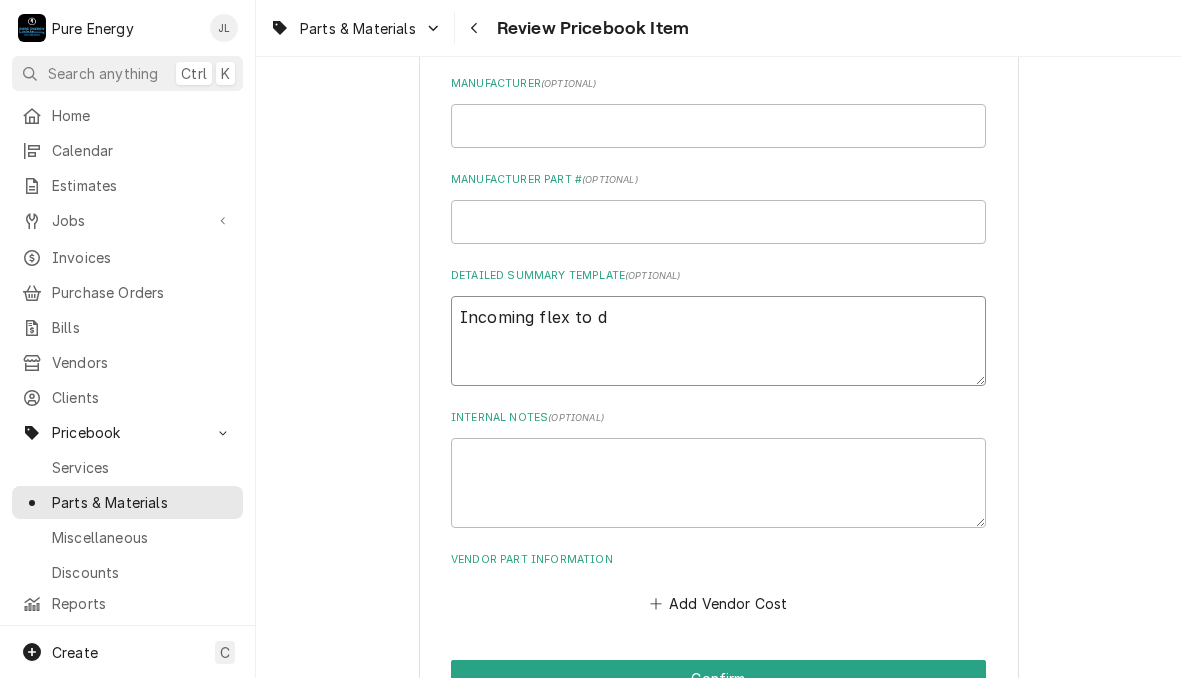 type on "x" 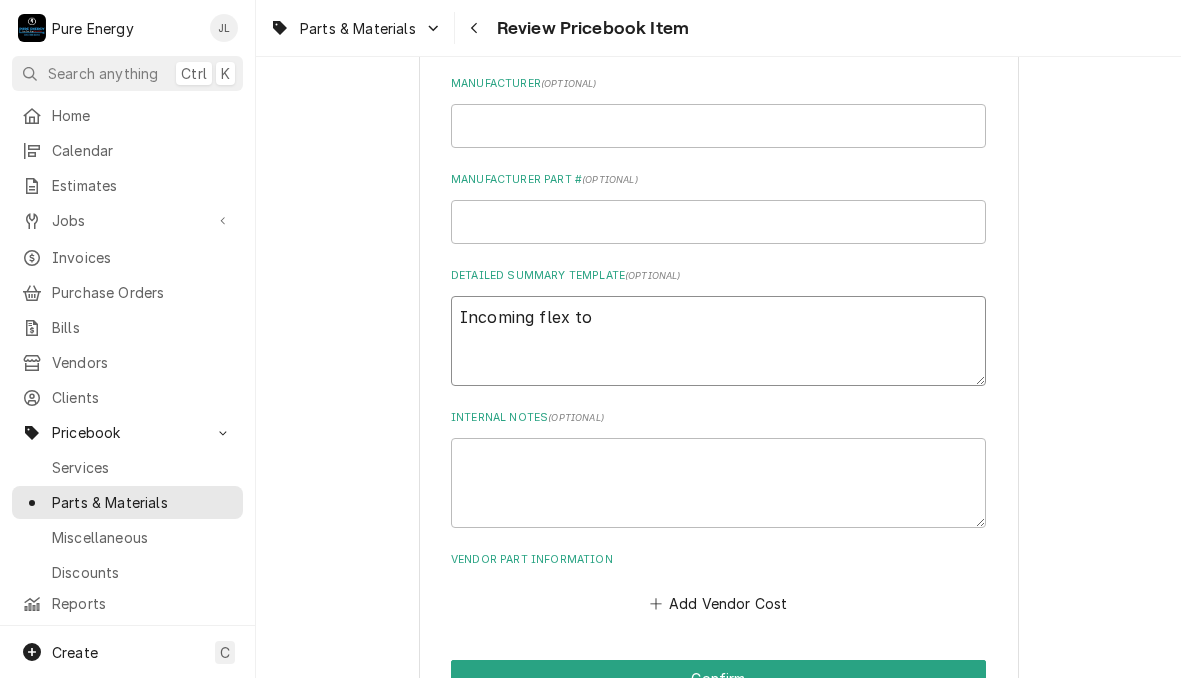 type on "x" 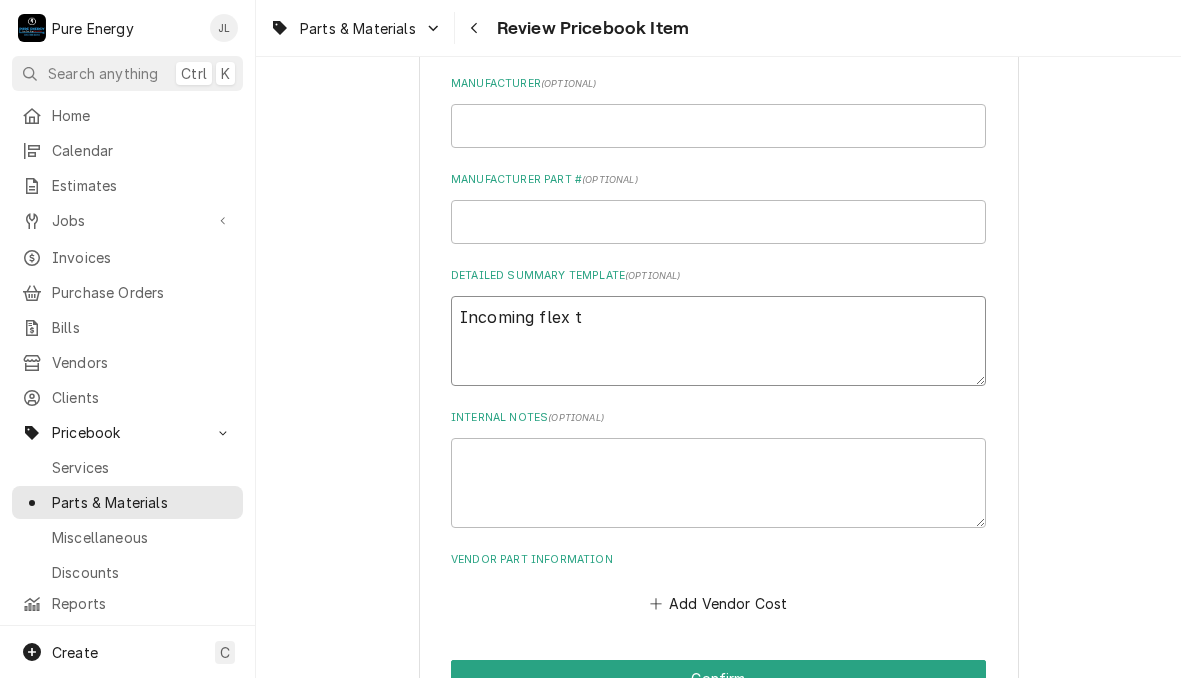 type on "x" 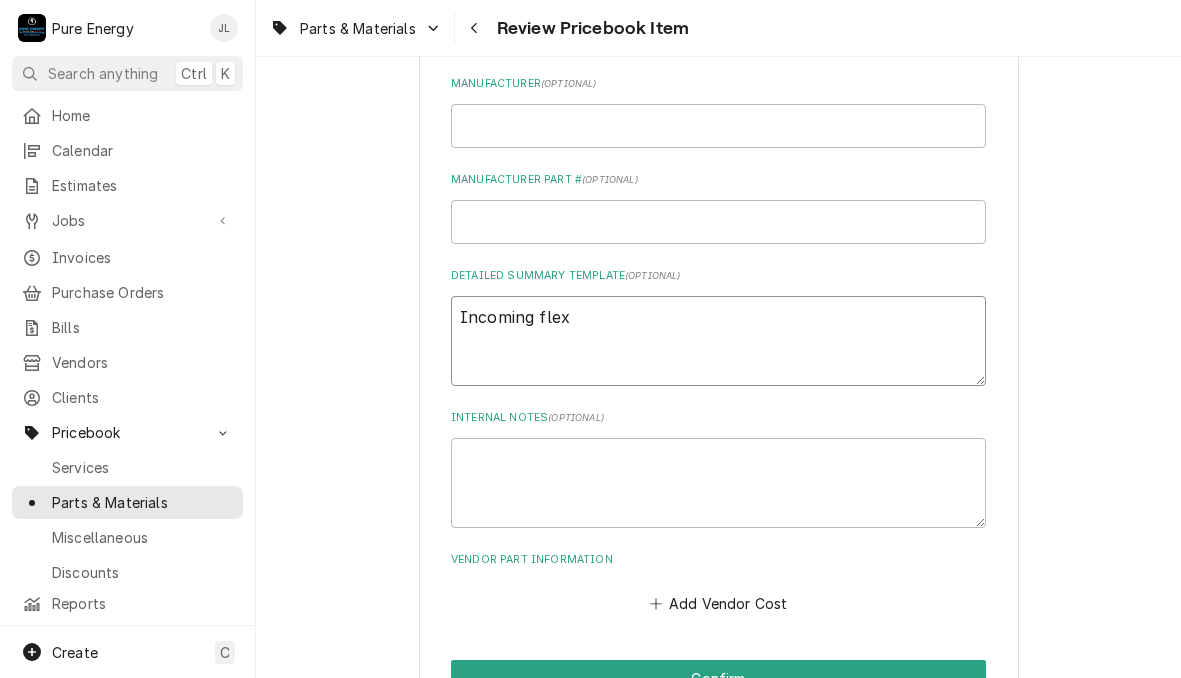 type on "x" 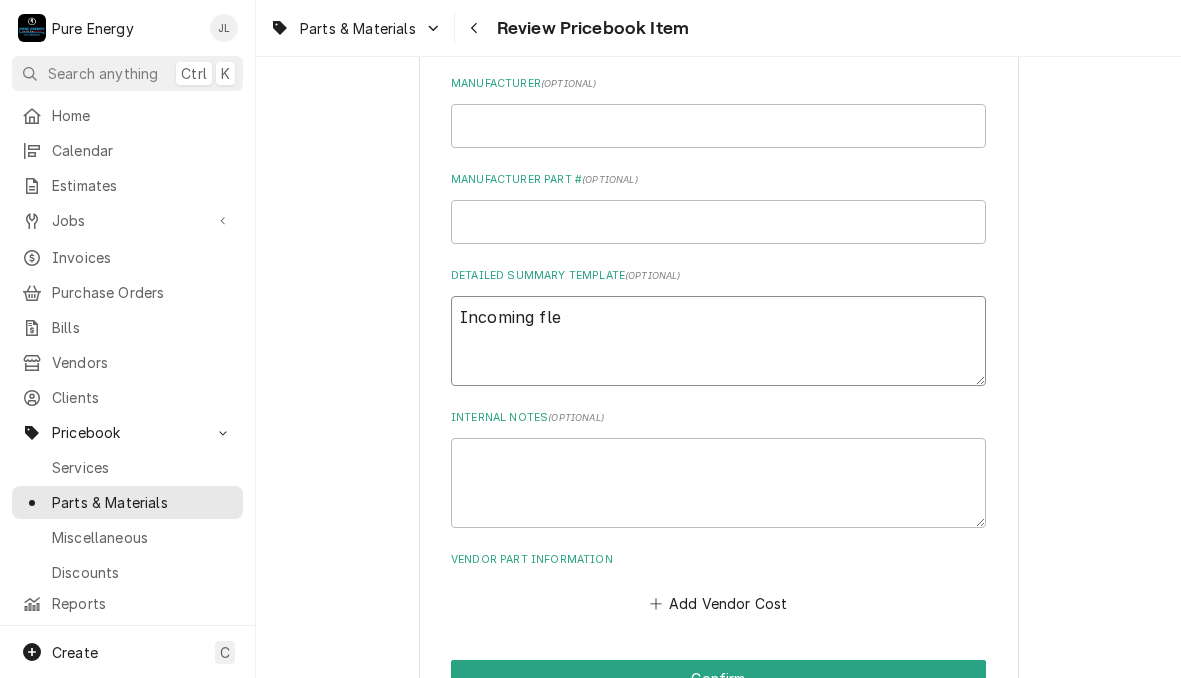 type on "x" 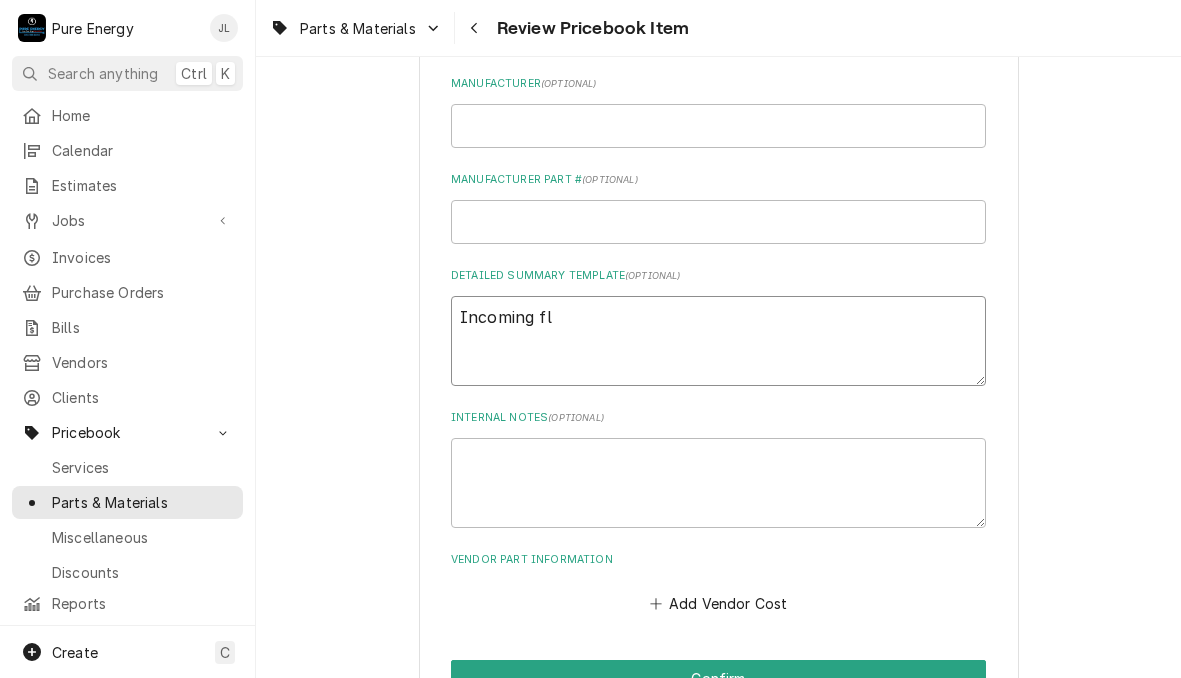 type on "x" 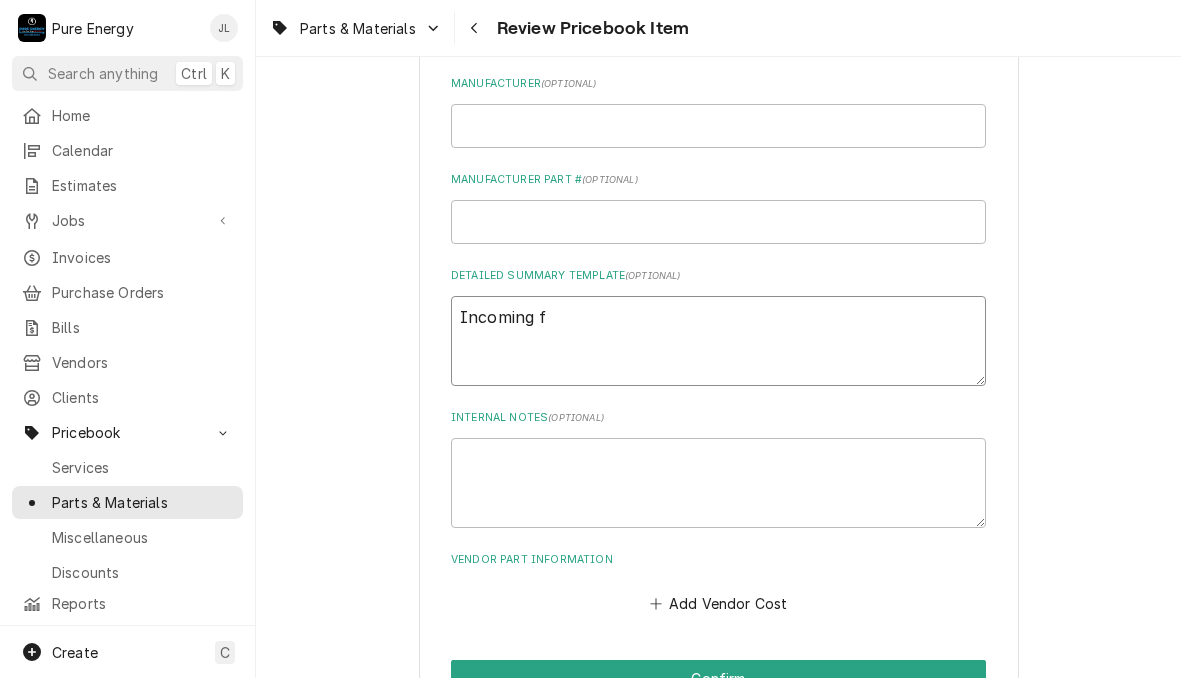 type on "x" 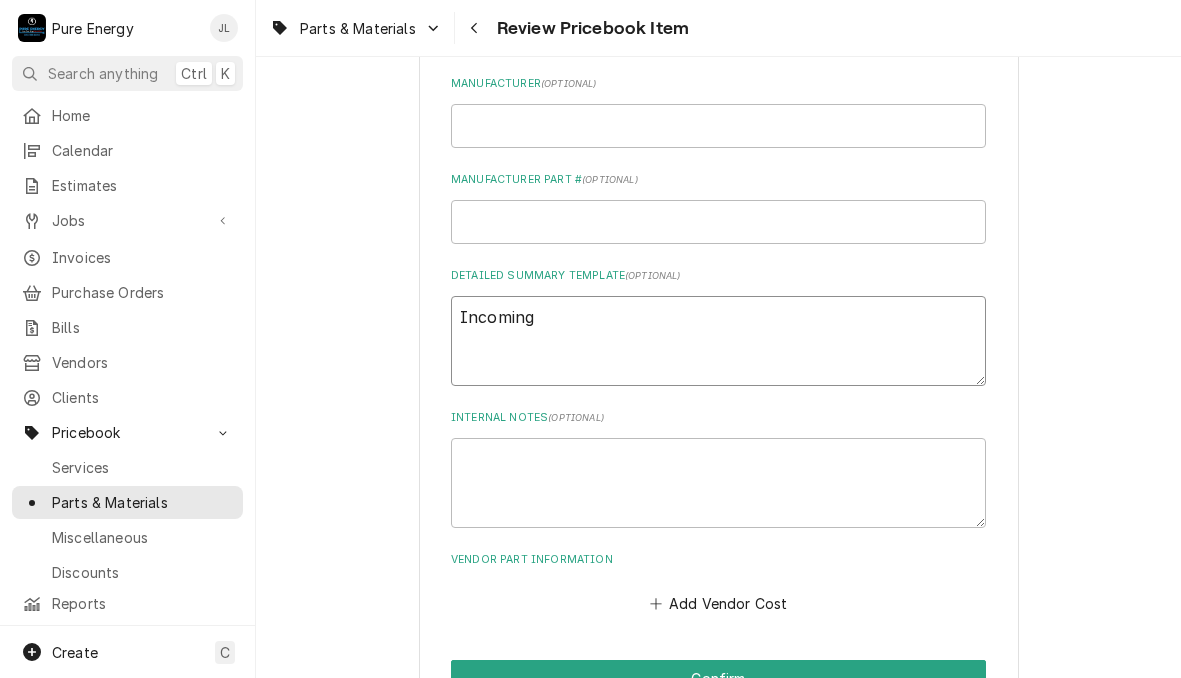 type on "x" 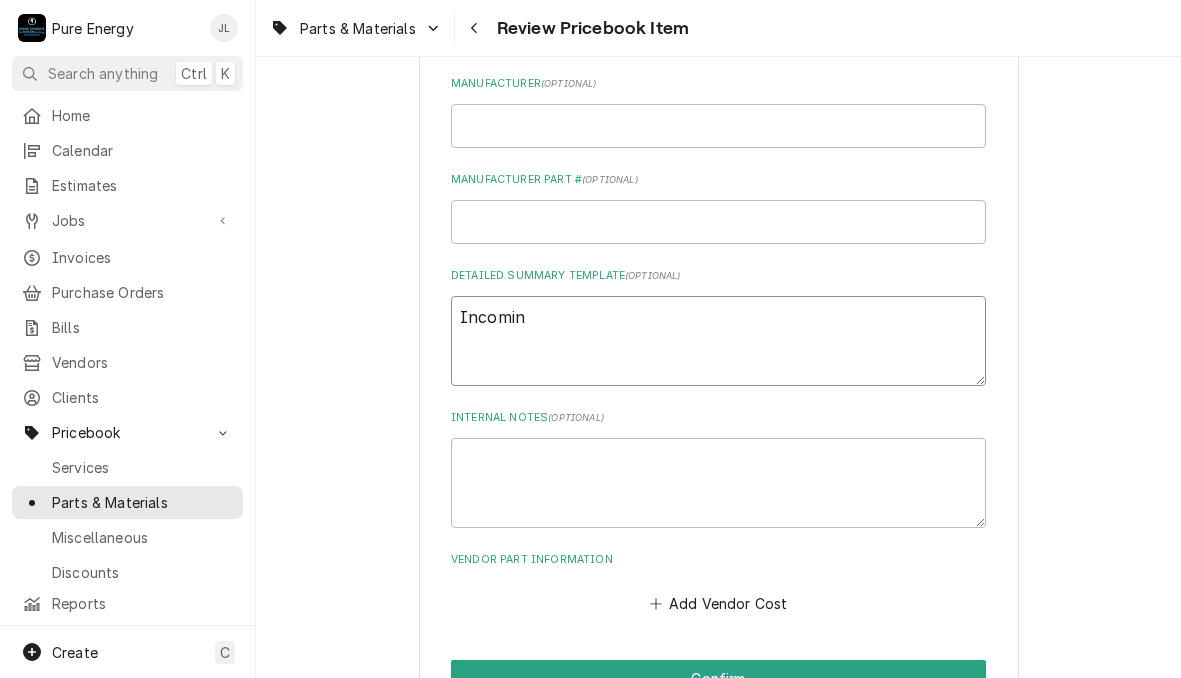 type on "x" 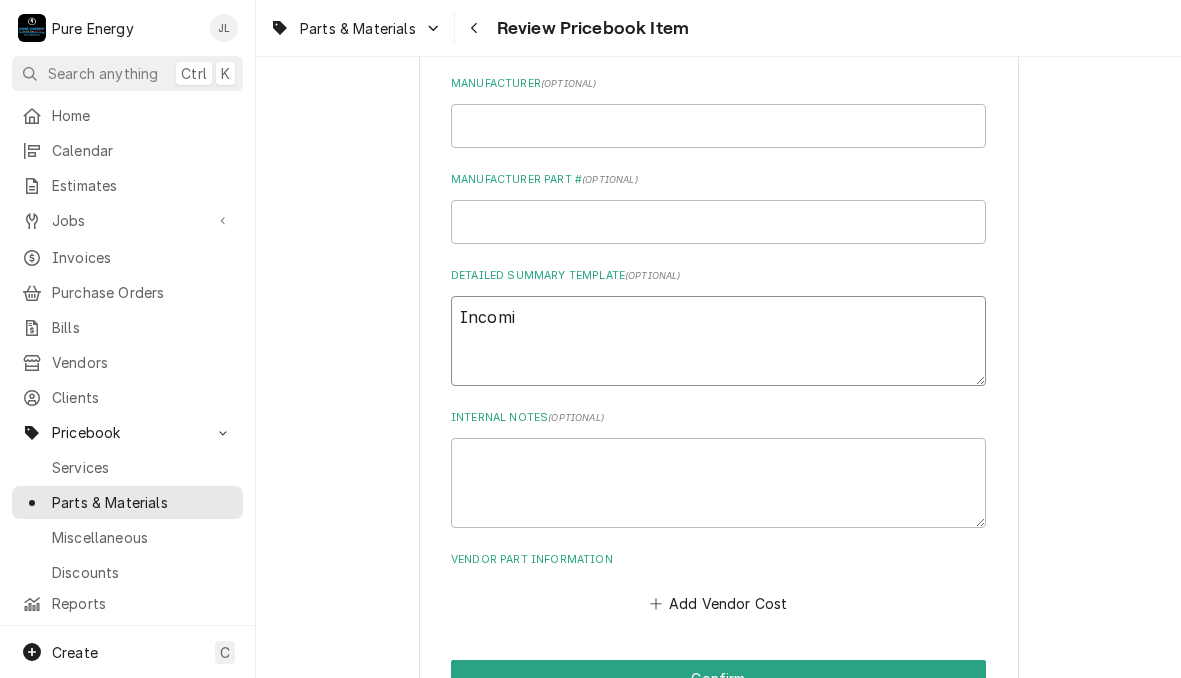 type on "x" 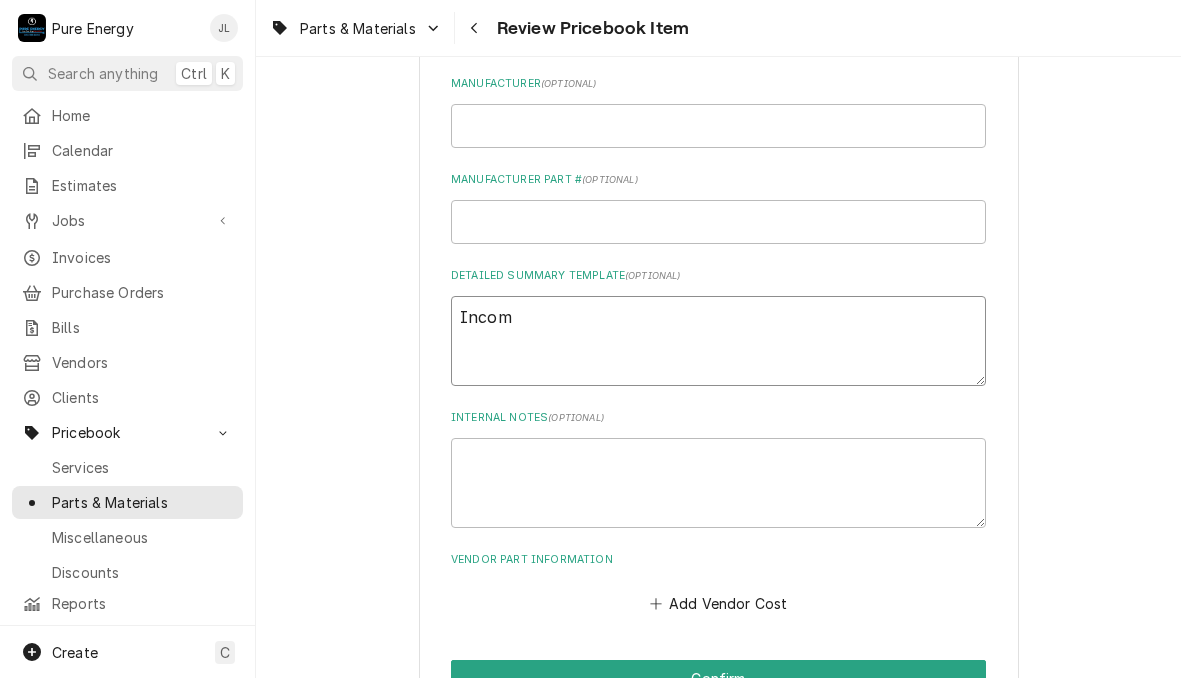 type on "x" 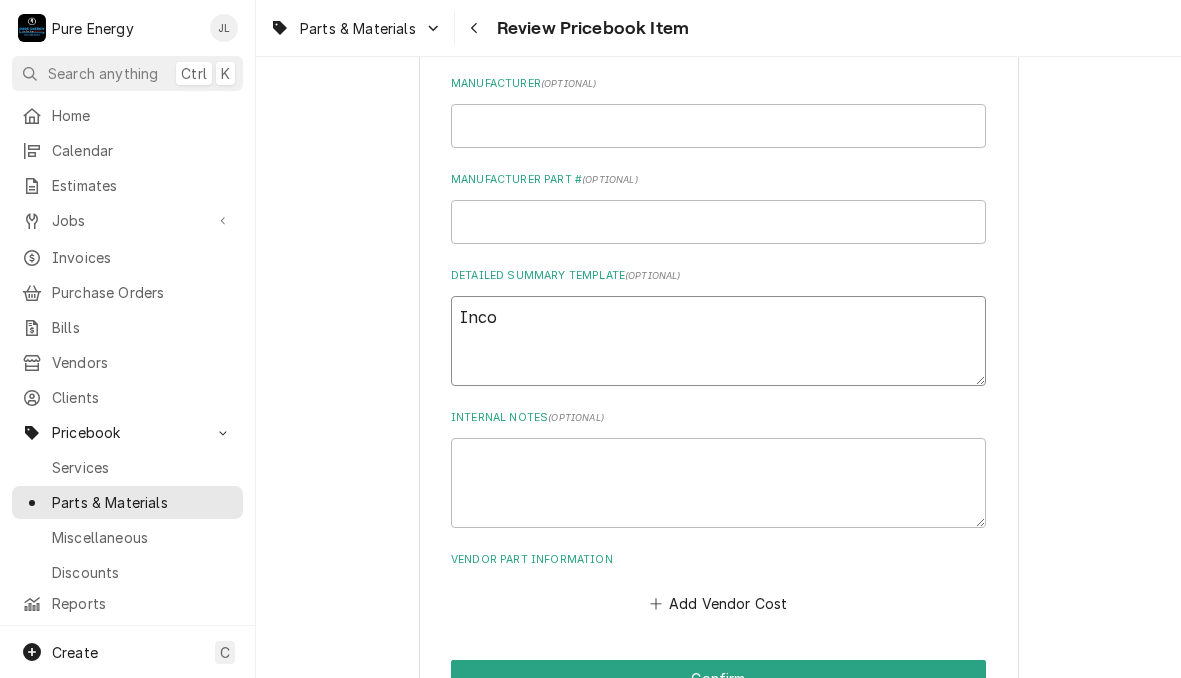 type on "x" 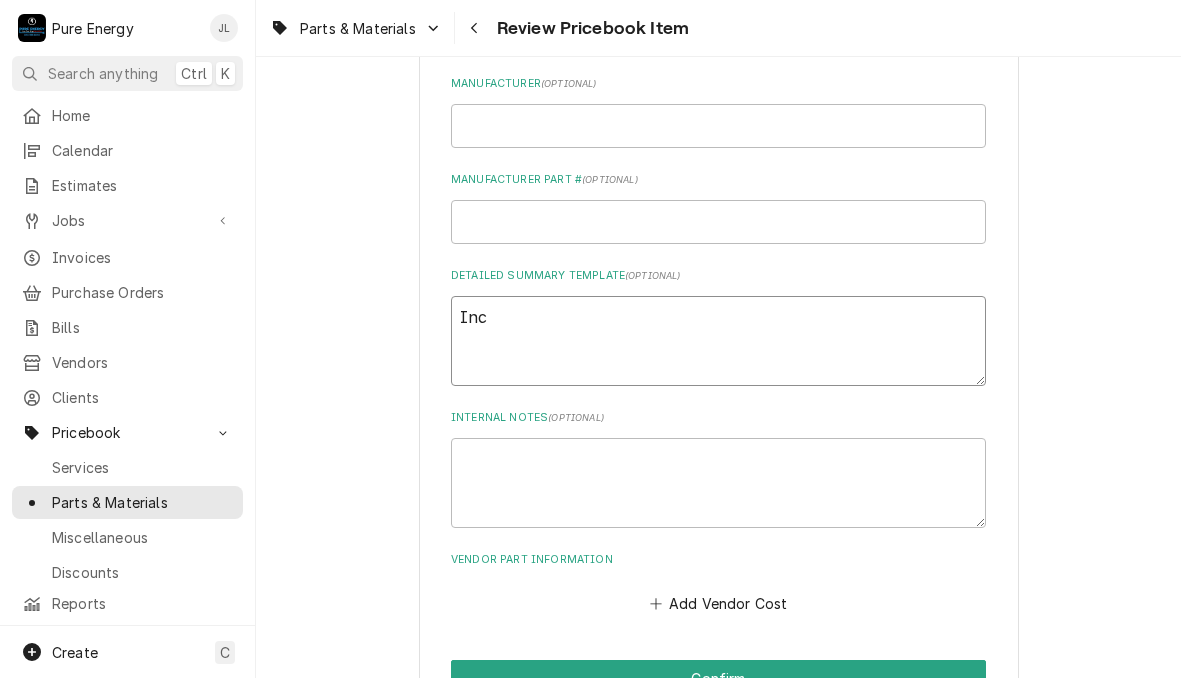 type on "x" 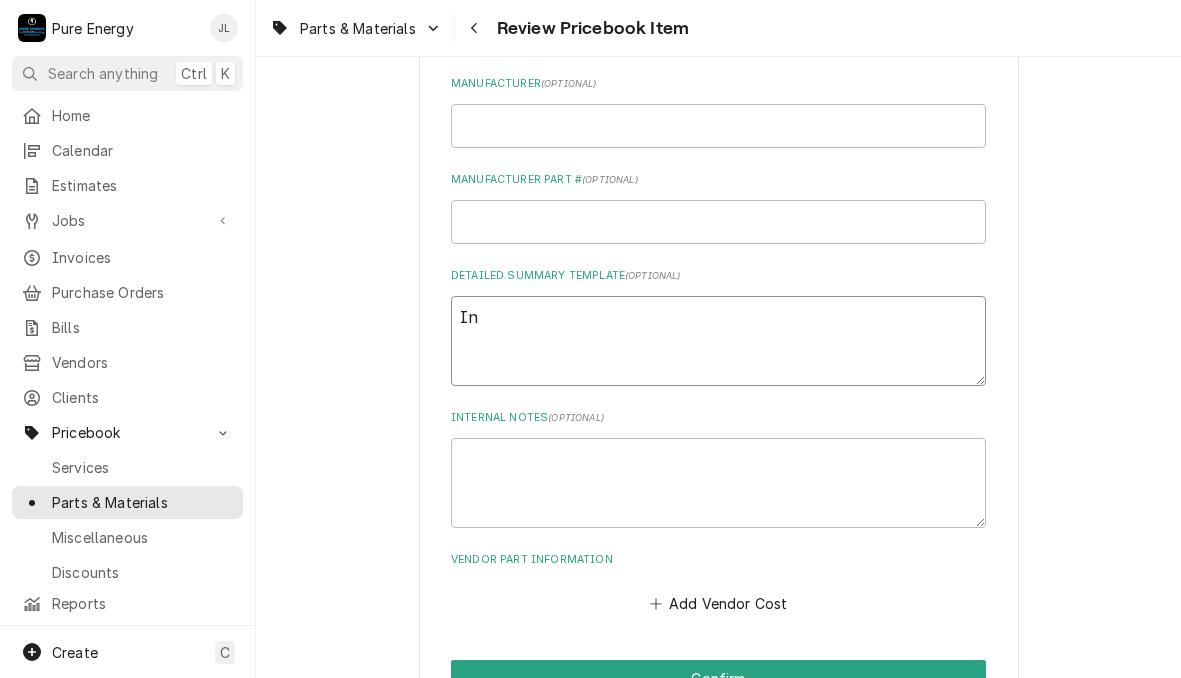 type on "x" 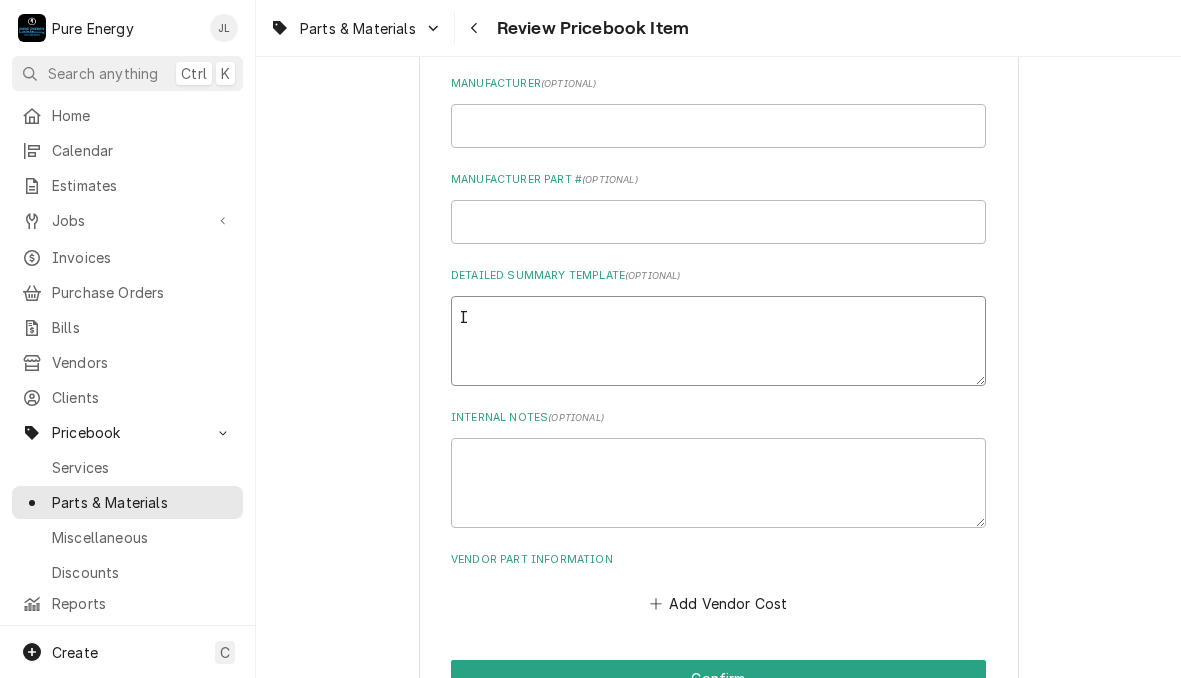 type on "x" 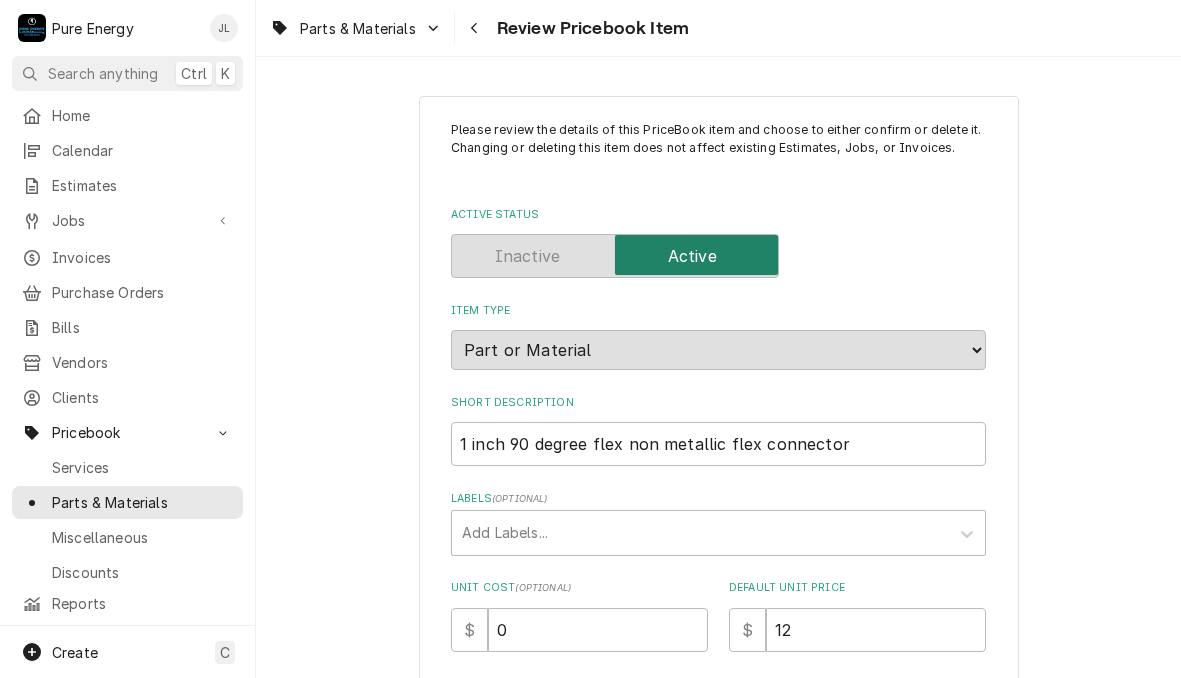 scroll, scrollTop: 200, scrollLeft: 0, axis: vertical 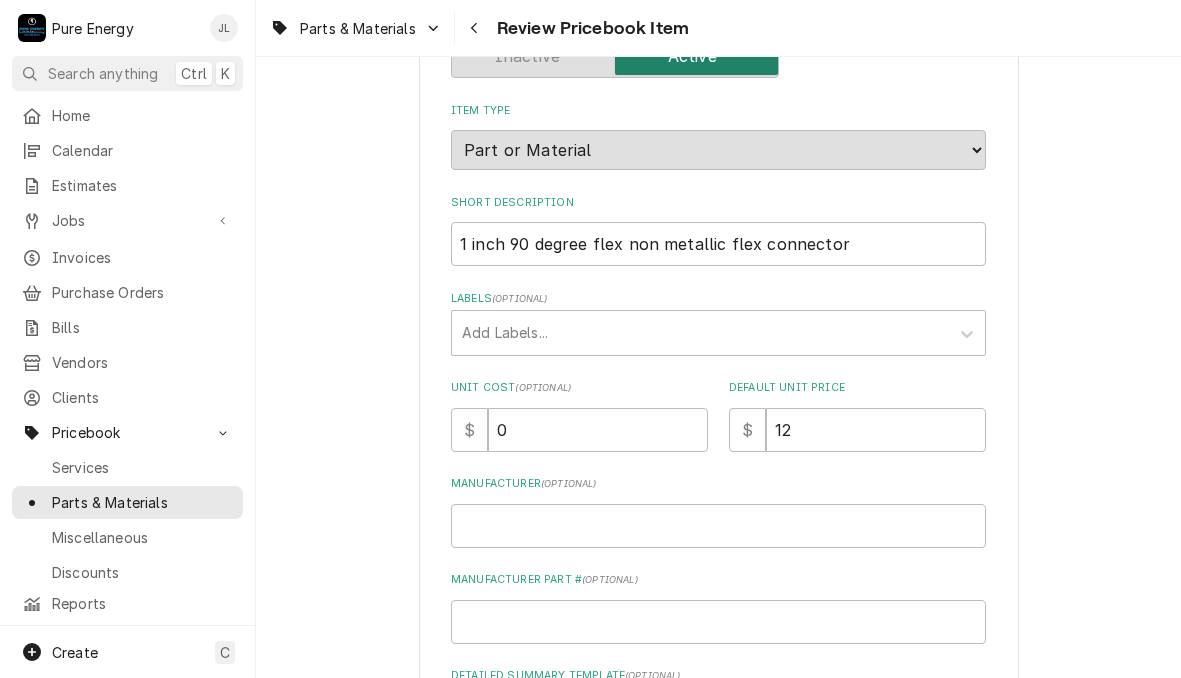 type 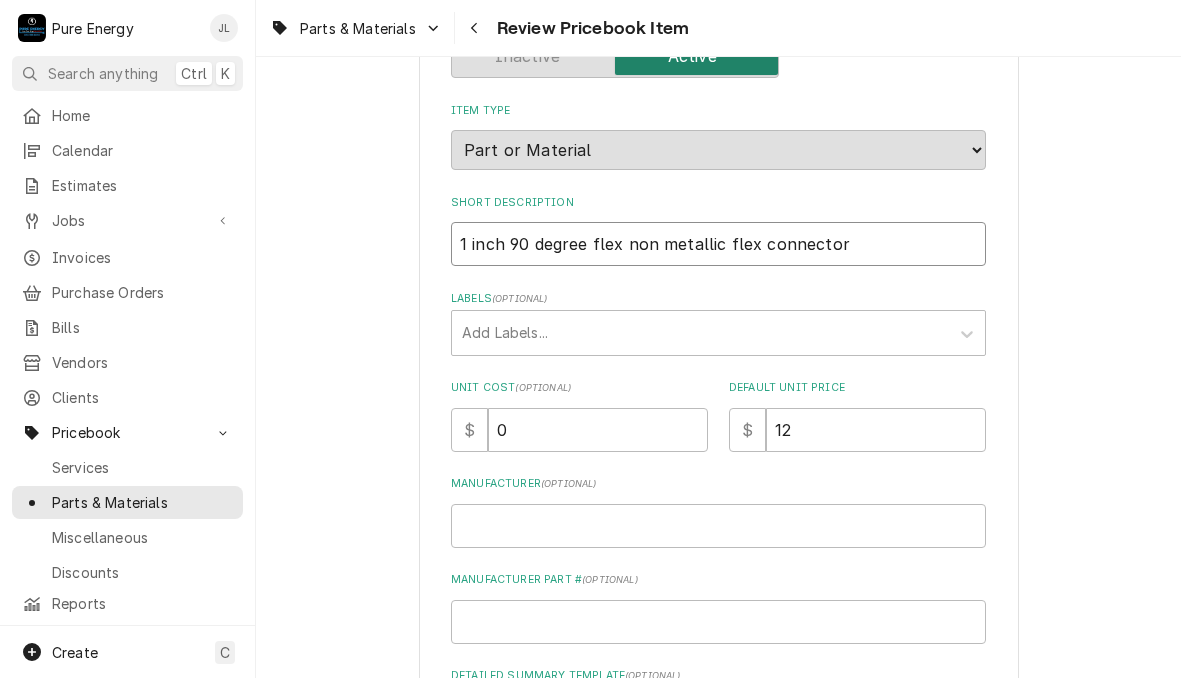 click on "1 inch 90 degree flex non metallic flex connector" at bounding box center [718, 244] 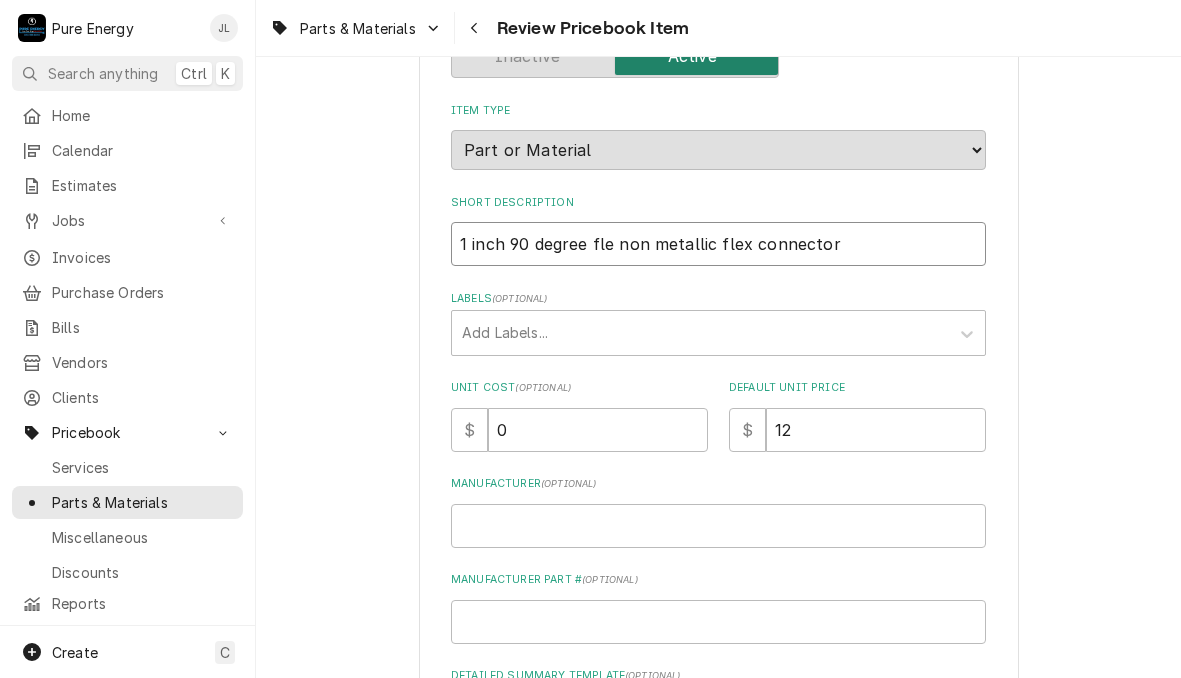 type on "x" 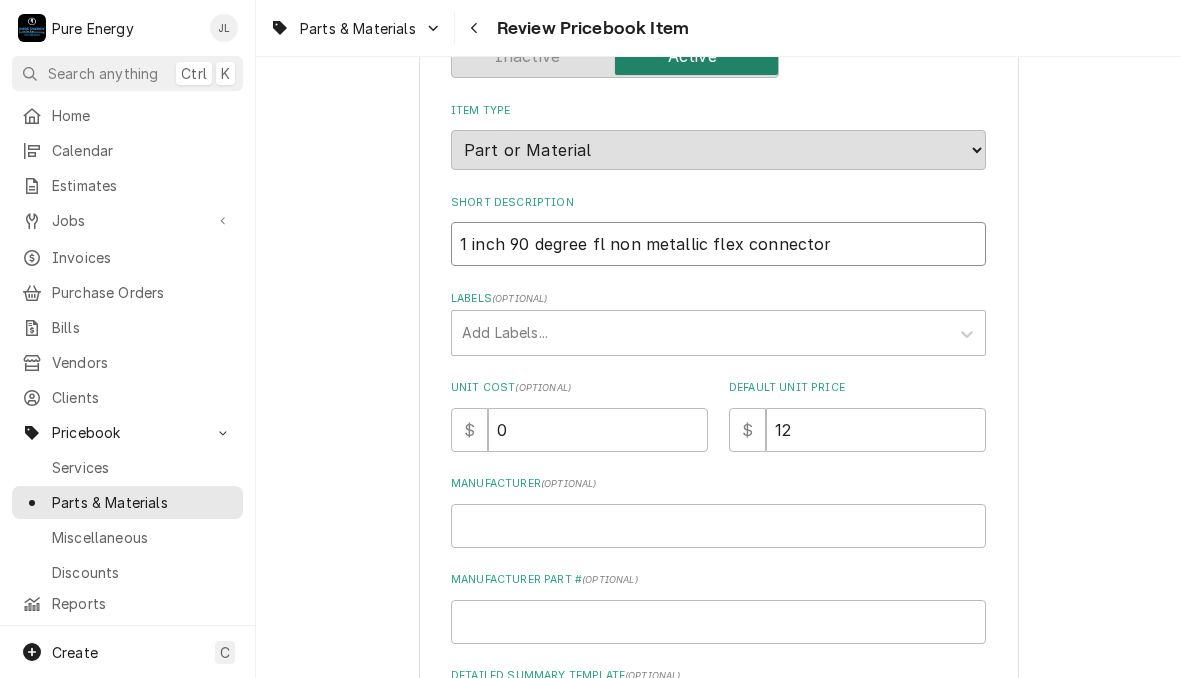 type on "x" 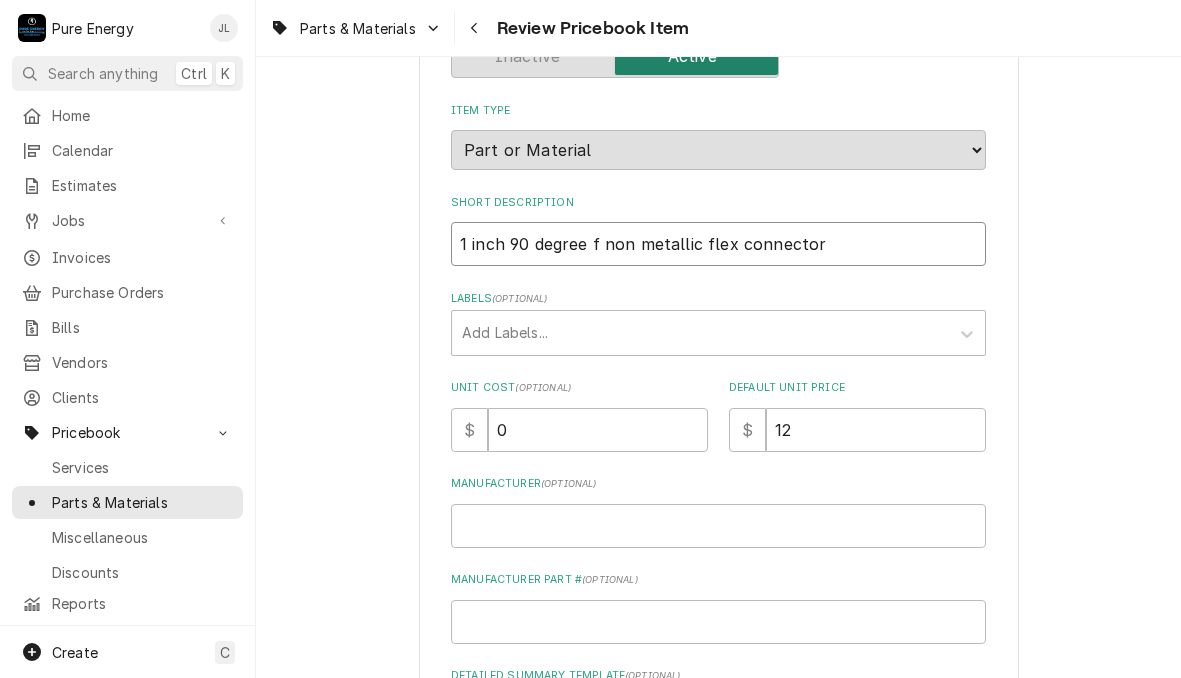 type on "x" 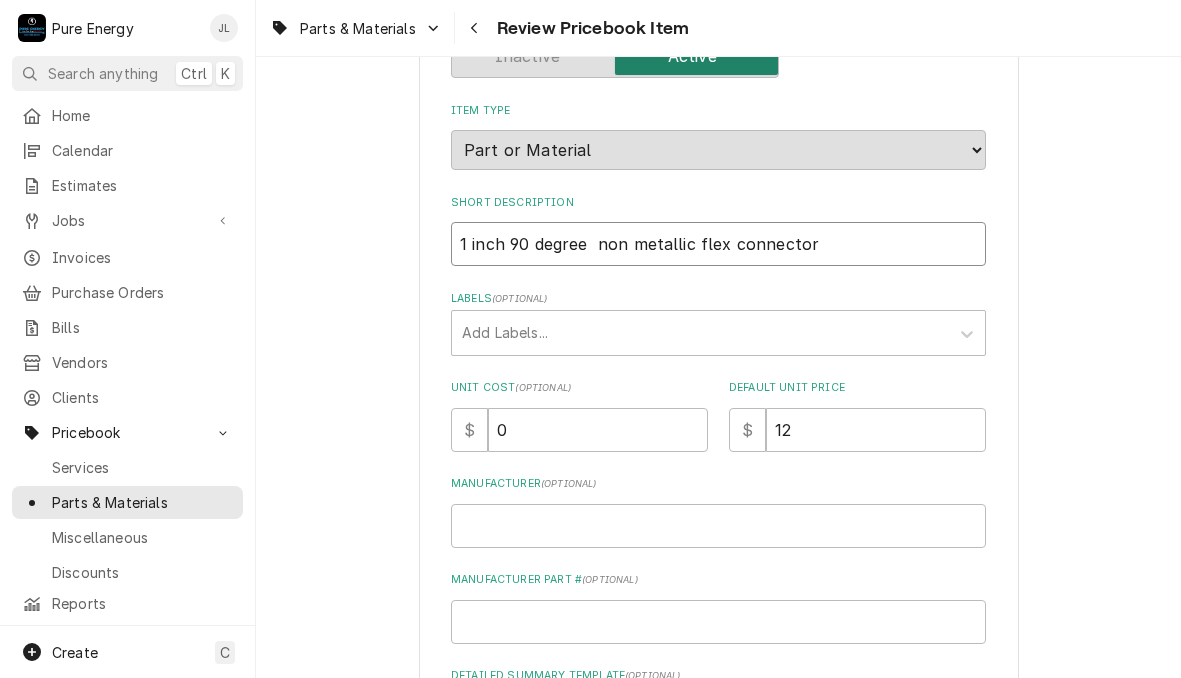 type on "x" 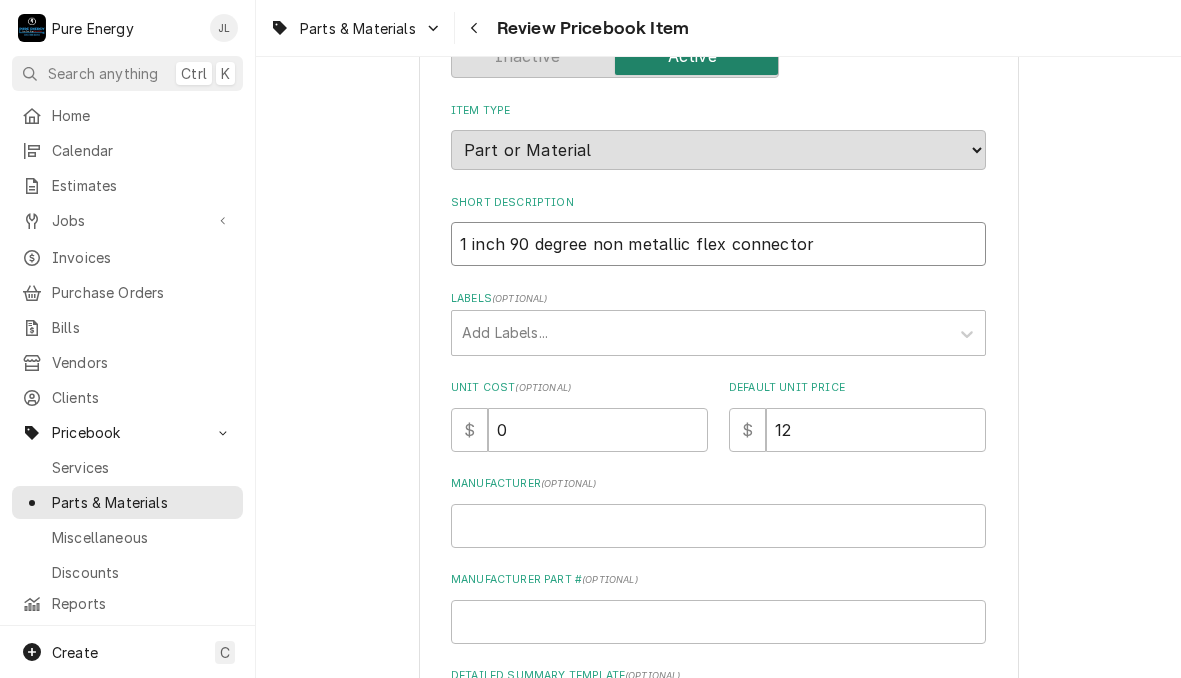 type on "x" 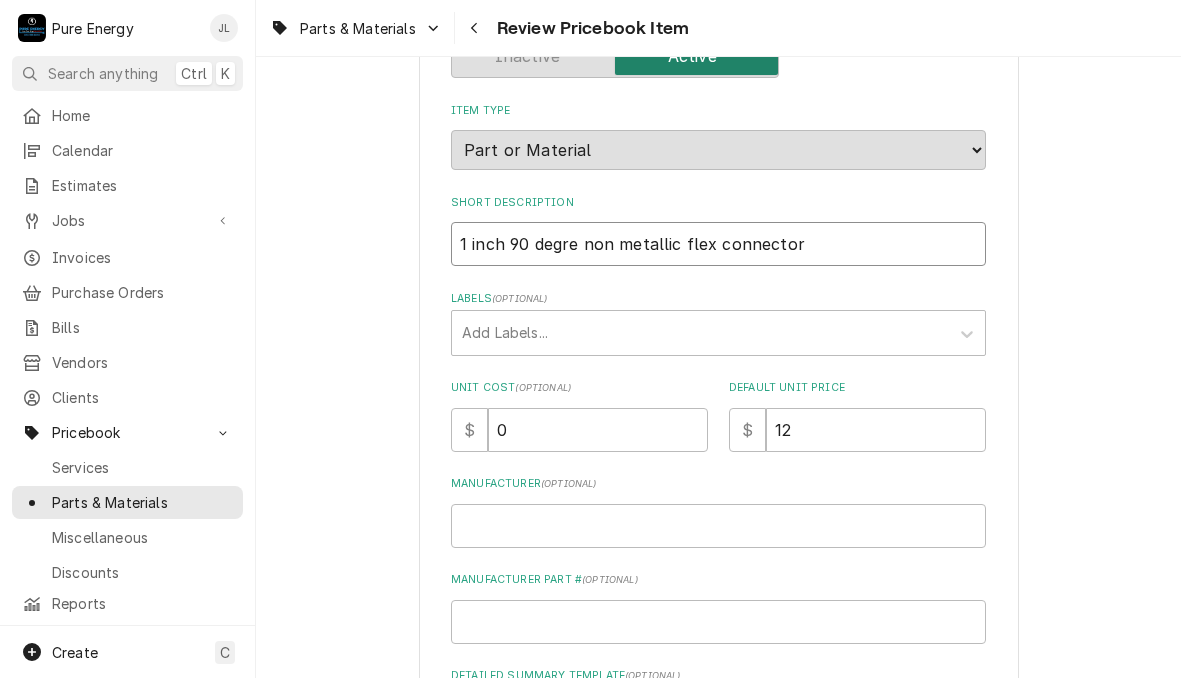 type on "x" 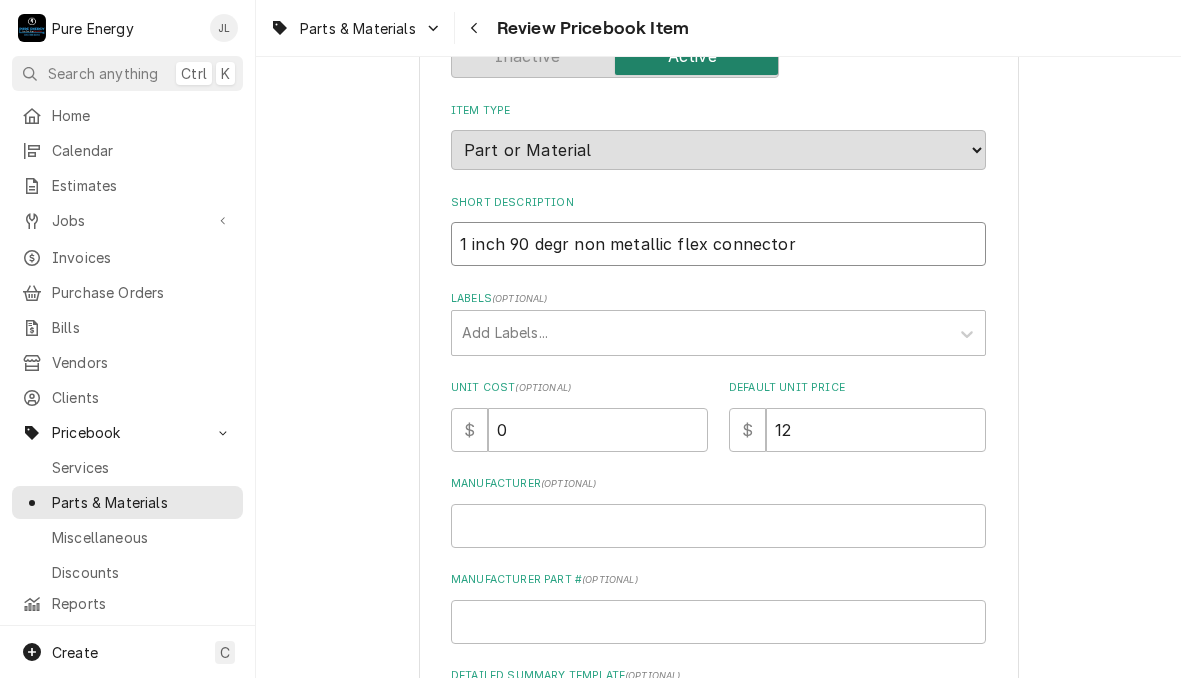 type on "x" 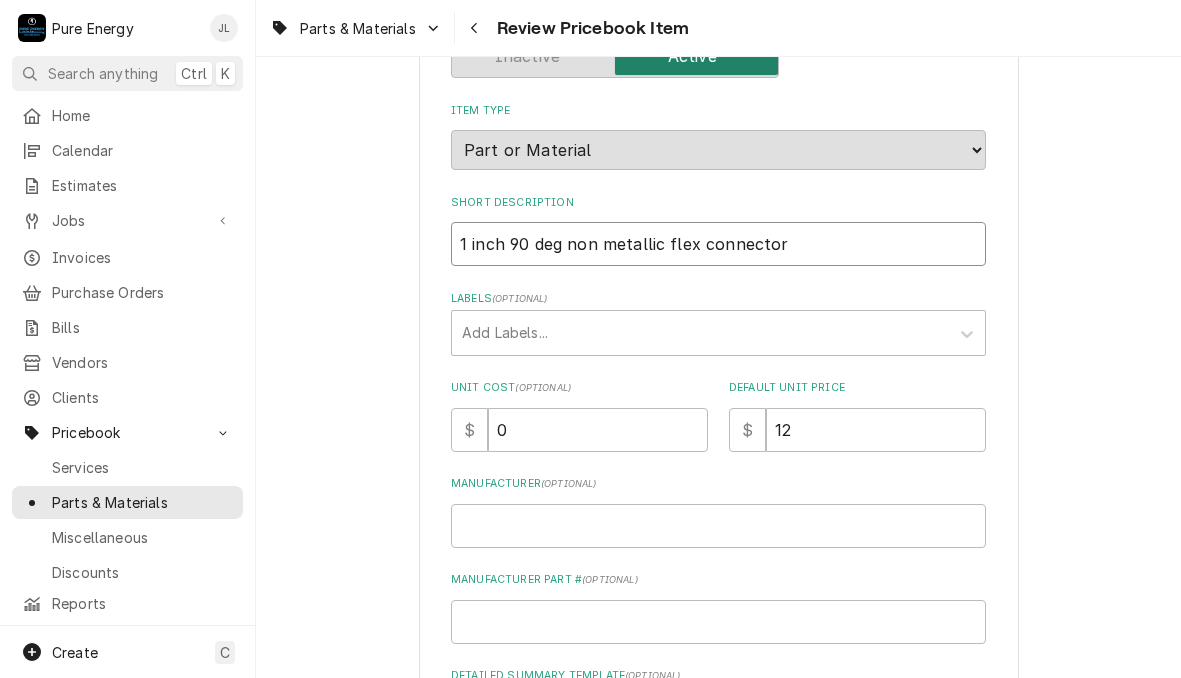 type on "x" 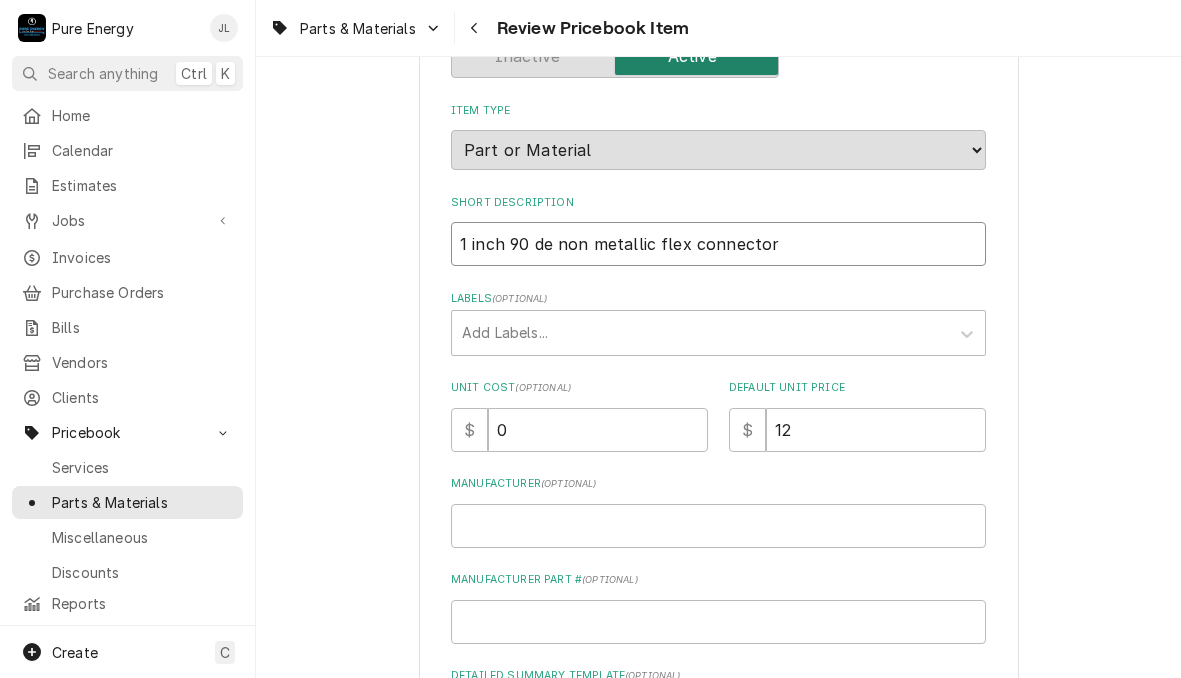 type on "x" 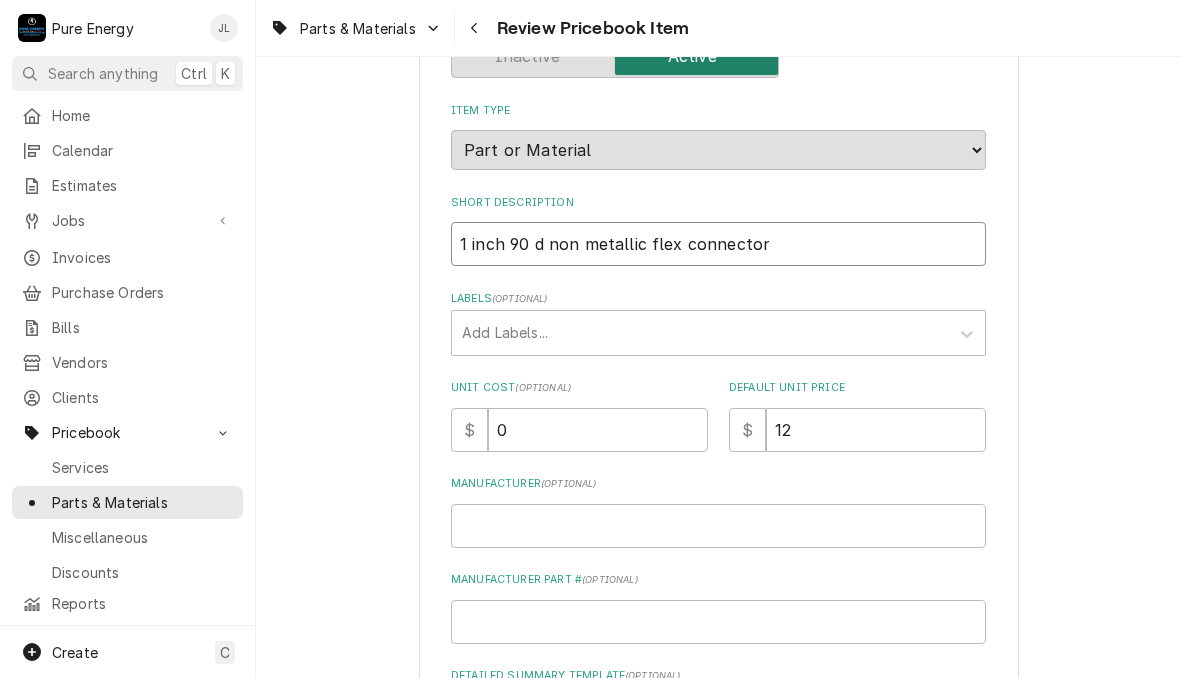 type on "x" 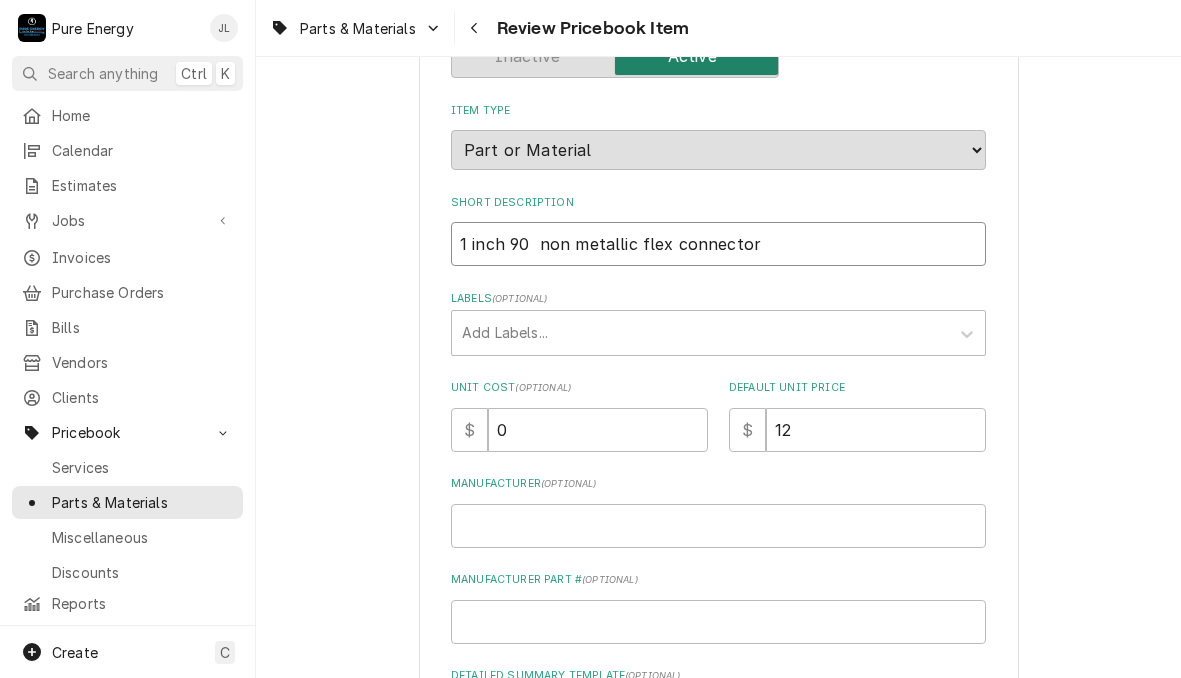 type on "x" 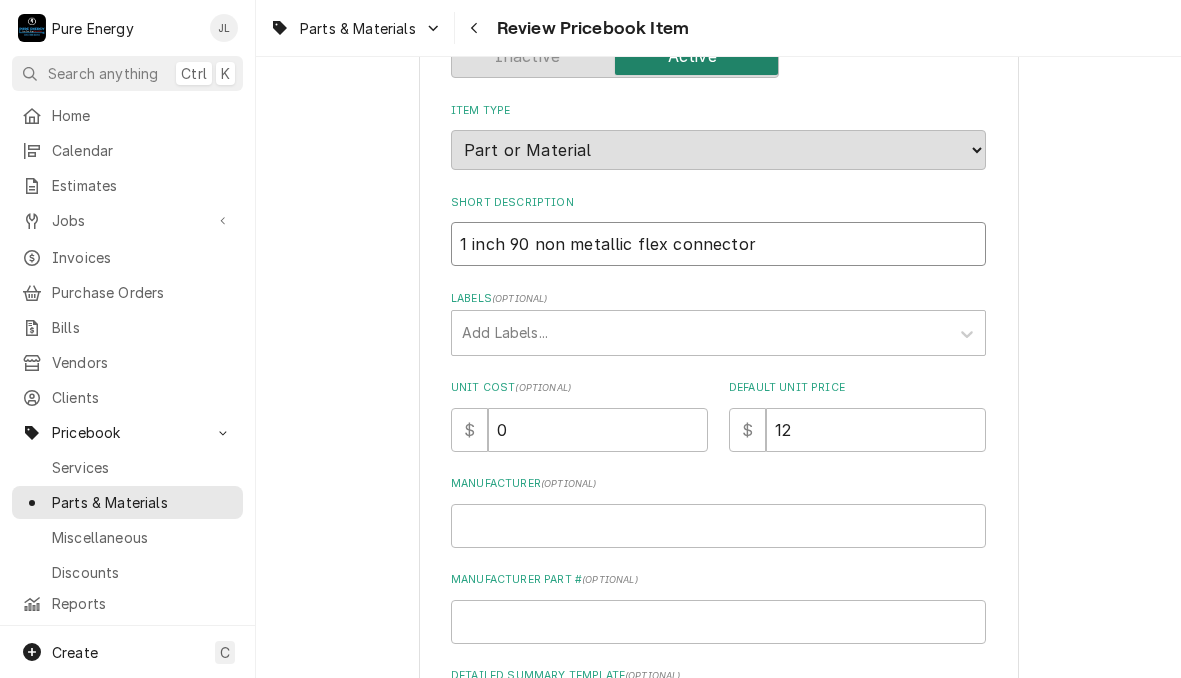 type on "x" 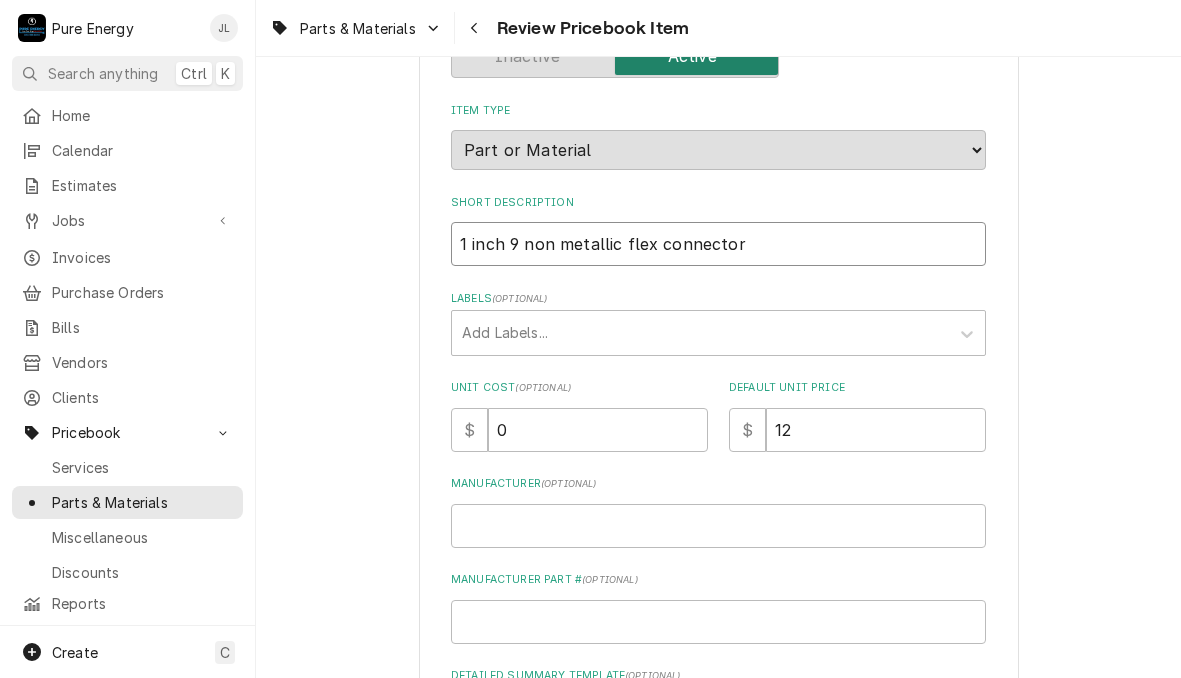 type on "x" 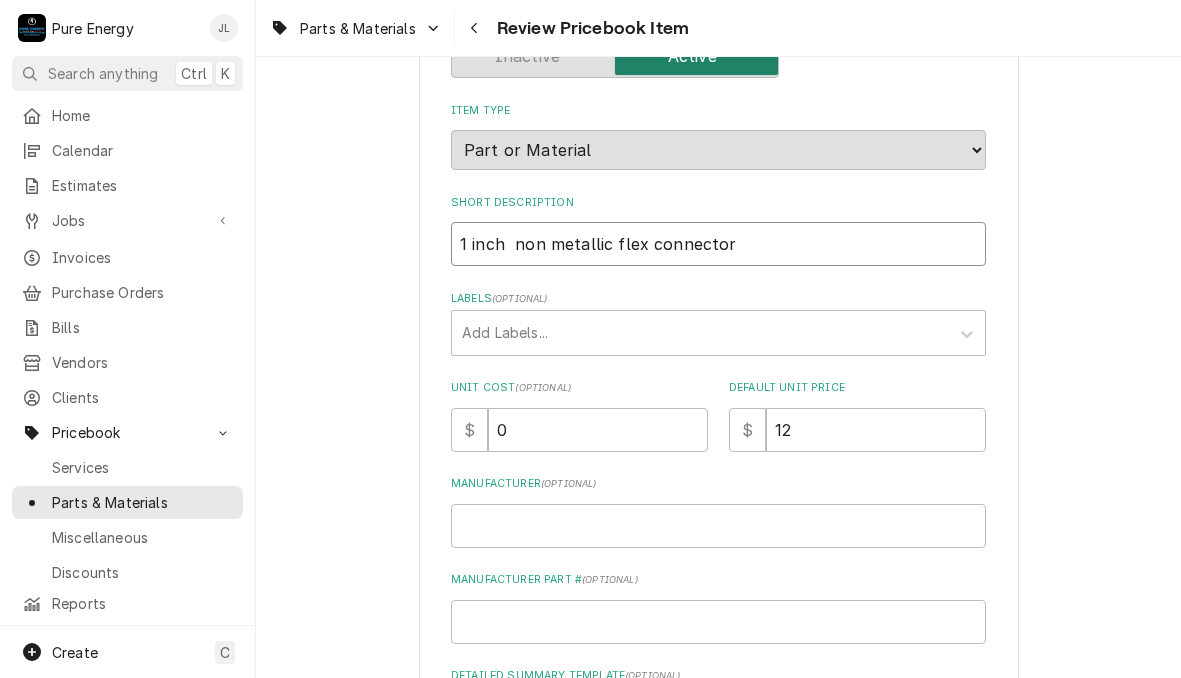 type on "x" 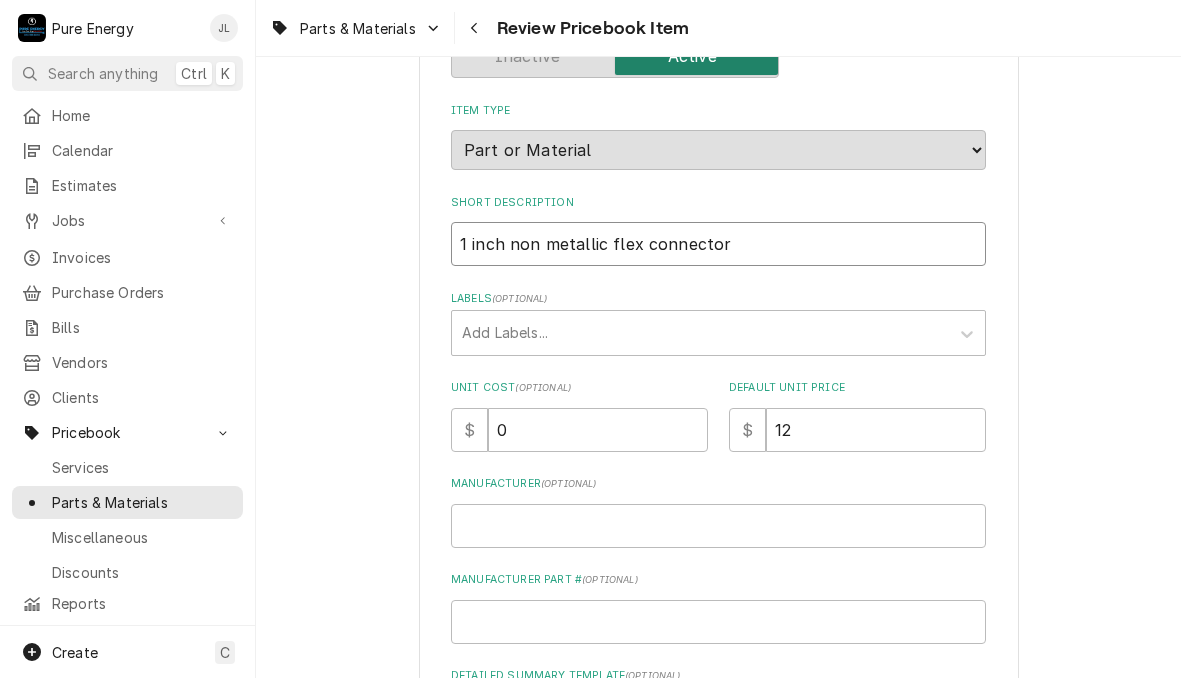 click on "1 inch non metallic flex connector" at bounding box center [718, 244] 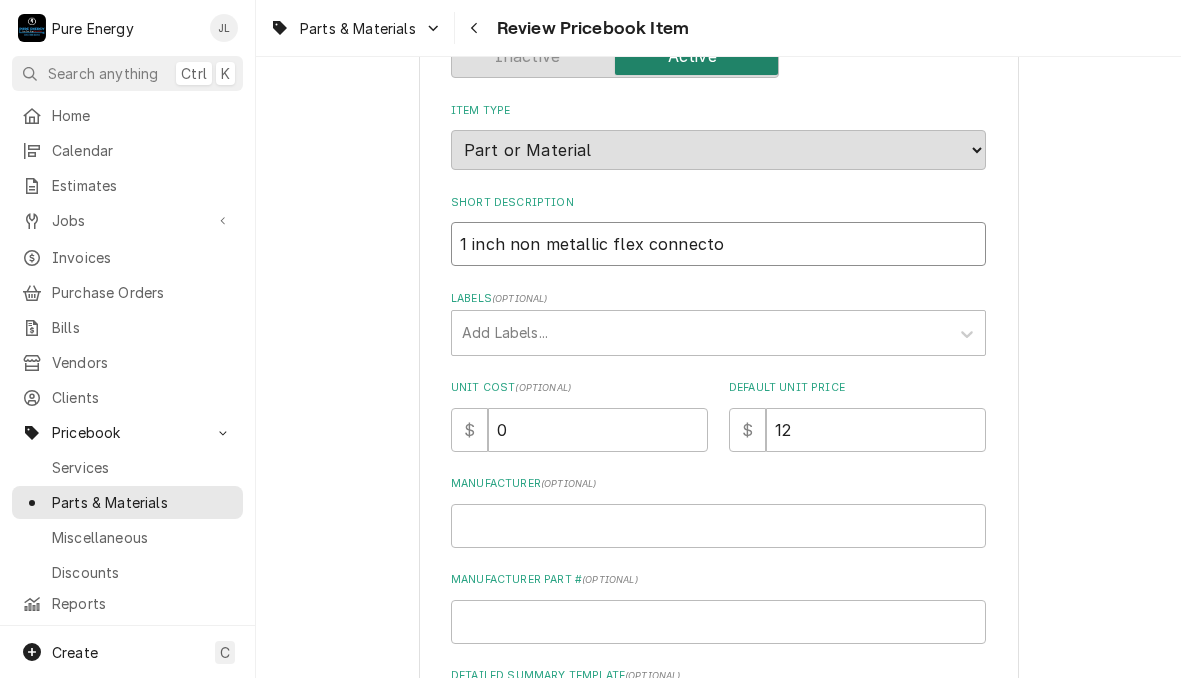 type on "x" 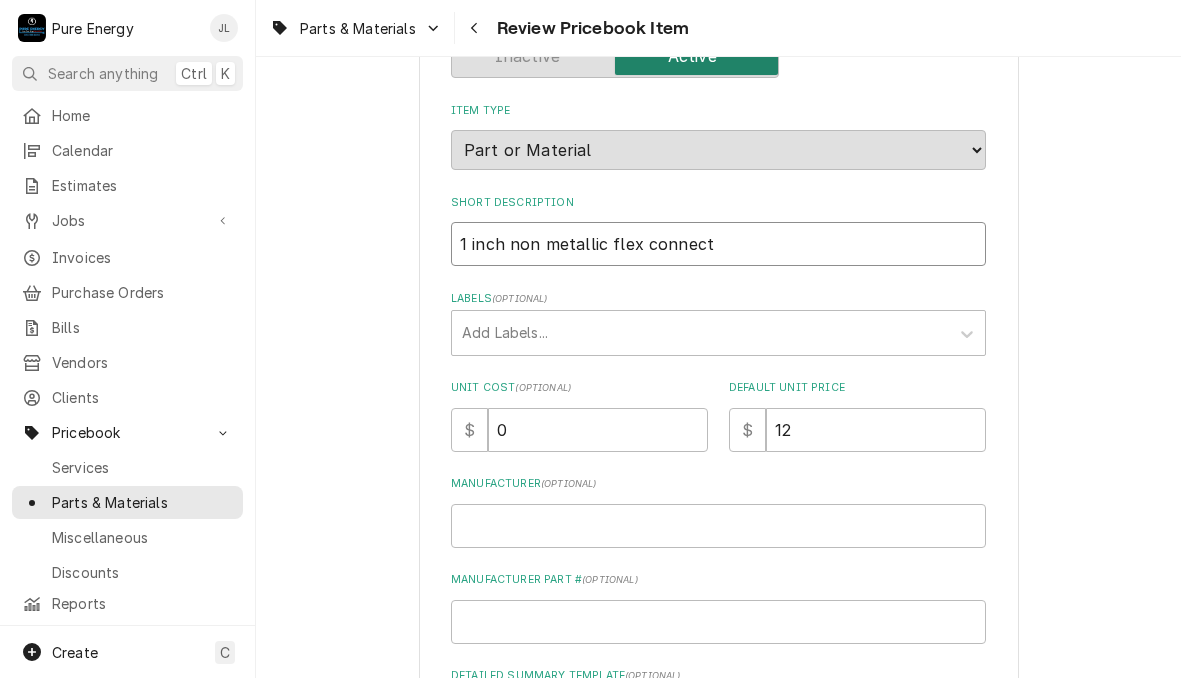 type on "x" 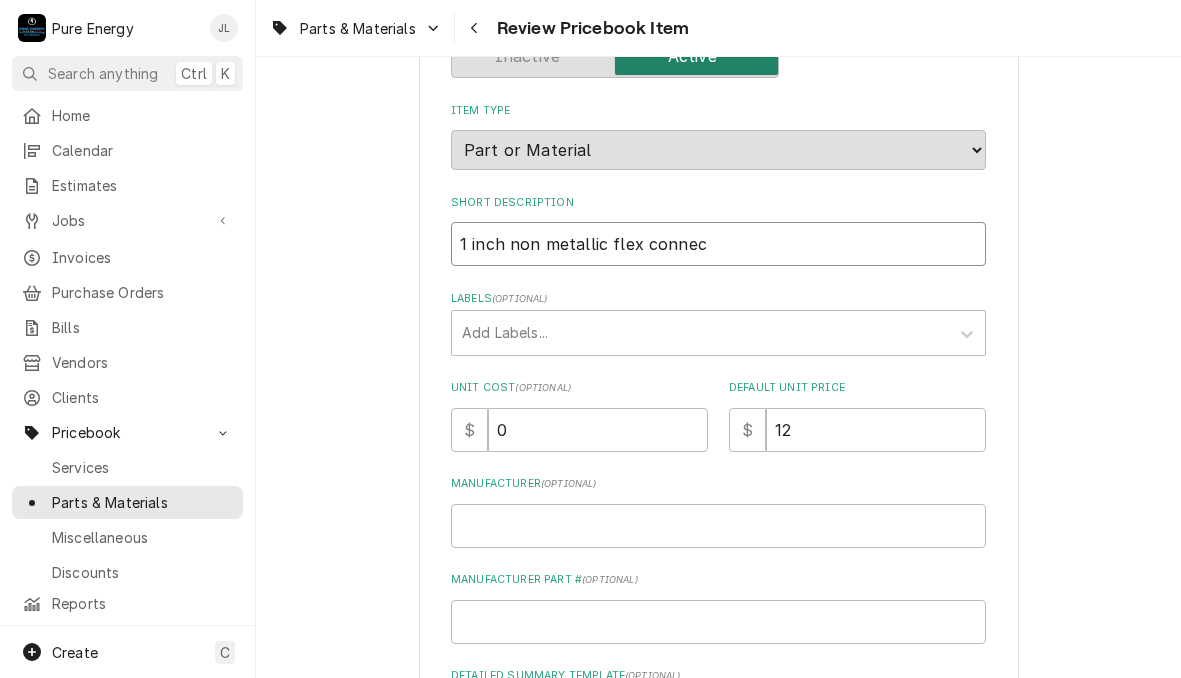 type on "x" 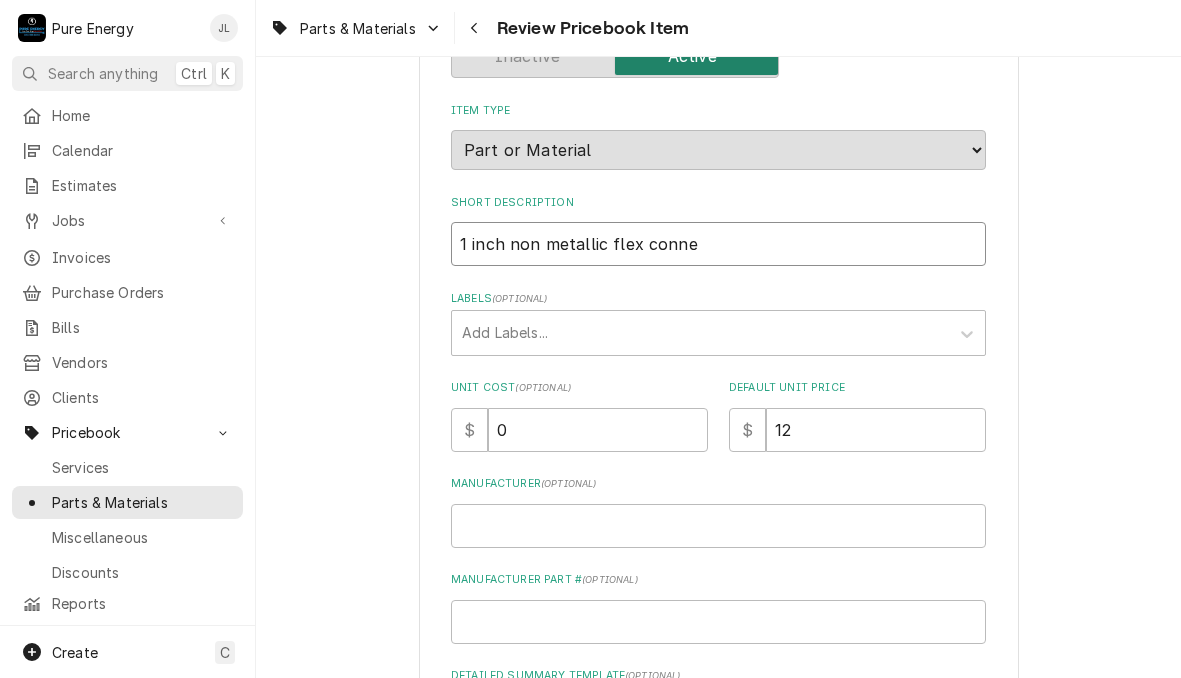 type on "x" 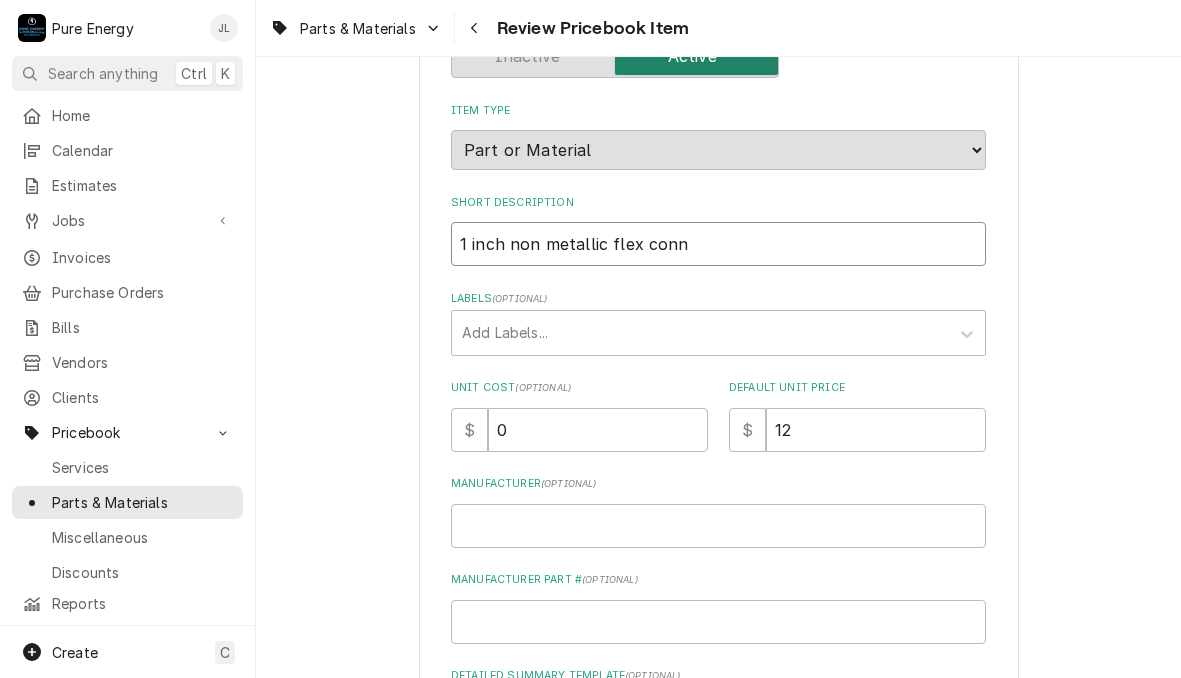 type on "x" 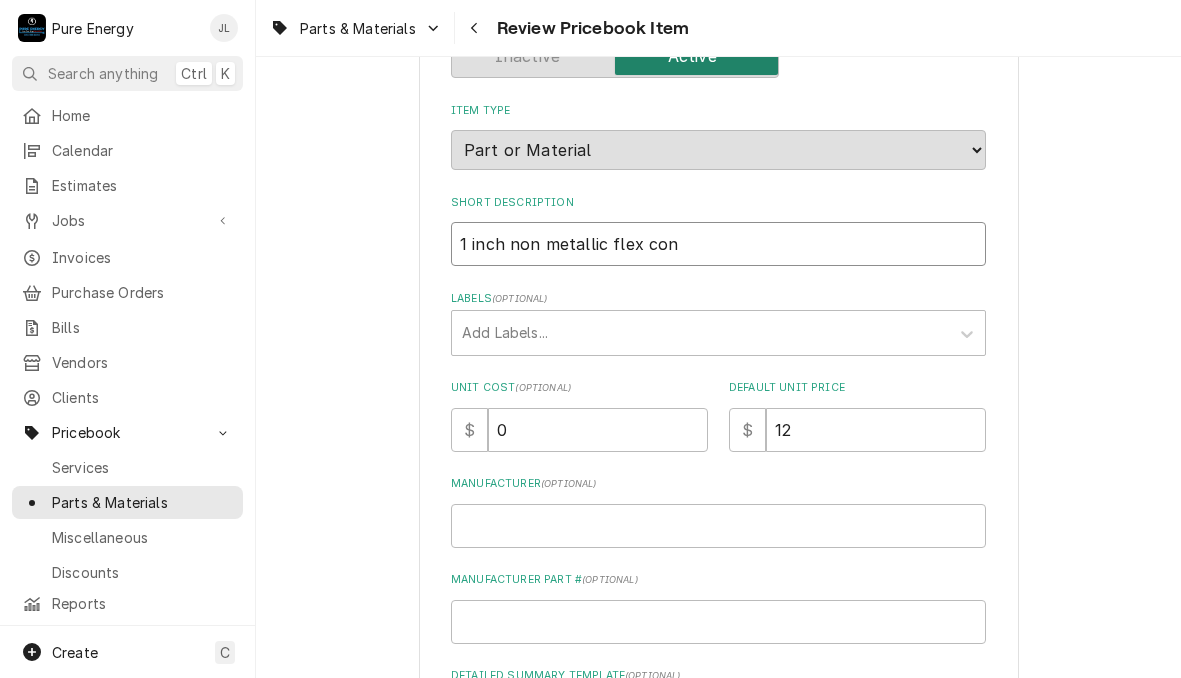 type on "x" 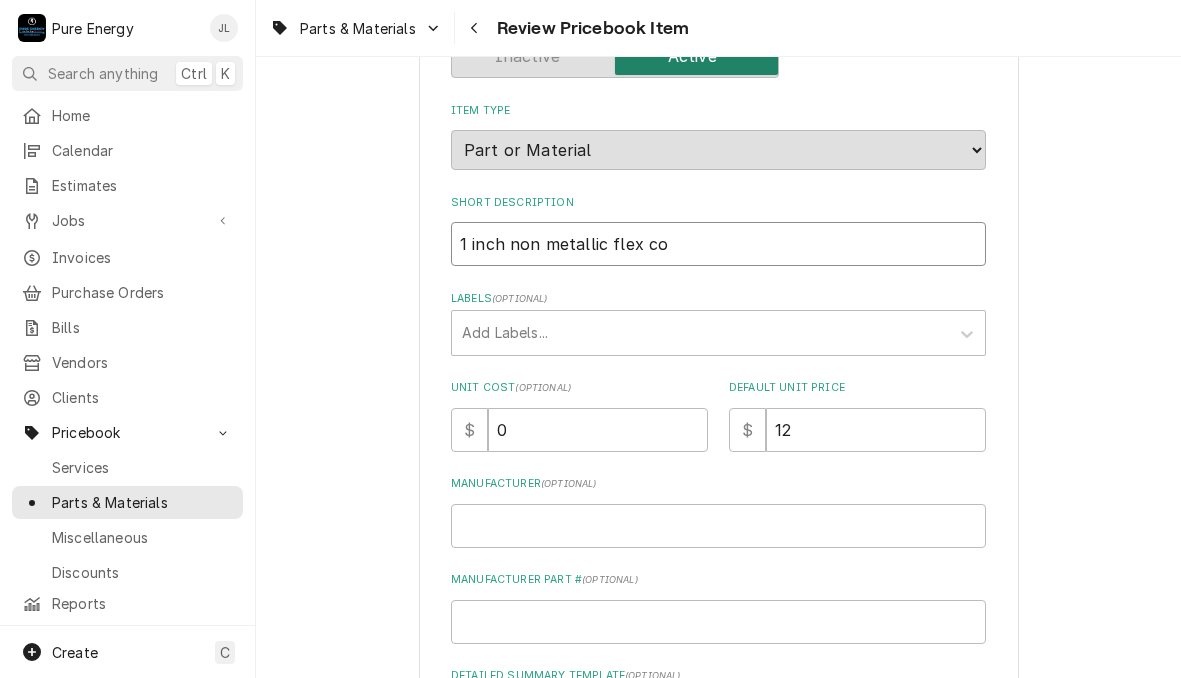 type on "x" 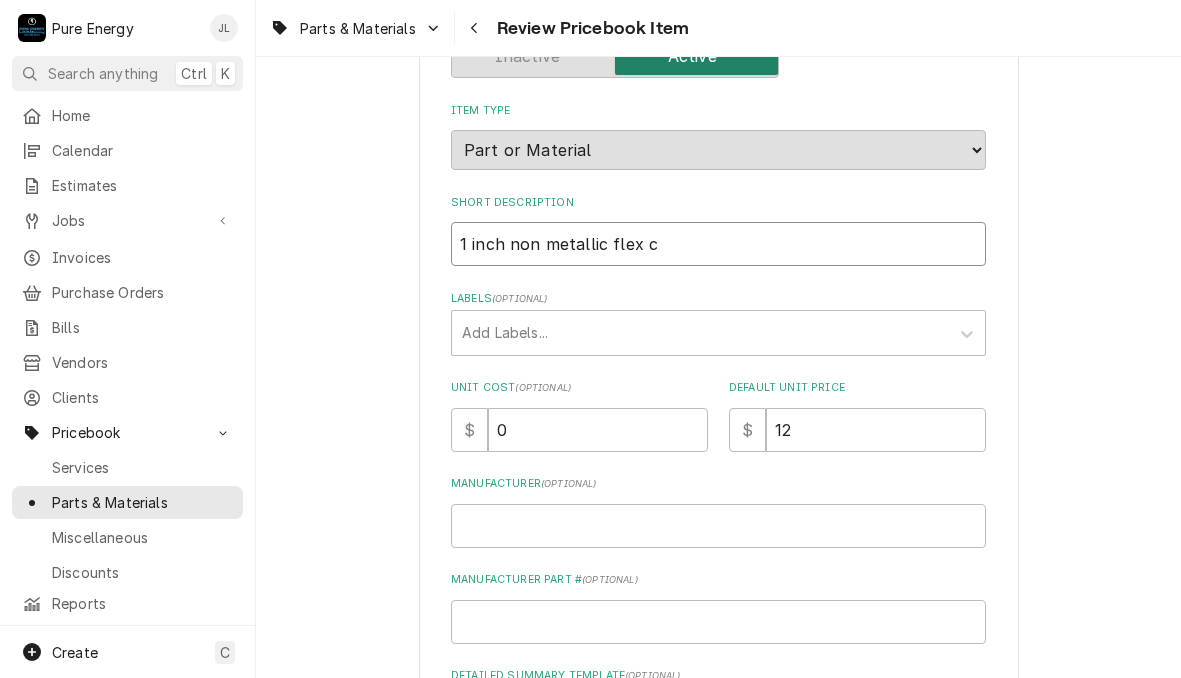 type on "x" 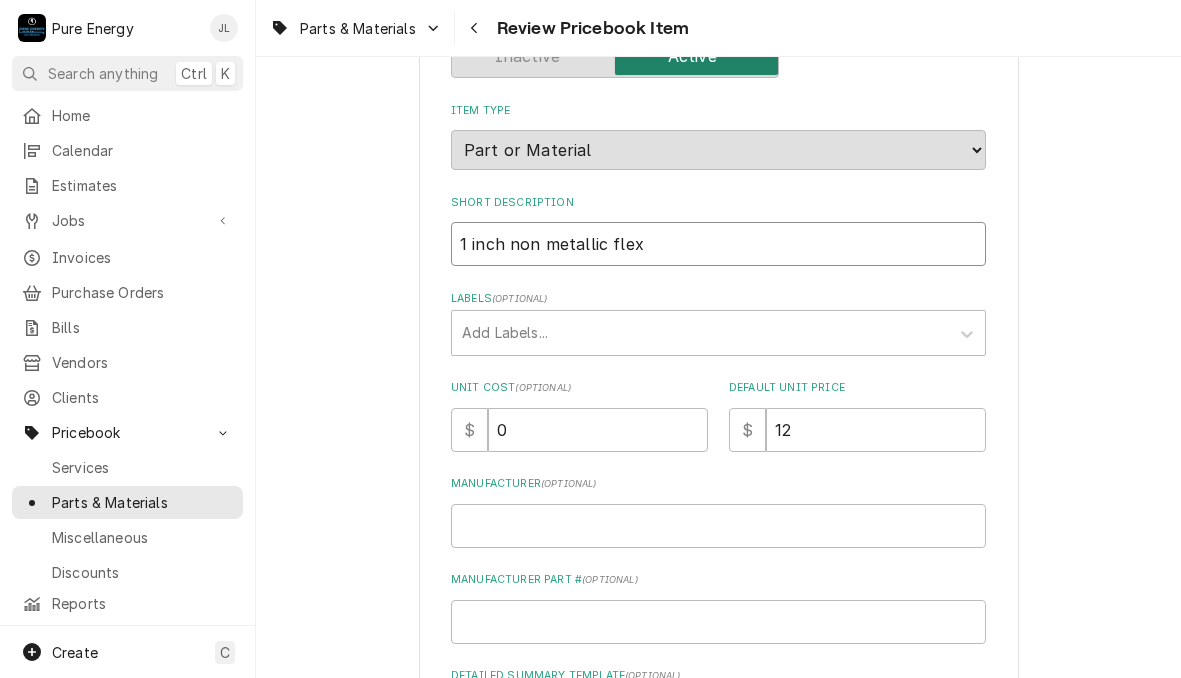 type on "x" 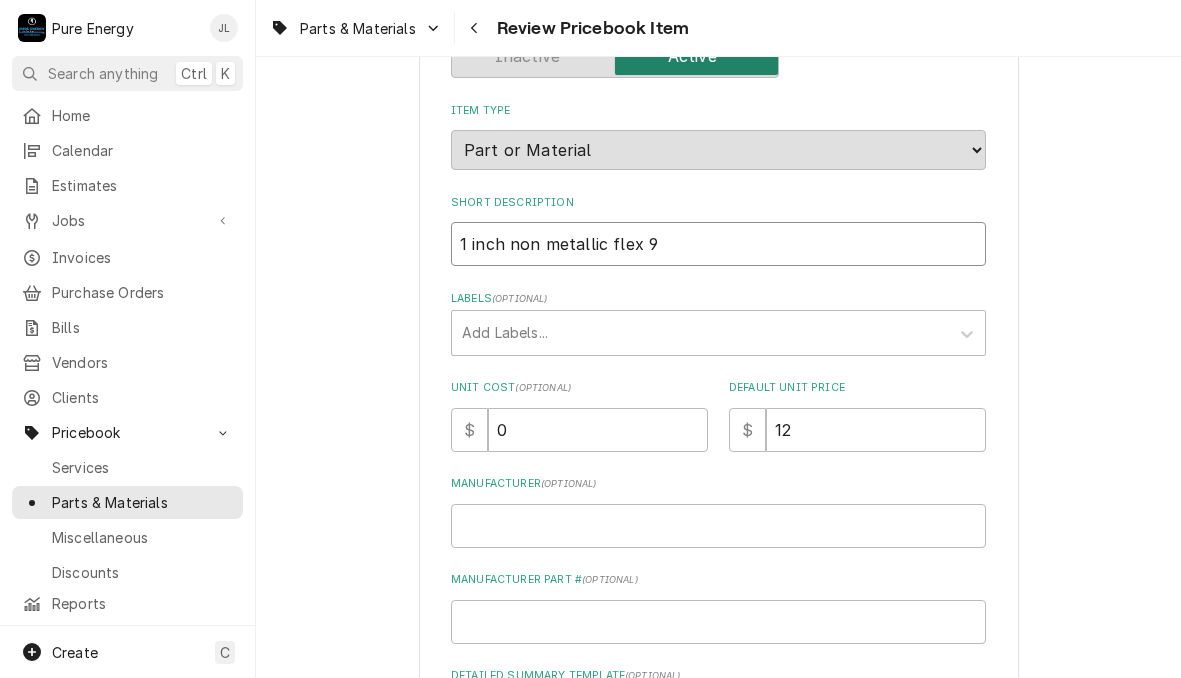 type on "x" 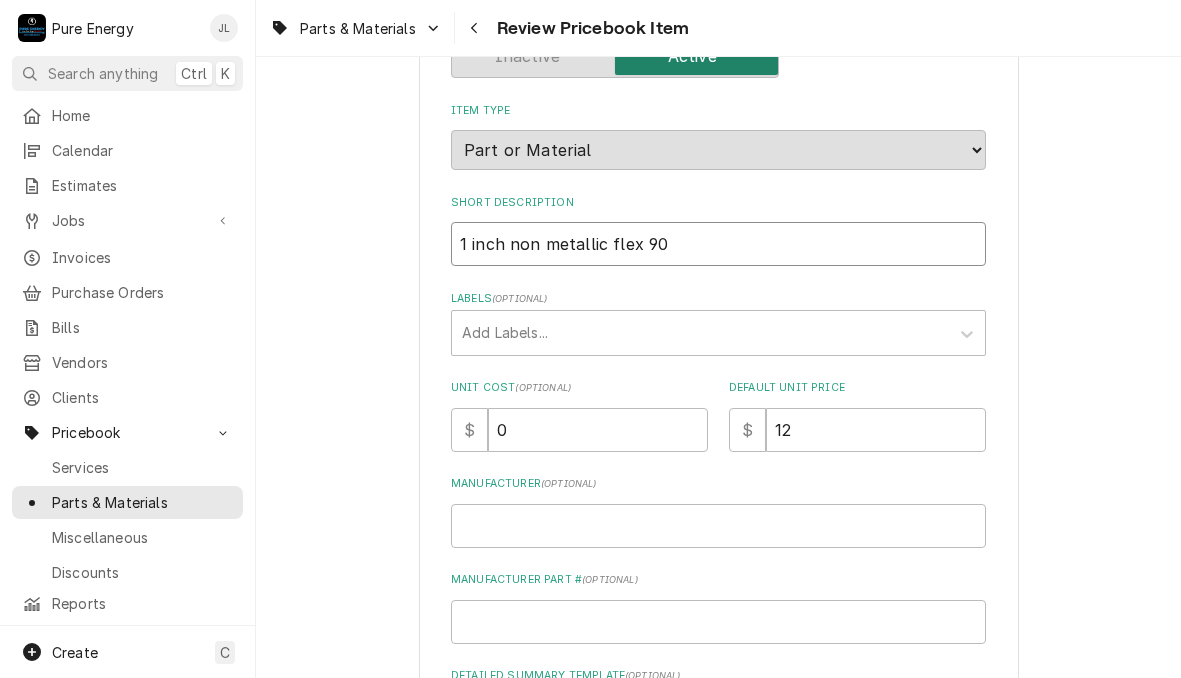 type on "x" 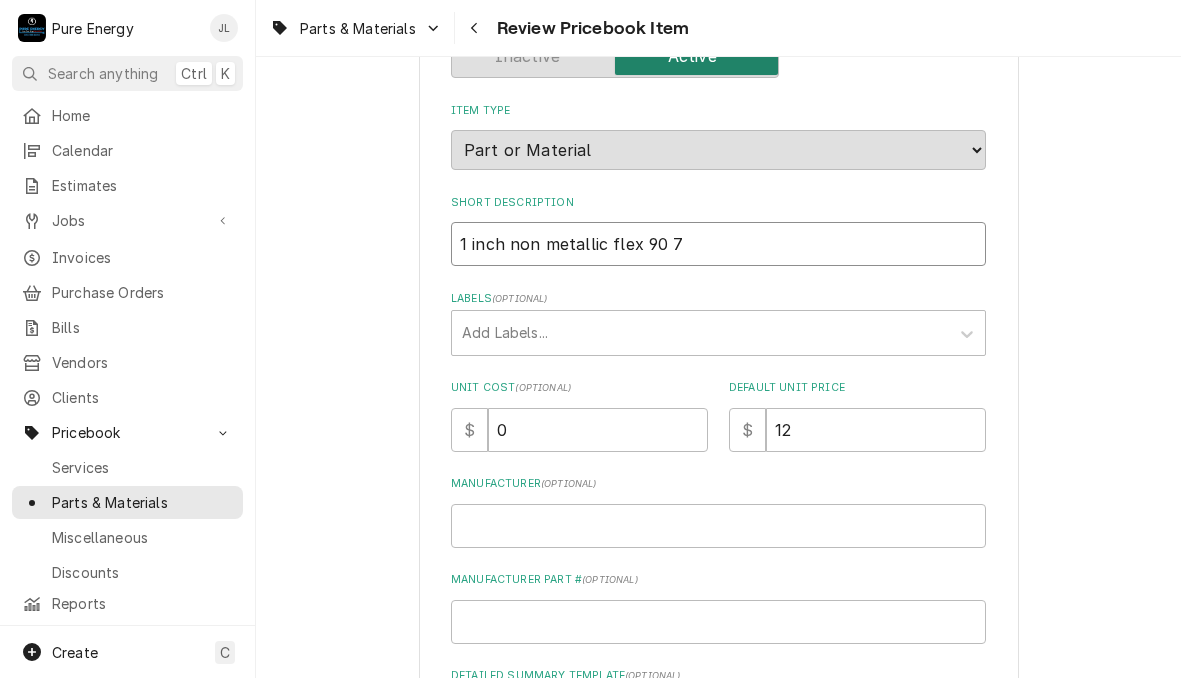 type on "x" 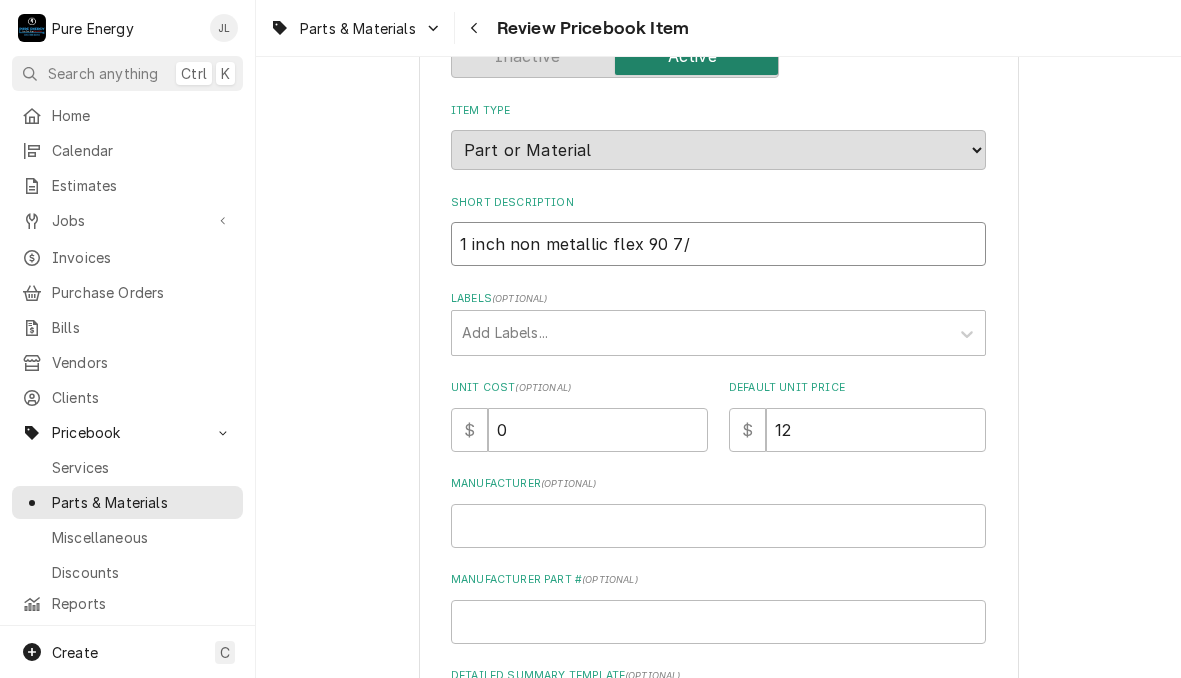 type on "x" 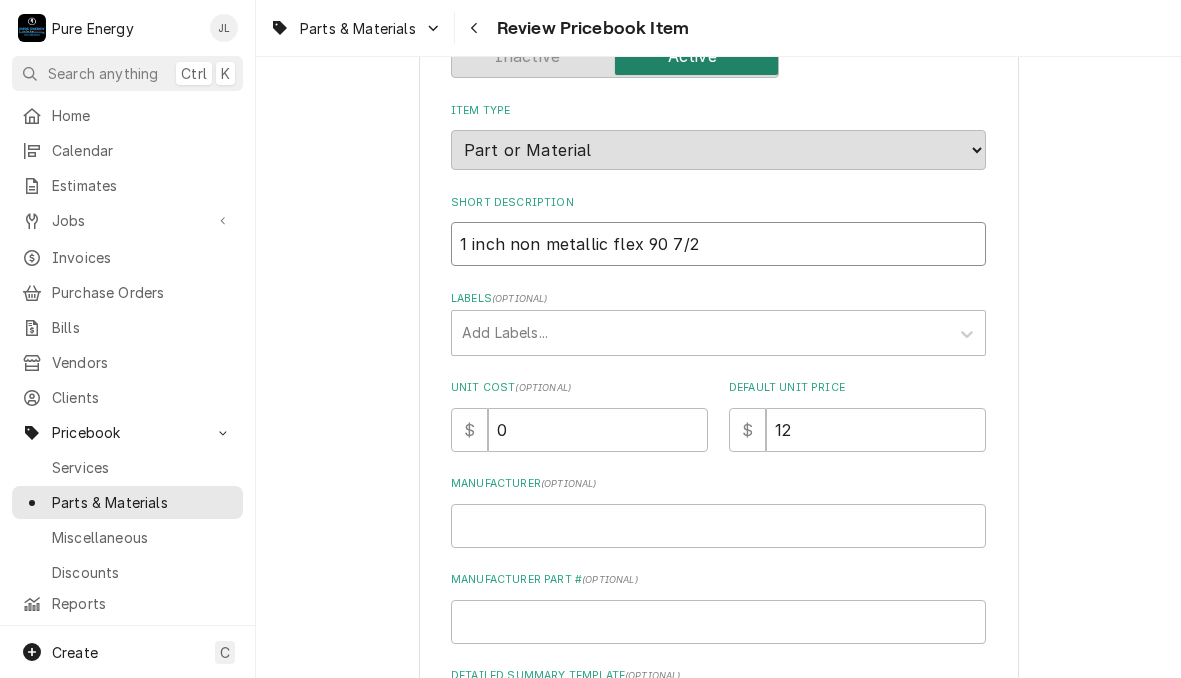 type on "x" 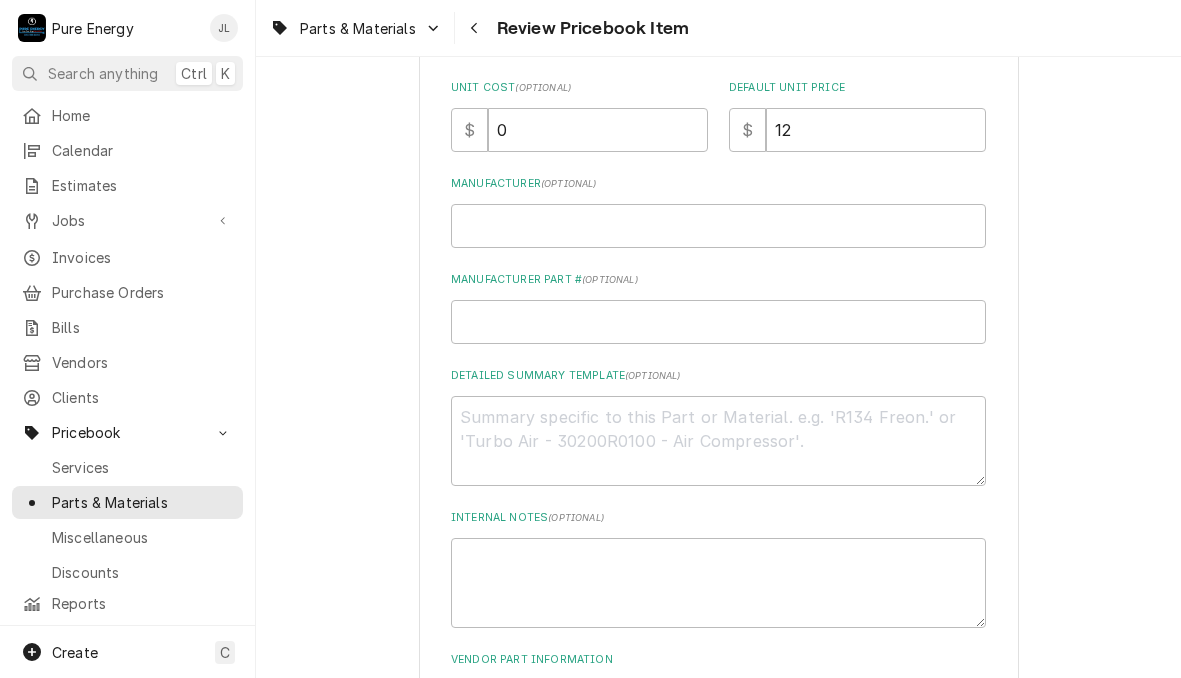 scroll, scrollTop: 300, scrollLeft: 0, axis: vertical 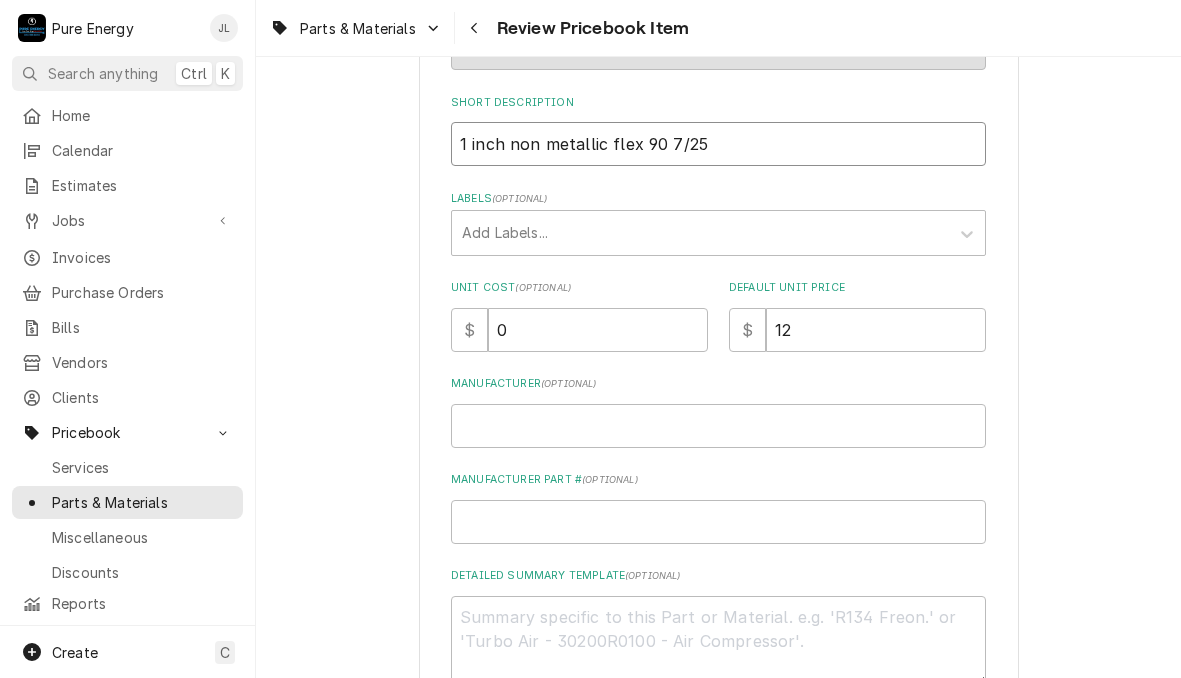 type on "1 inch non metallic flex 90 7/25" 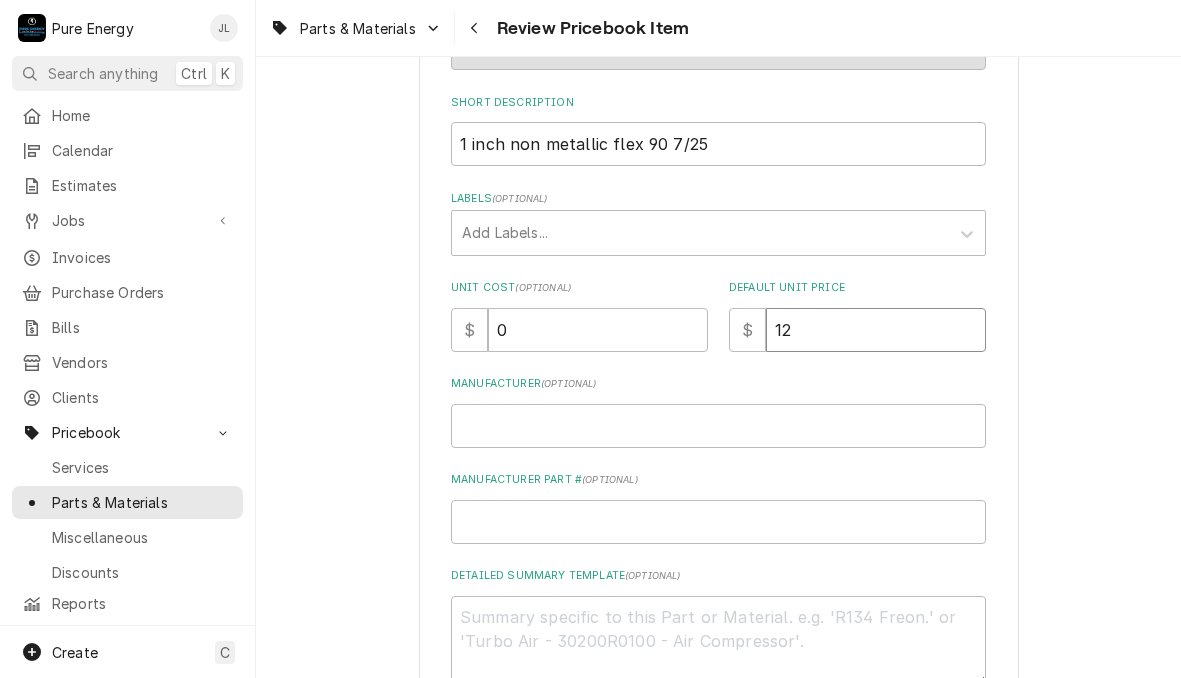 click on "12" at bounding box center (876, 330) 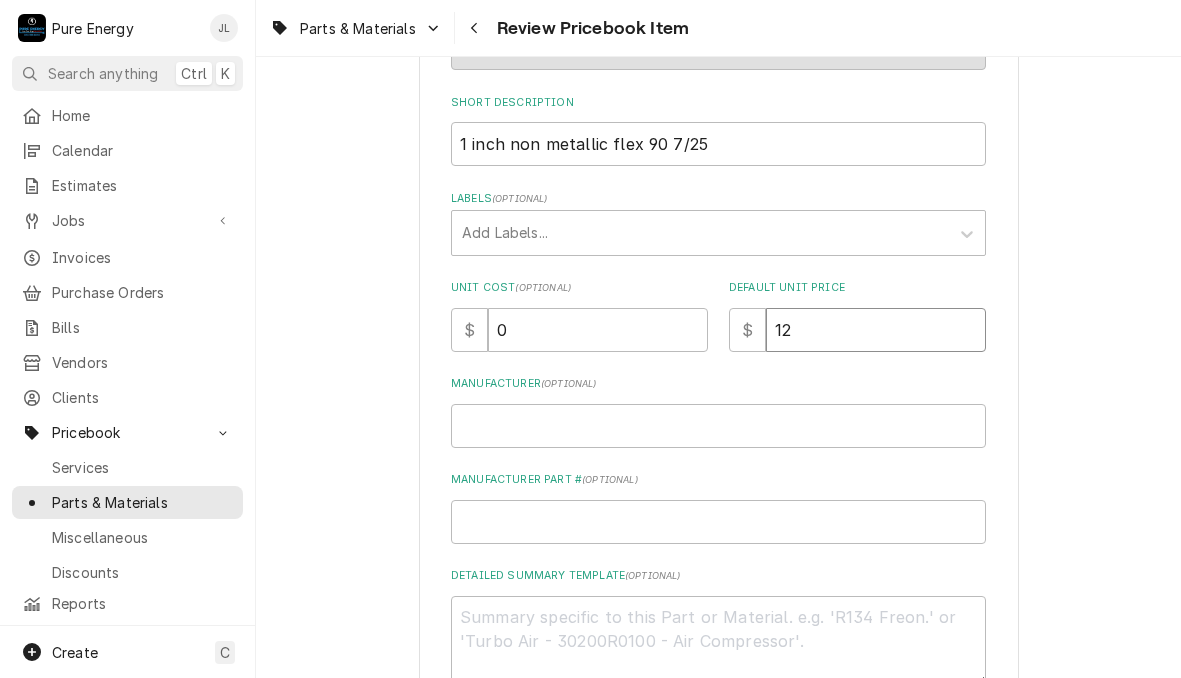 type on "x" 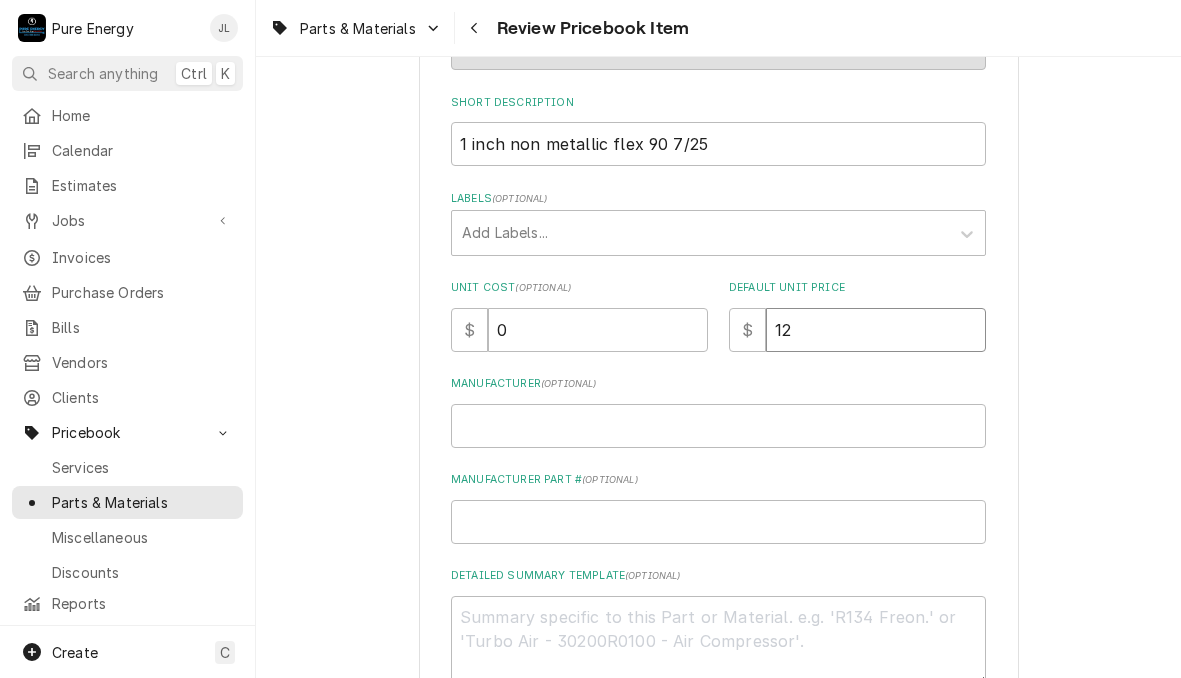 type on "1" 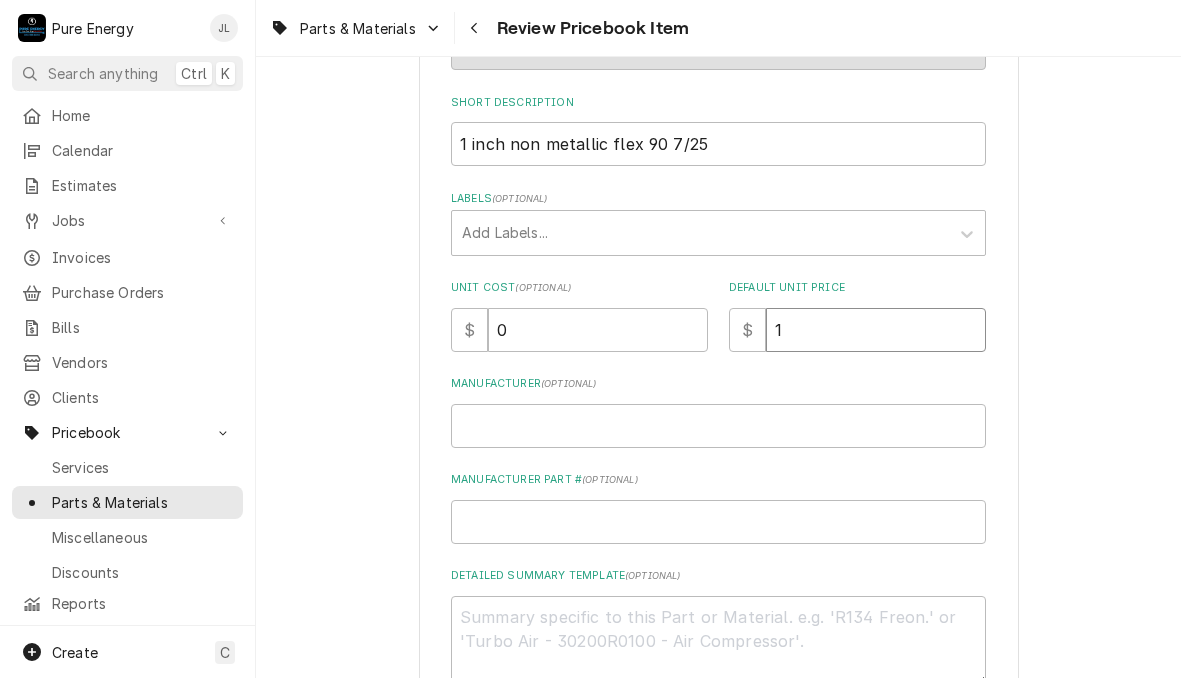 type on "x" 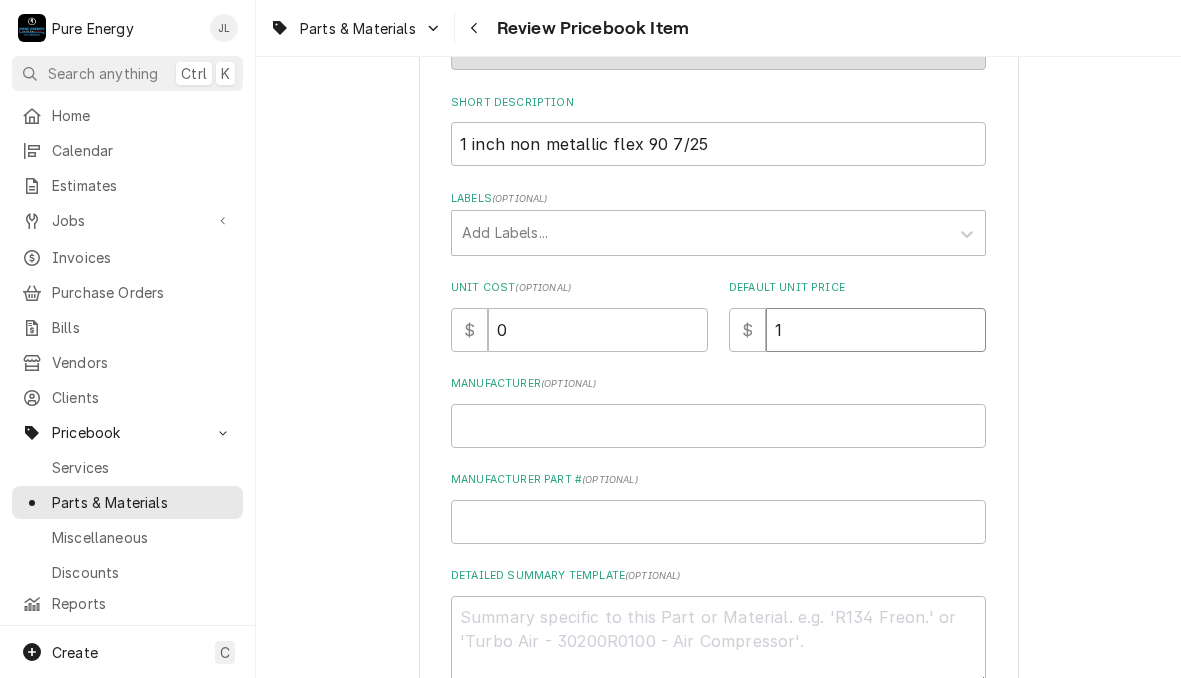 type on "14" 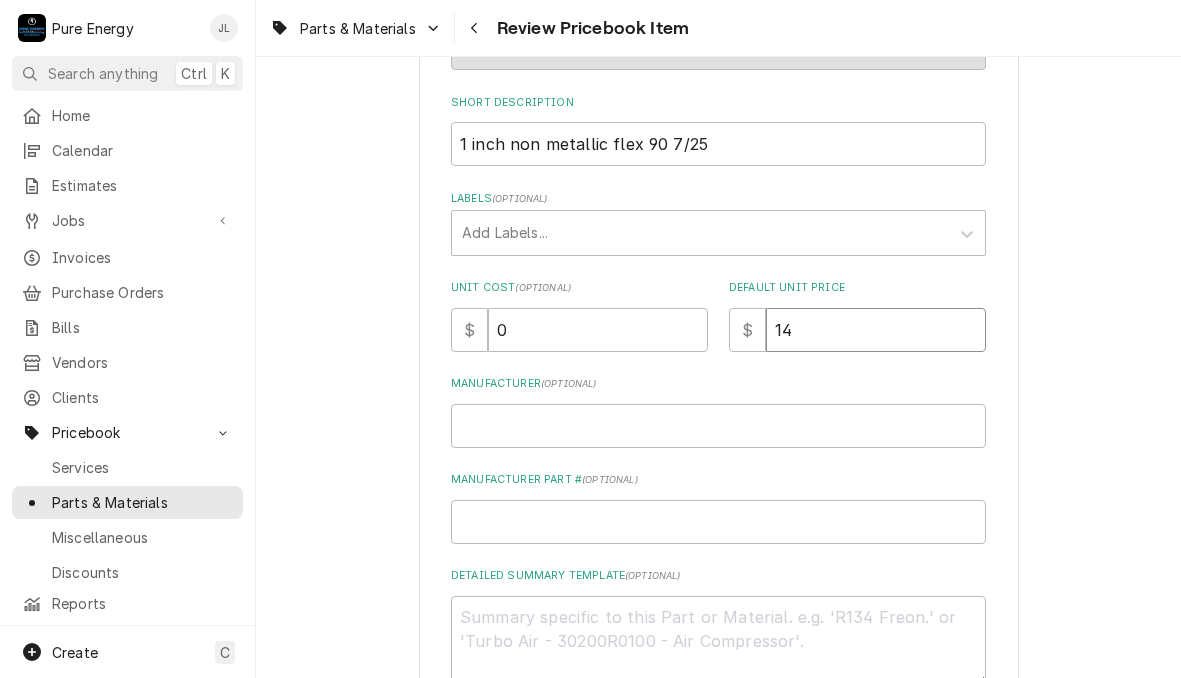 type on "x" 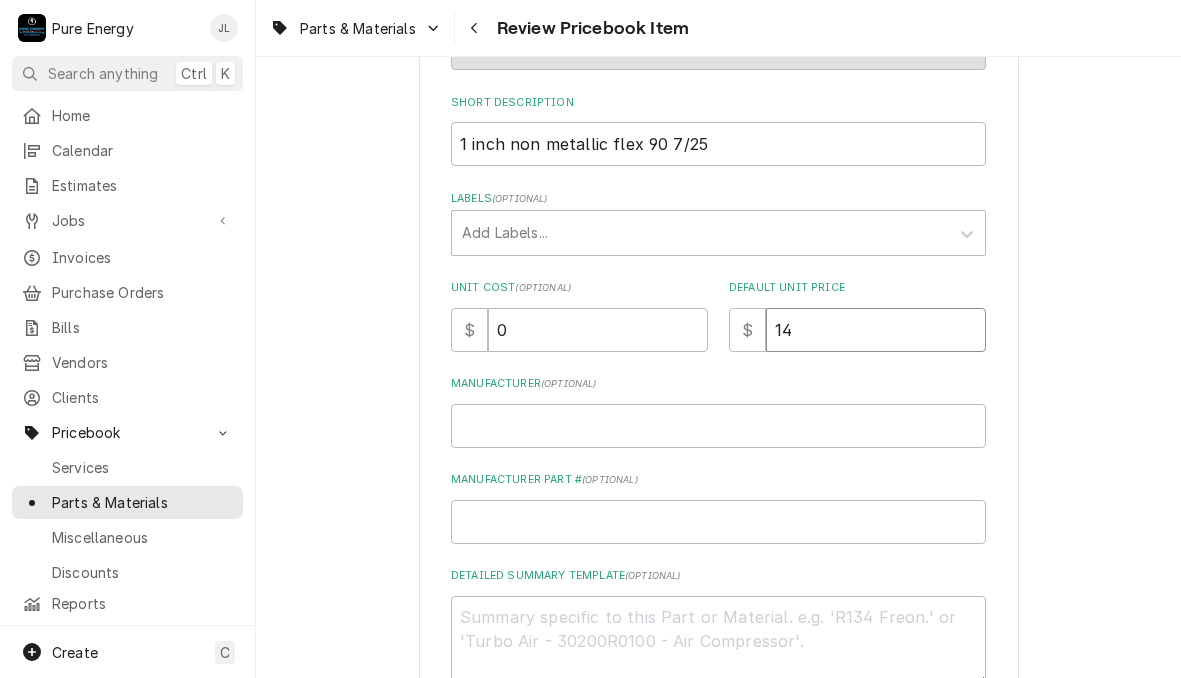 type on "14.7" 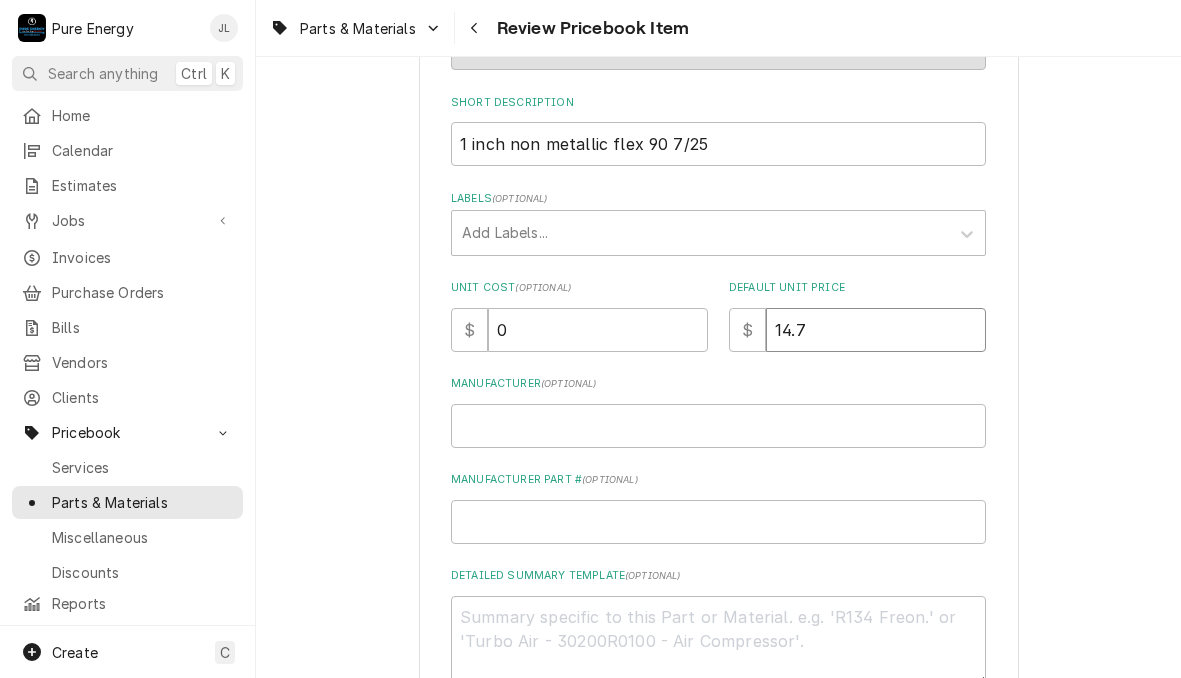 type on "x" 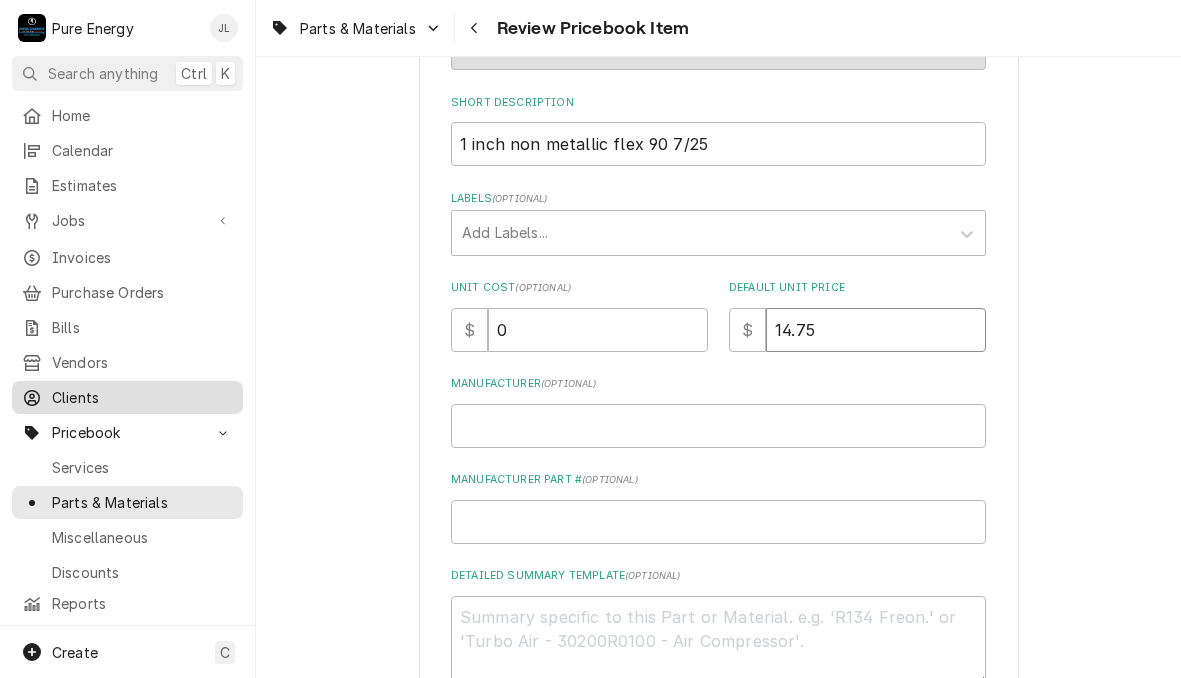 type on "14.75" 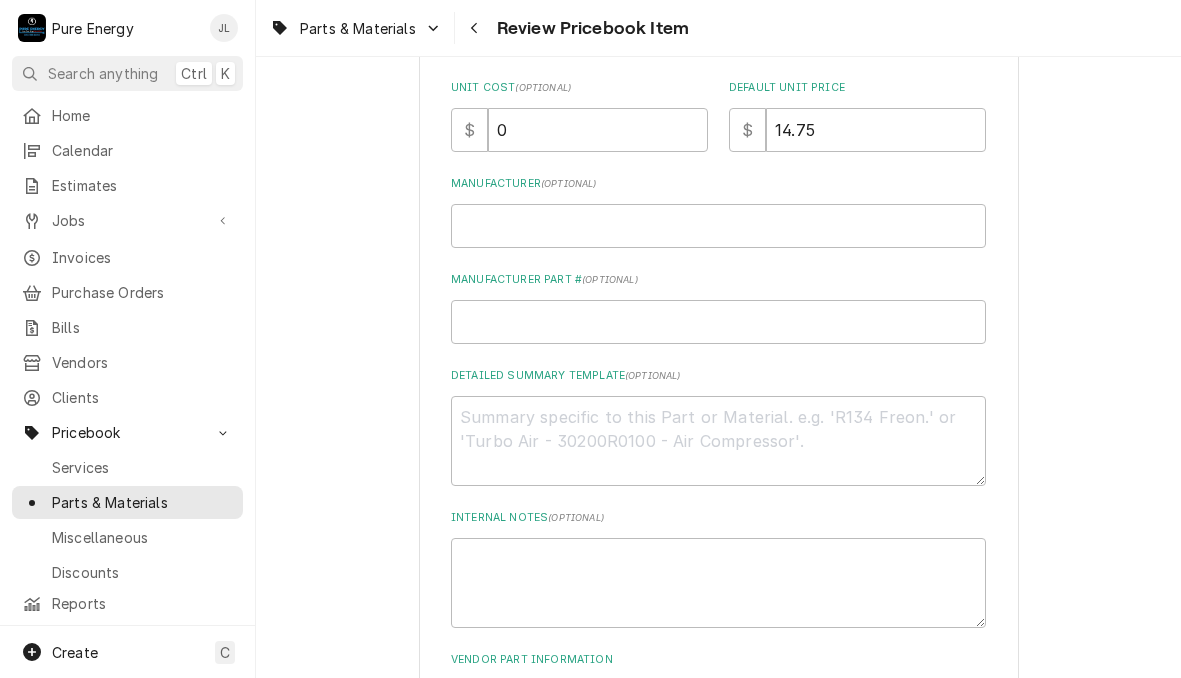 scroll, scrollTop: 800, scrollLeft: 0, axis: vertical 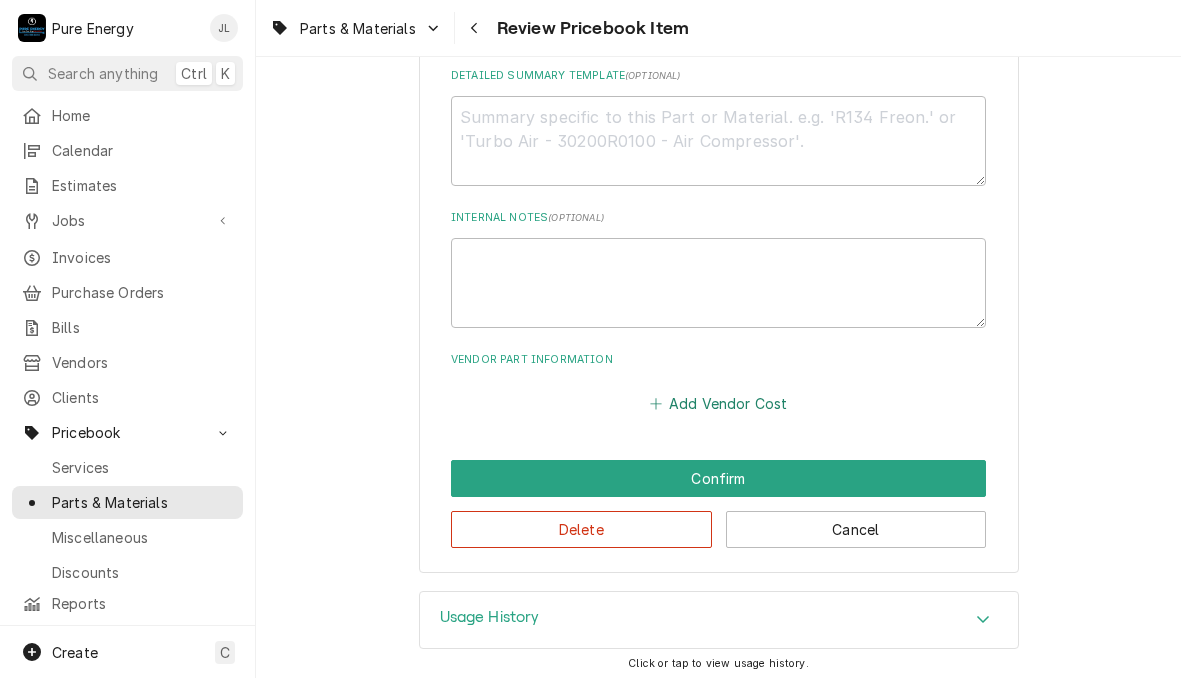 click on "Add Vendor Cost" at bounding box center [718, 404] 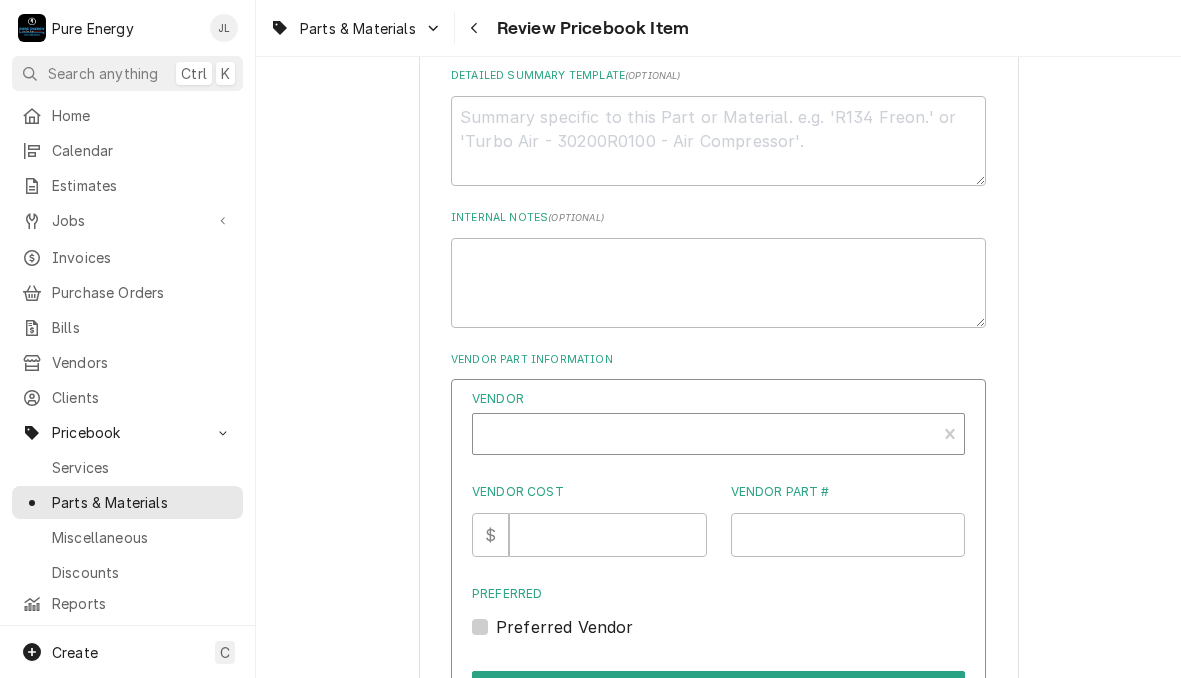 type on "x" 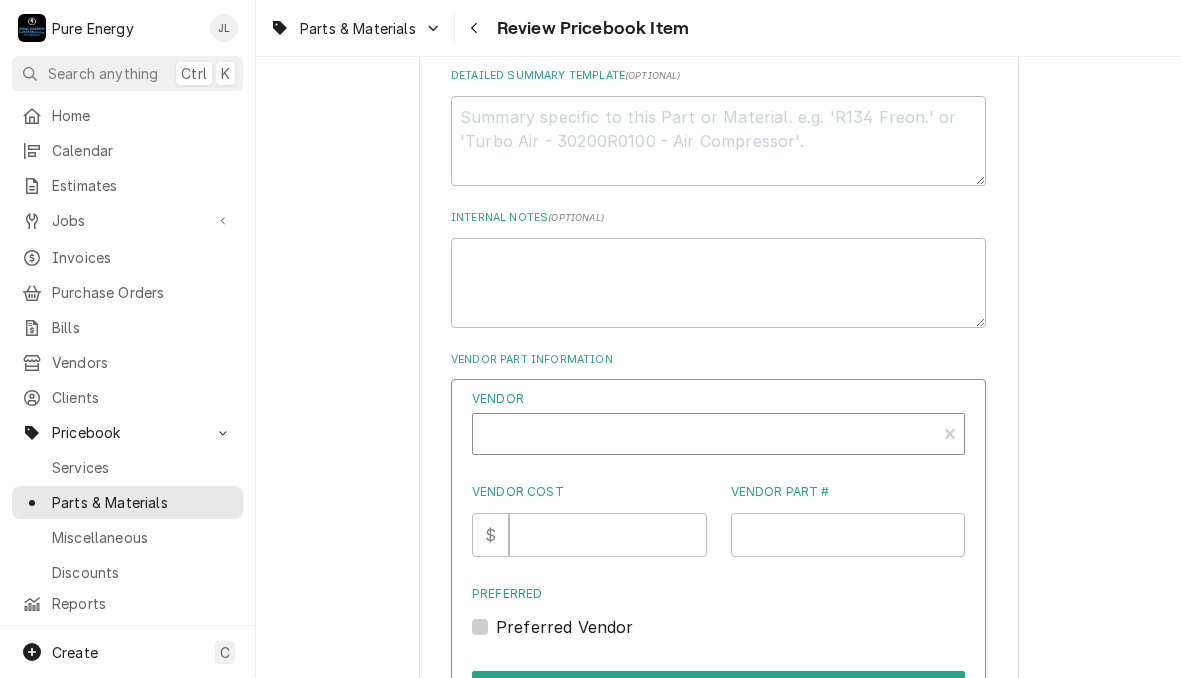 click at bounding box center (704, 442) 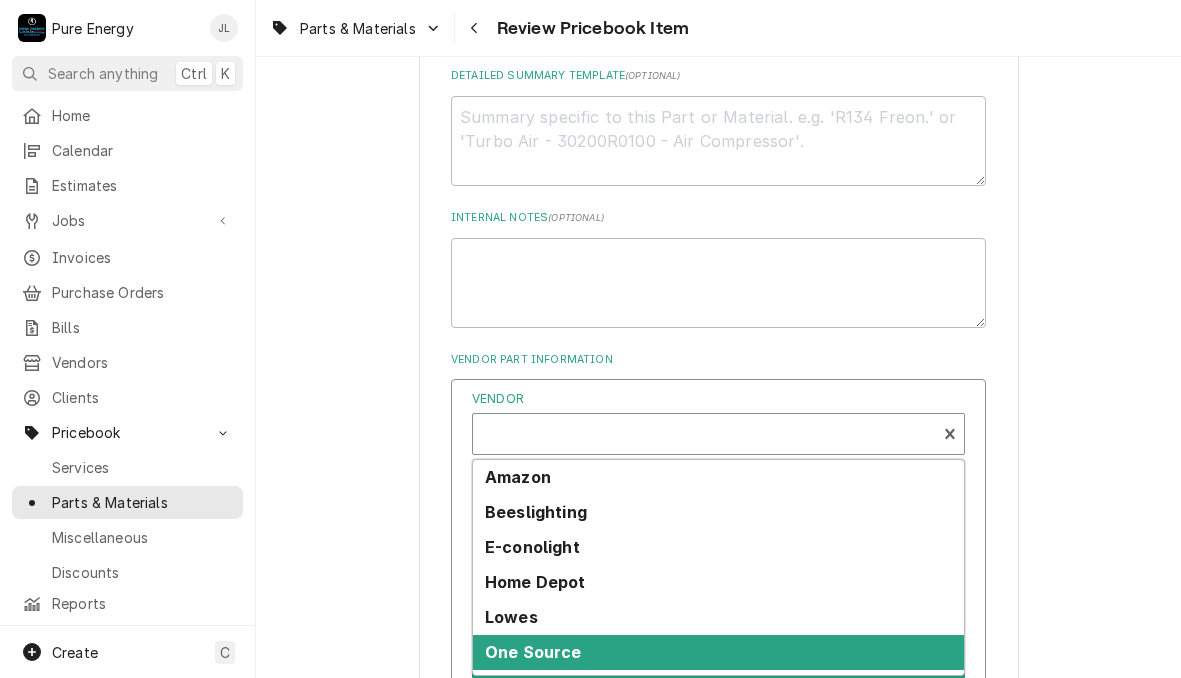 scroll, scrollTop: 135, scrollLeft: 0, axis: vertical 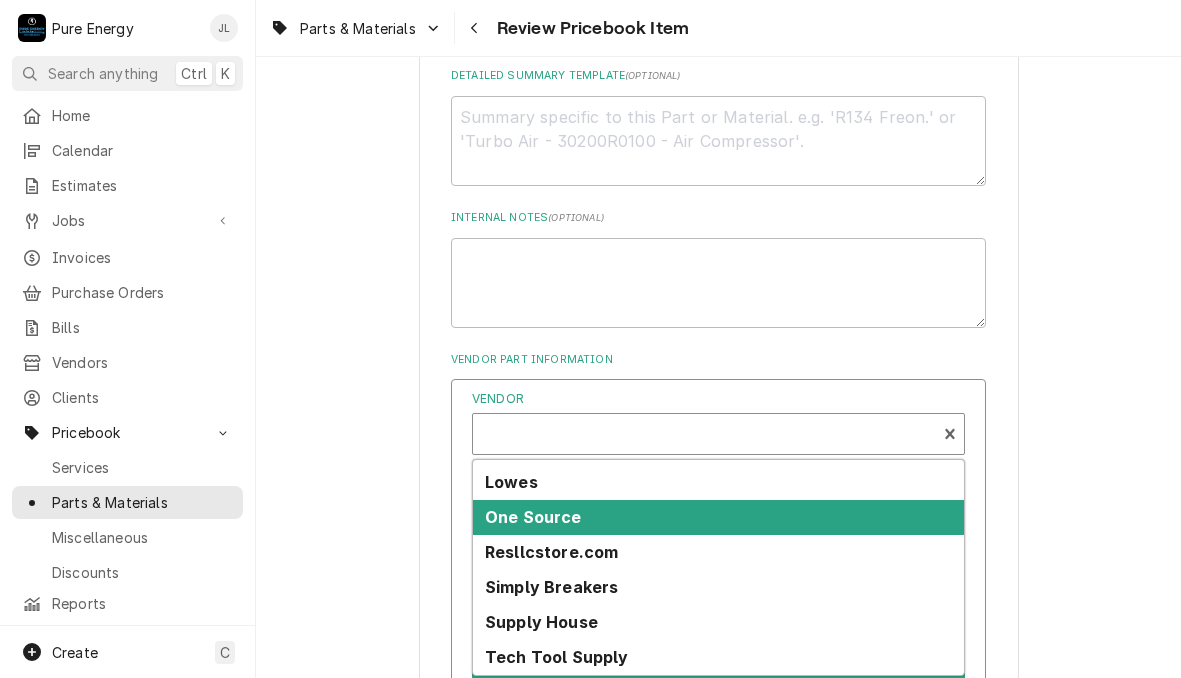 click on "One Source" at bounding box center (533, 517) 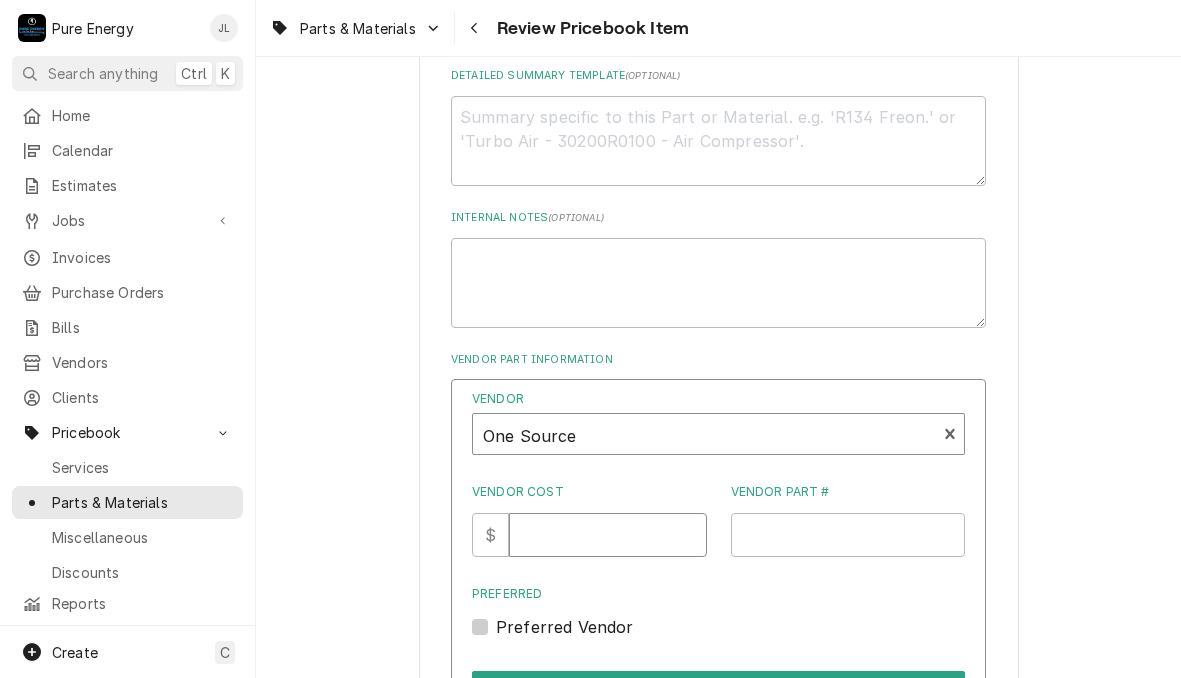 click on "Vendor Cost" at bounding box center [607, 535] 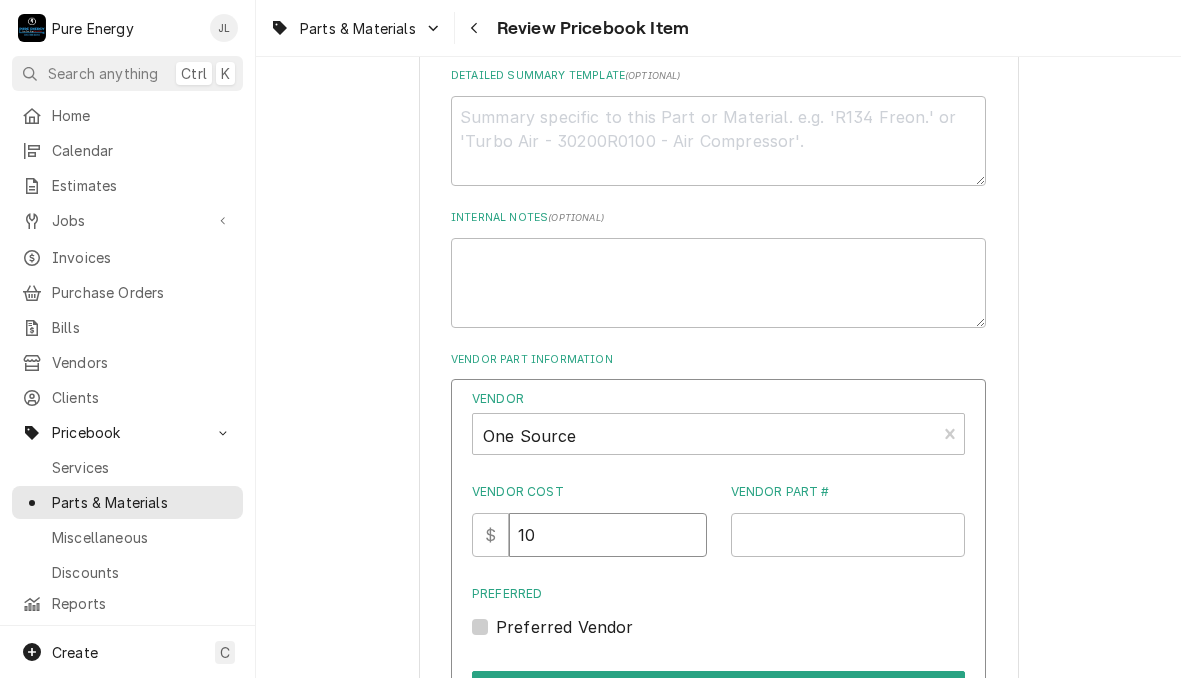 click on "10" at bounding box center [607, 535] 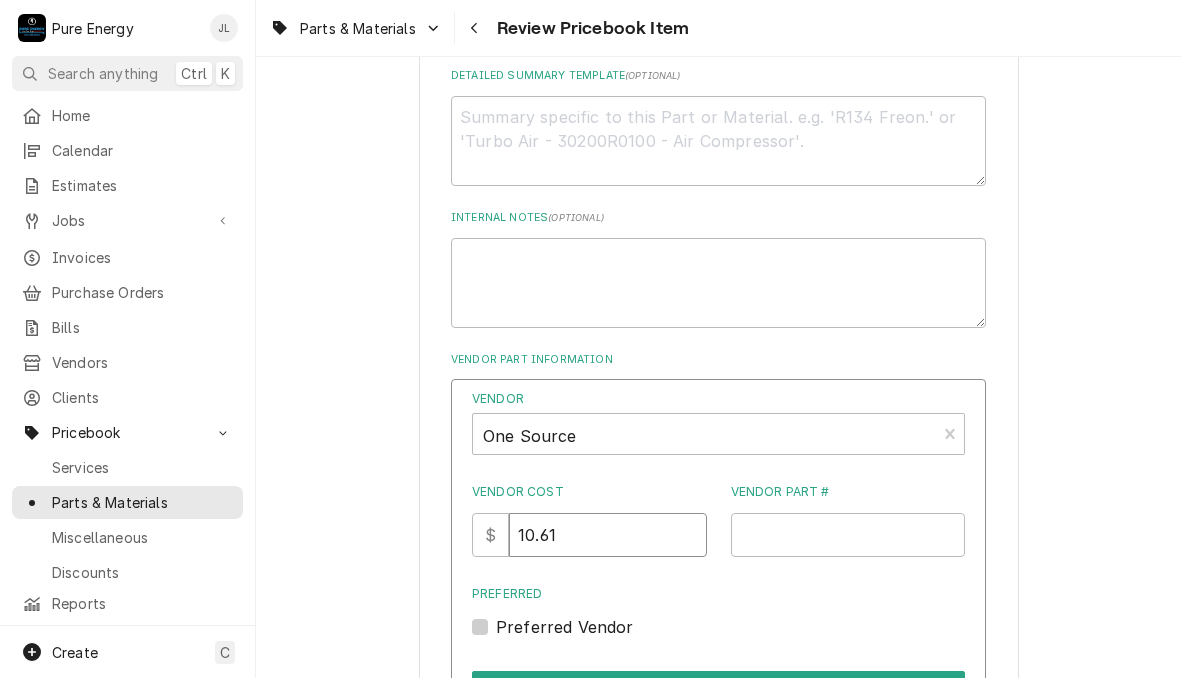 type on "10.61" 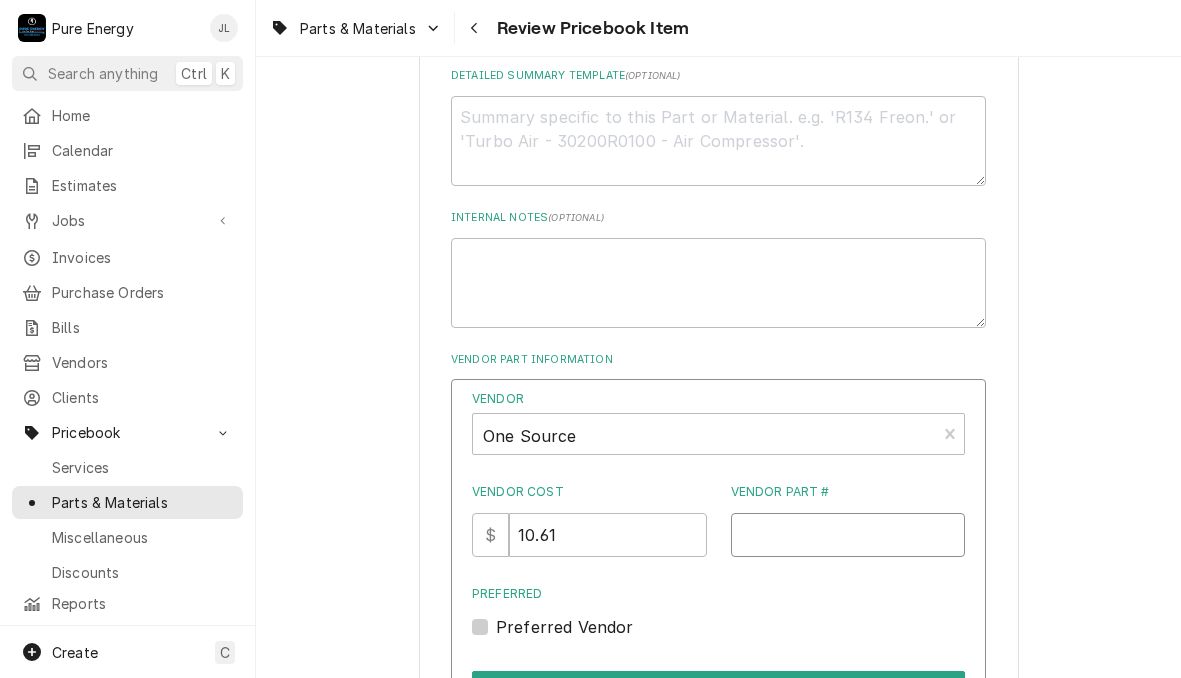 click on "Vendor Part #" at bounding box center [848, 535] 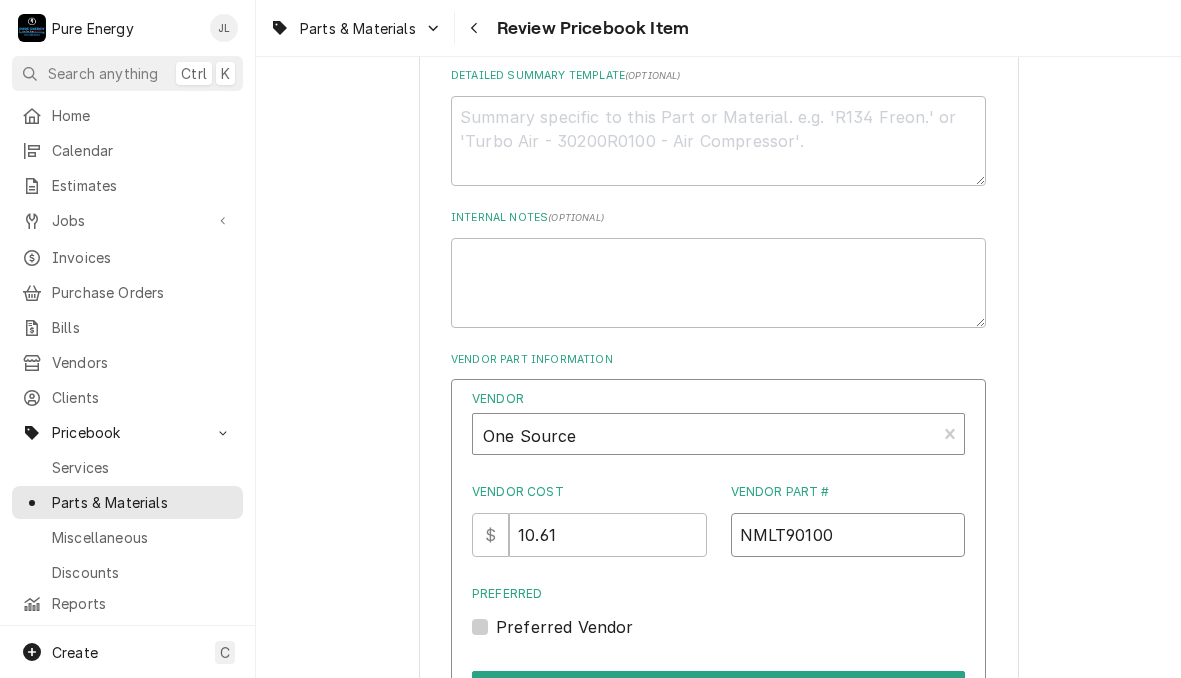 scroll, scrollTop: 1000, scrollLeft: 0, axis: vertical 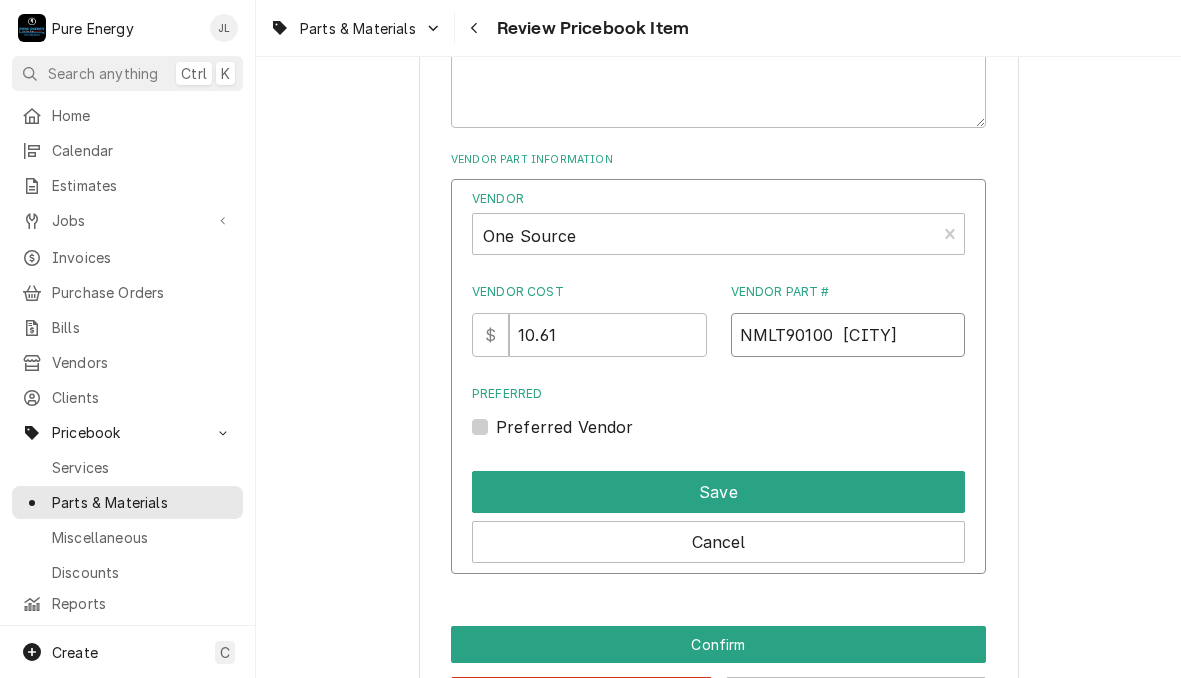 type on "NMLT90100  Arlington" 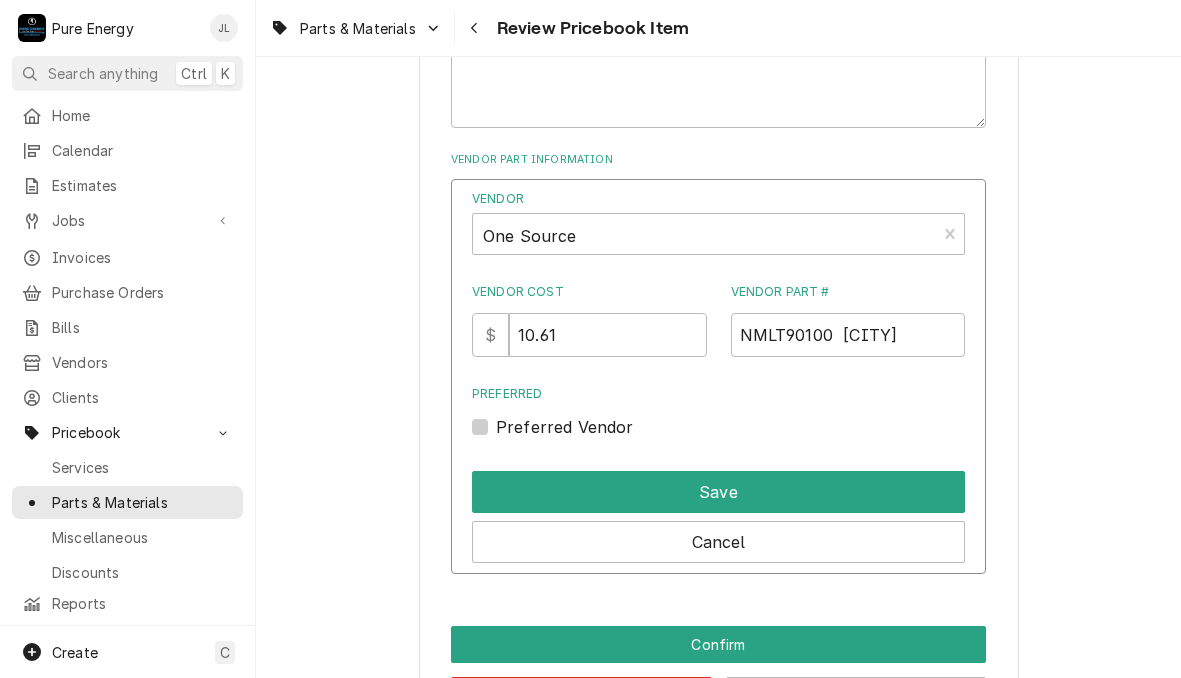 click on "Preferred Vendor" at bounding box center (565, 427) 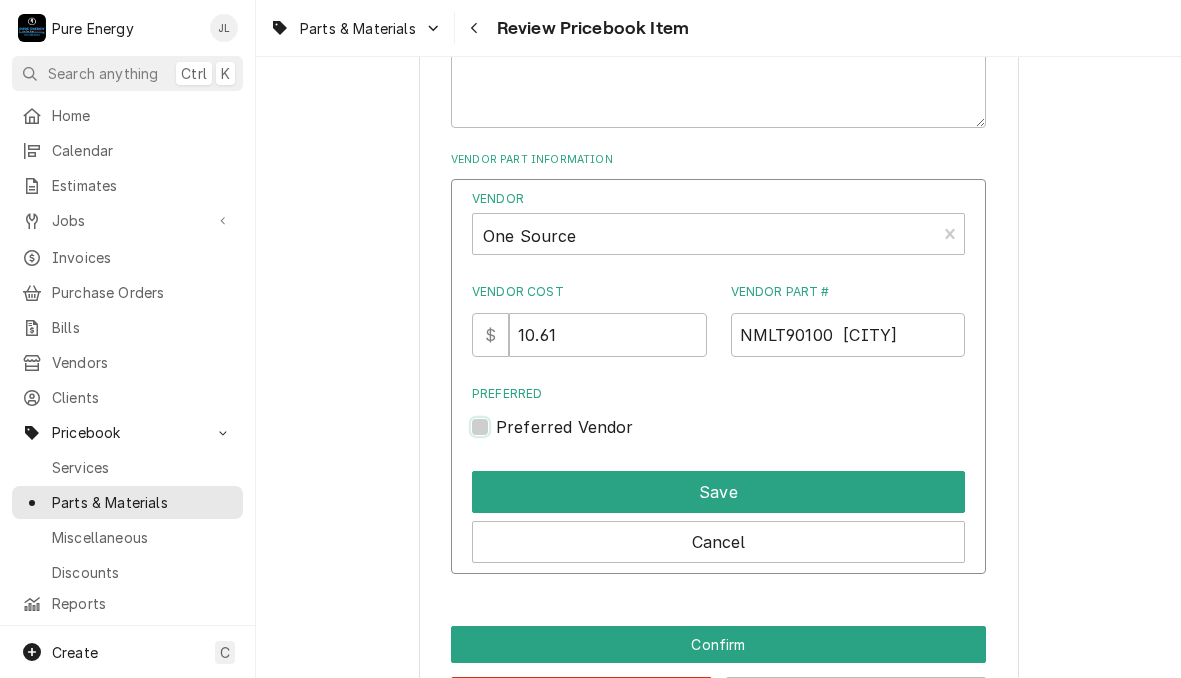 click on "Preferred" at bounding box center [742, 437] 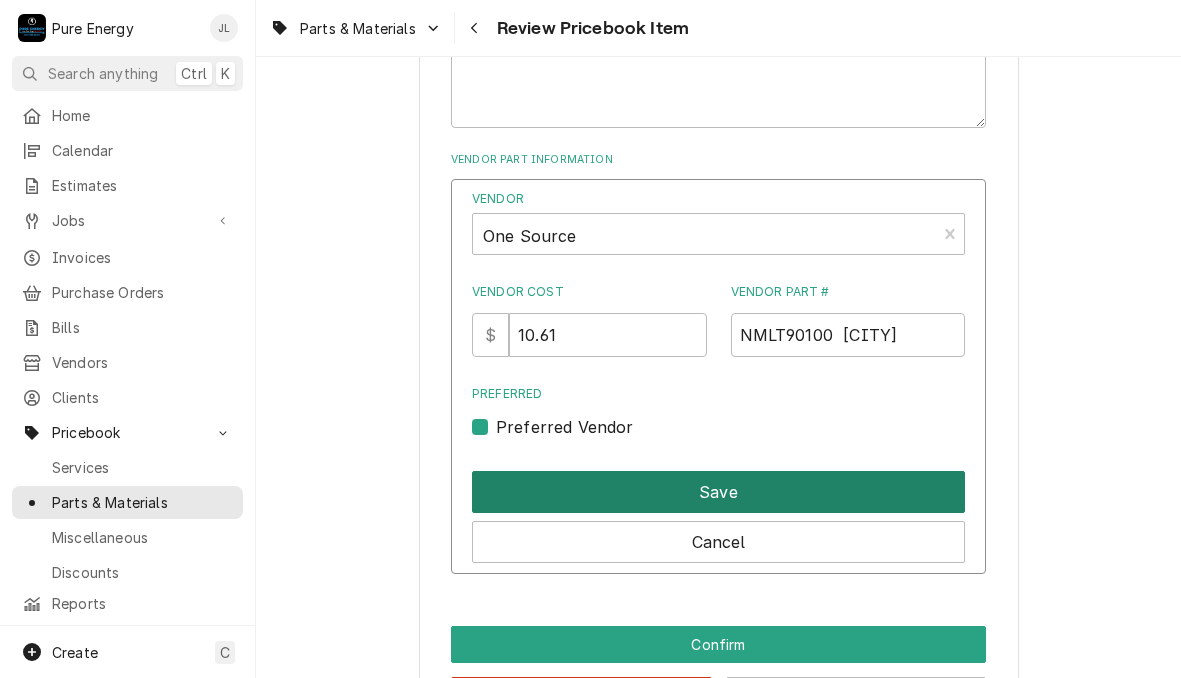 click on "Save" at bounding box center (718, 492) 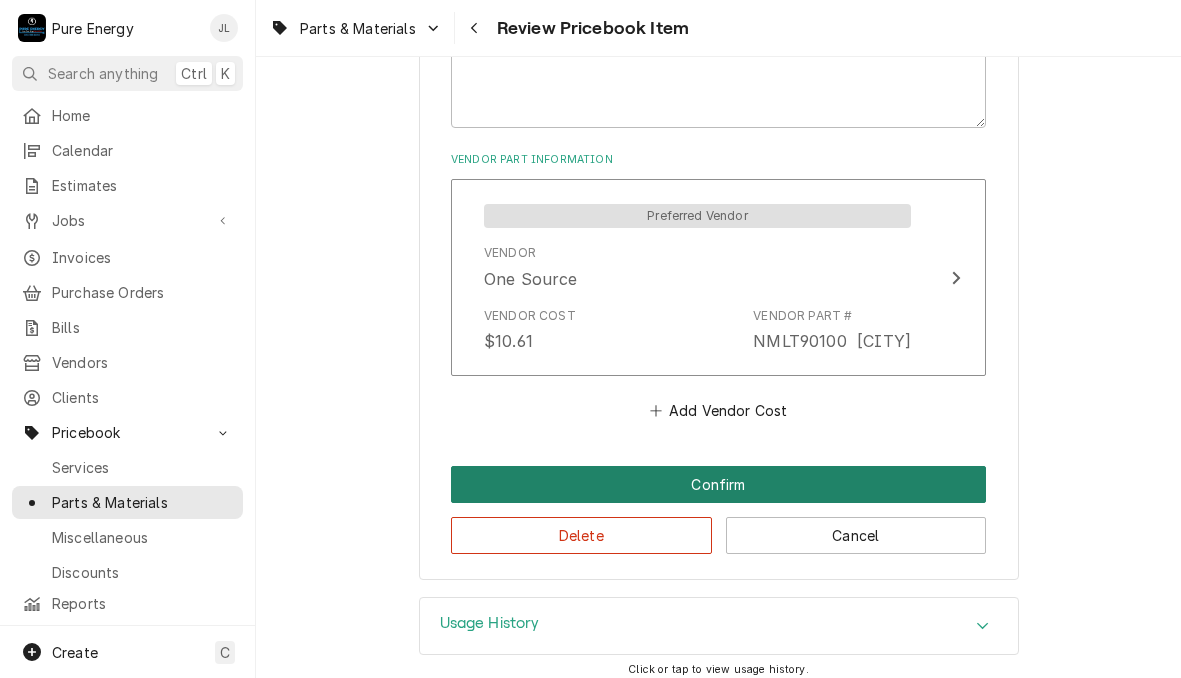 click on "Confirm" at bounding box center [718, 484] 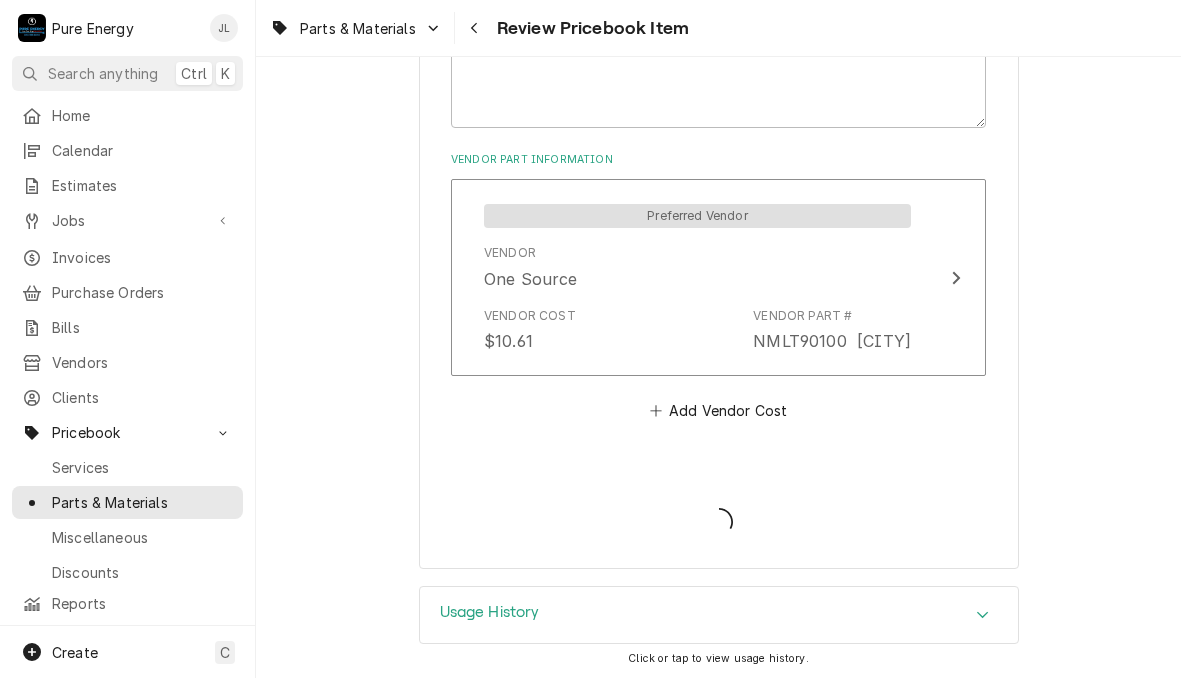 type on "x" 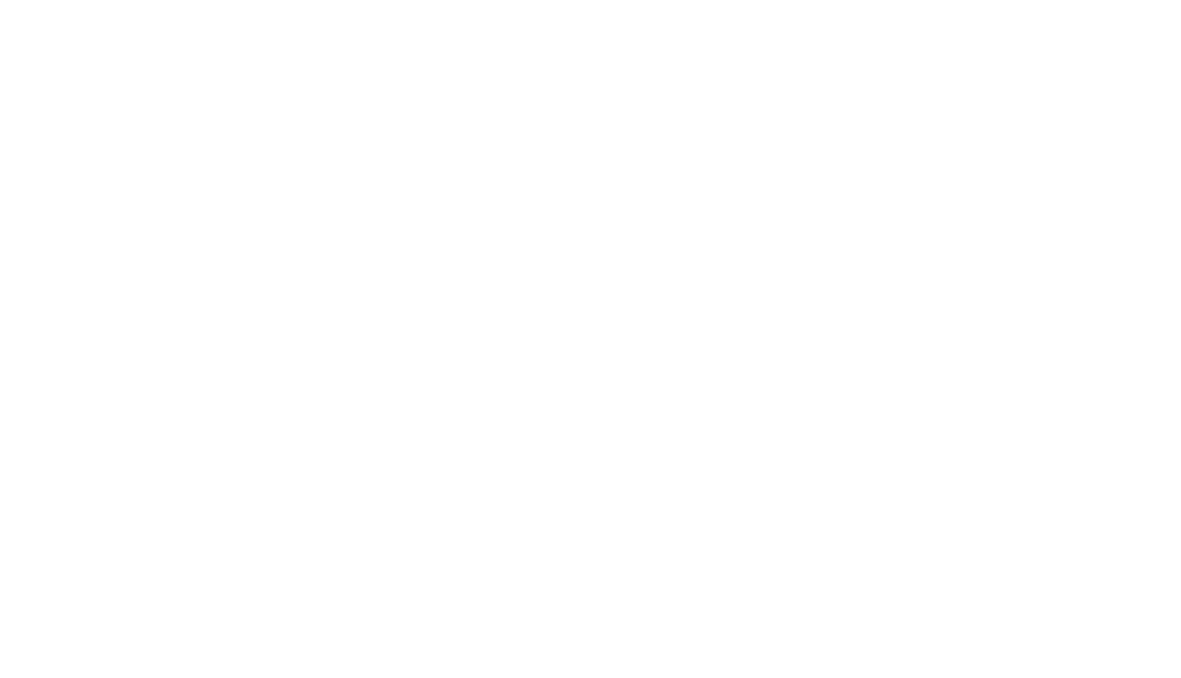 scroll, scrollTop: 0, scrollLeft: 0, axis: both 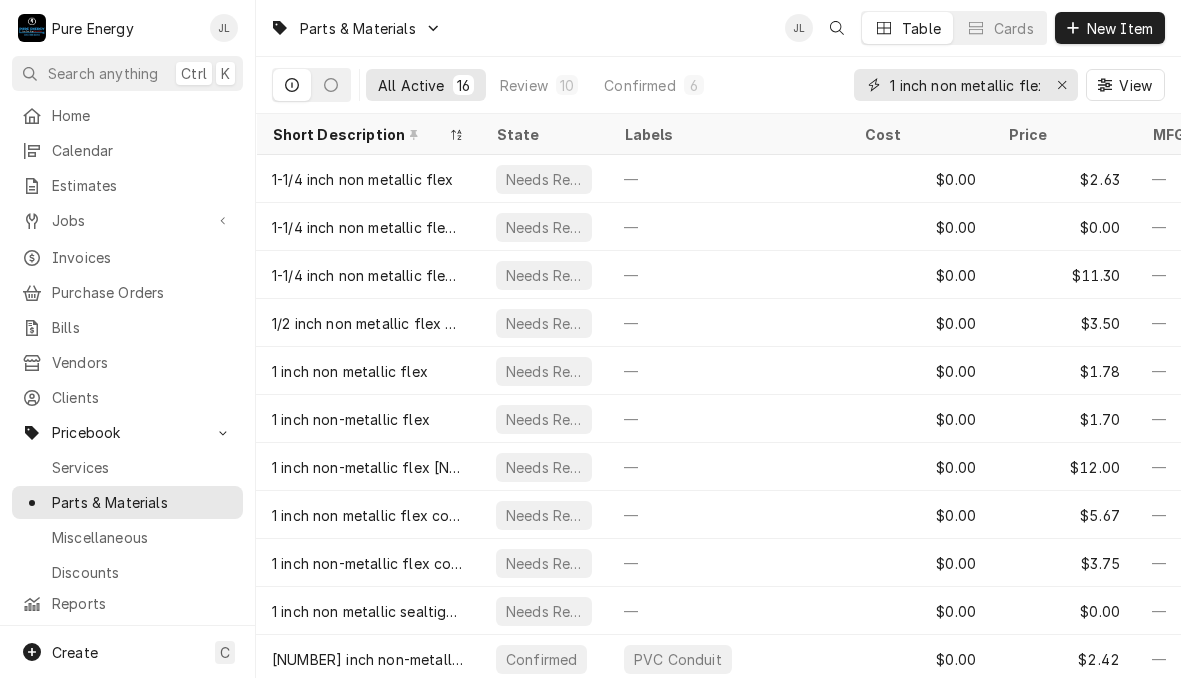 click on "1 inch non metallic flex" at bounding box center (965, 85) 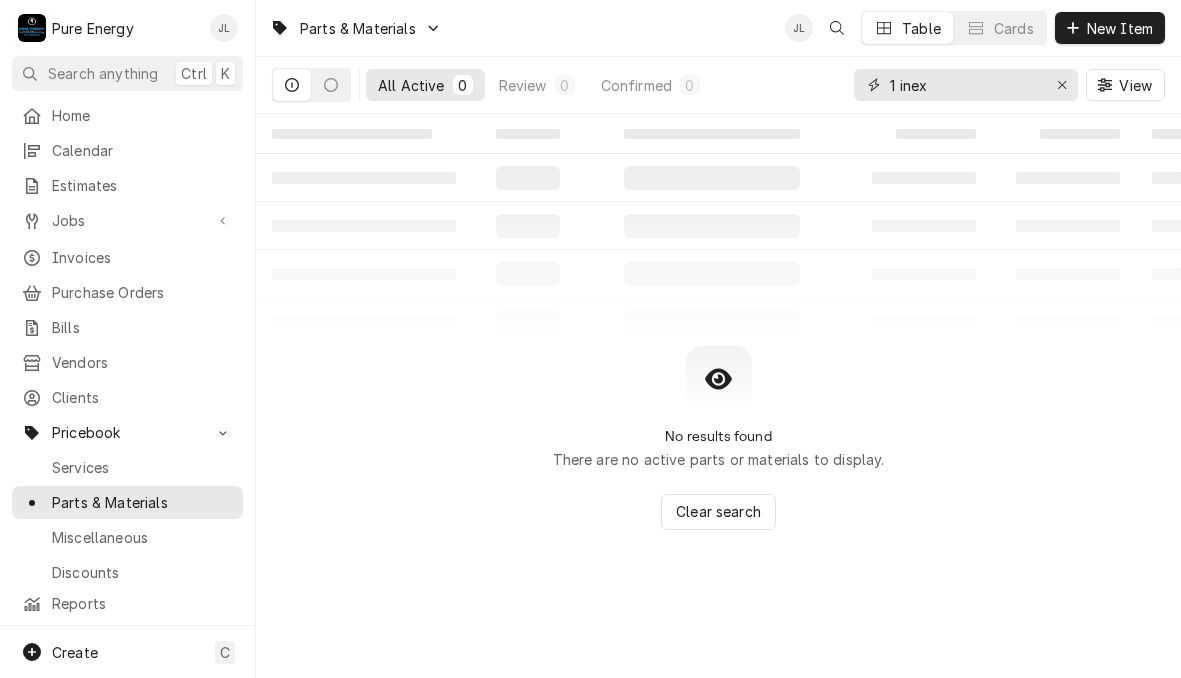 click on "1 inex" at bounding box center (965, 85) 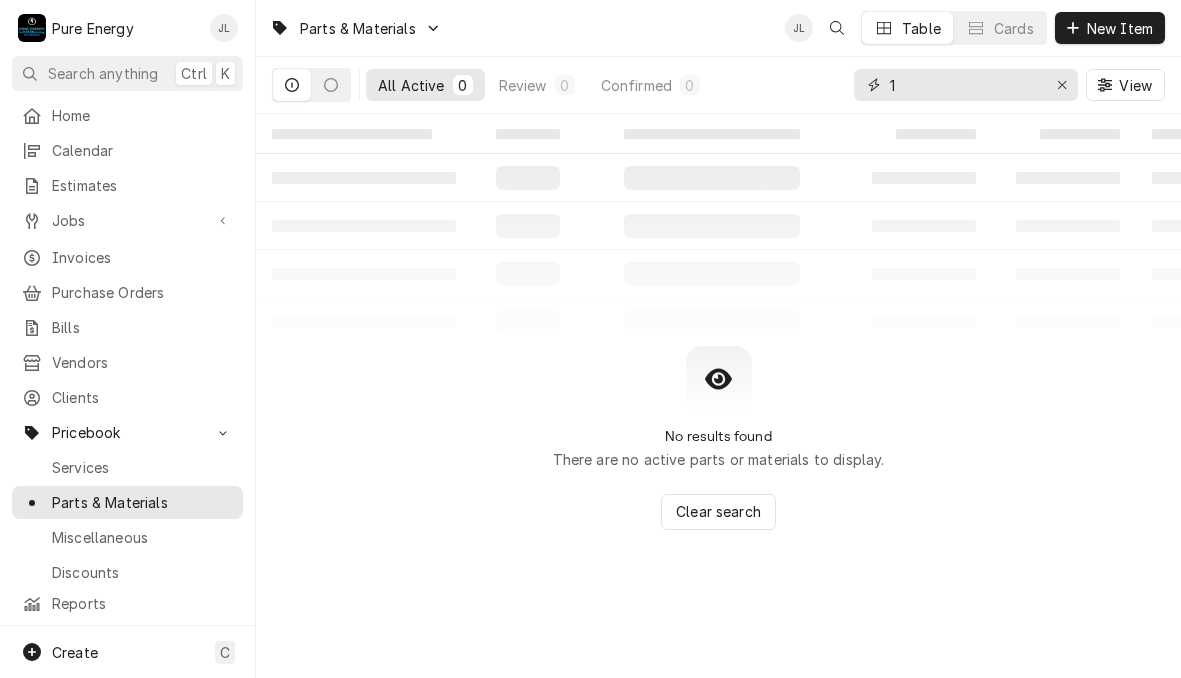 type on "1" 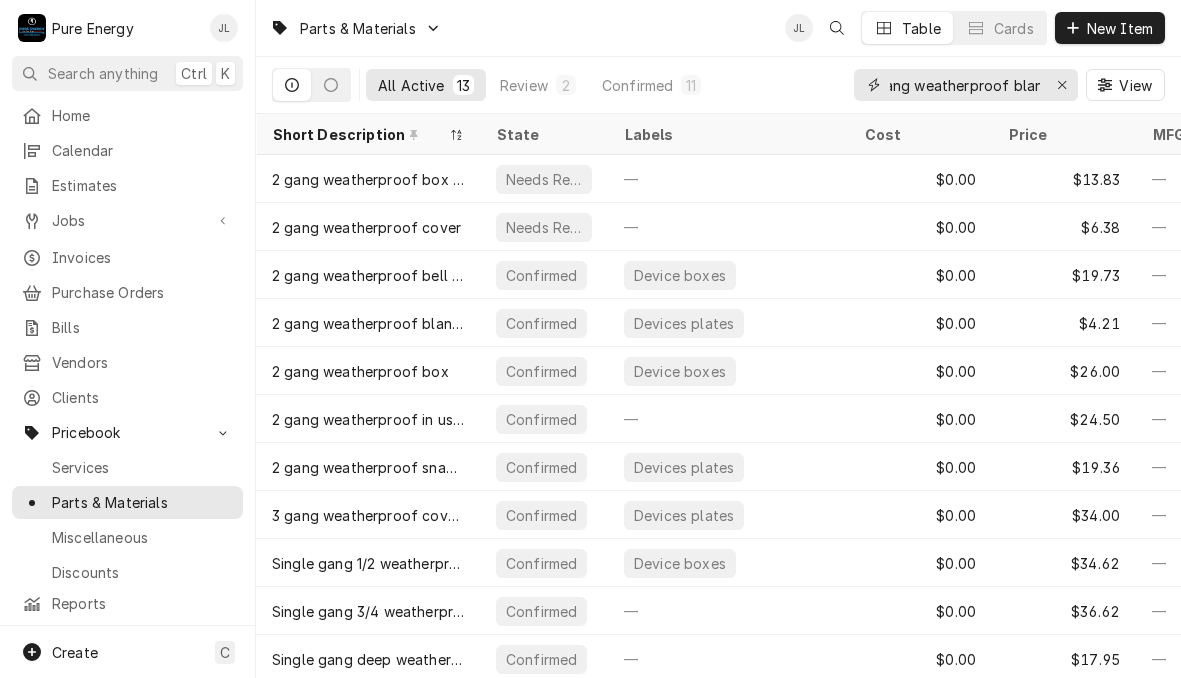 scroll, scrollTop: 0, scrollLeft: 35, axis: horizontal 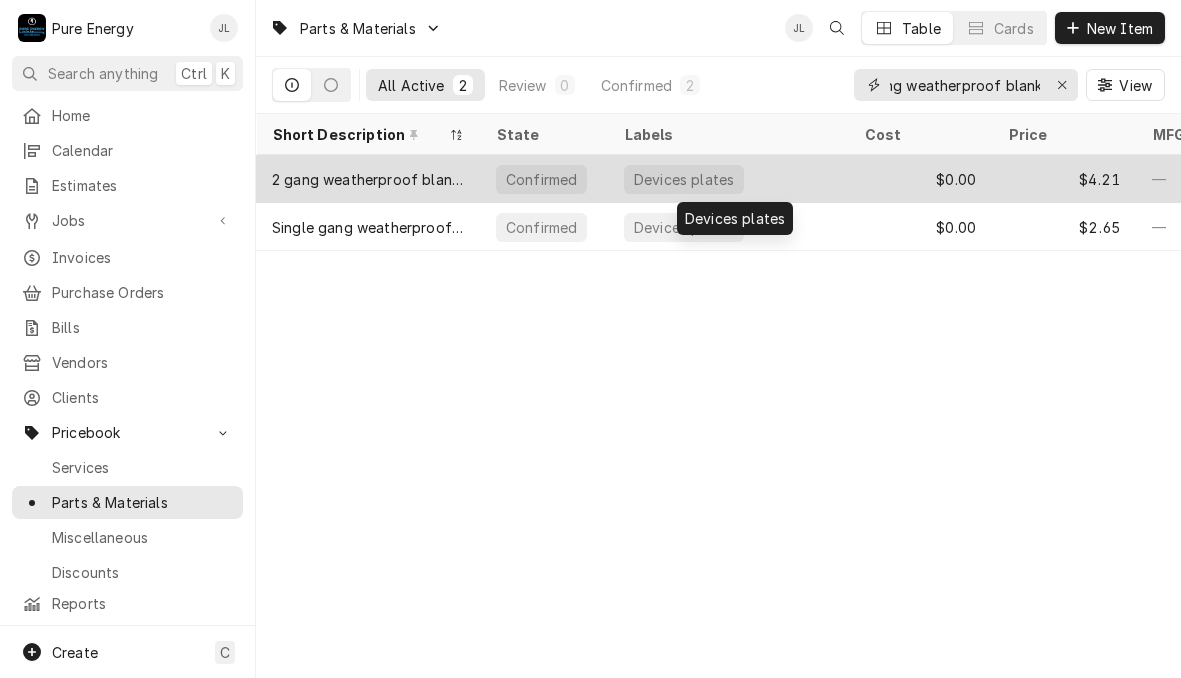 type on "2 gang weatherproof blank" 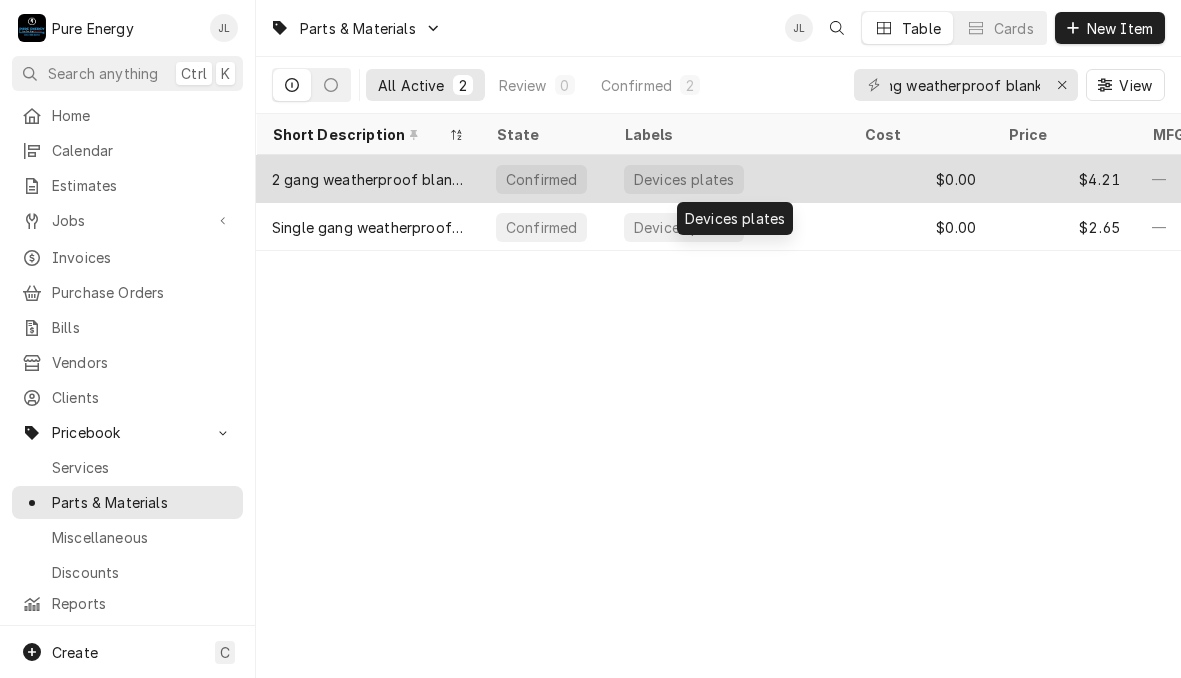 scroll, scrollTop: 0, scrollLeft: 0, axis: both 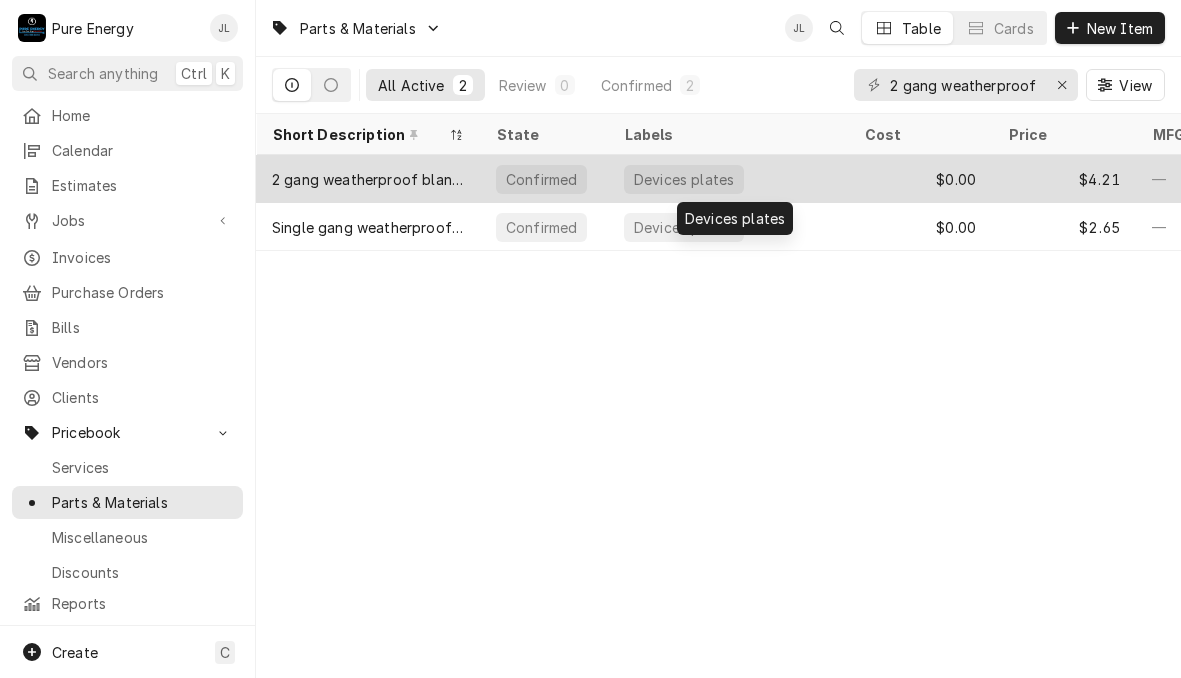 click on "Devices plates" at bounding box center (728, 179) 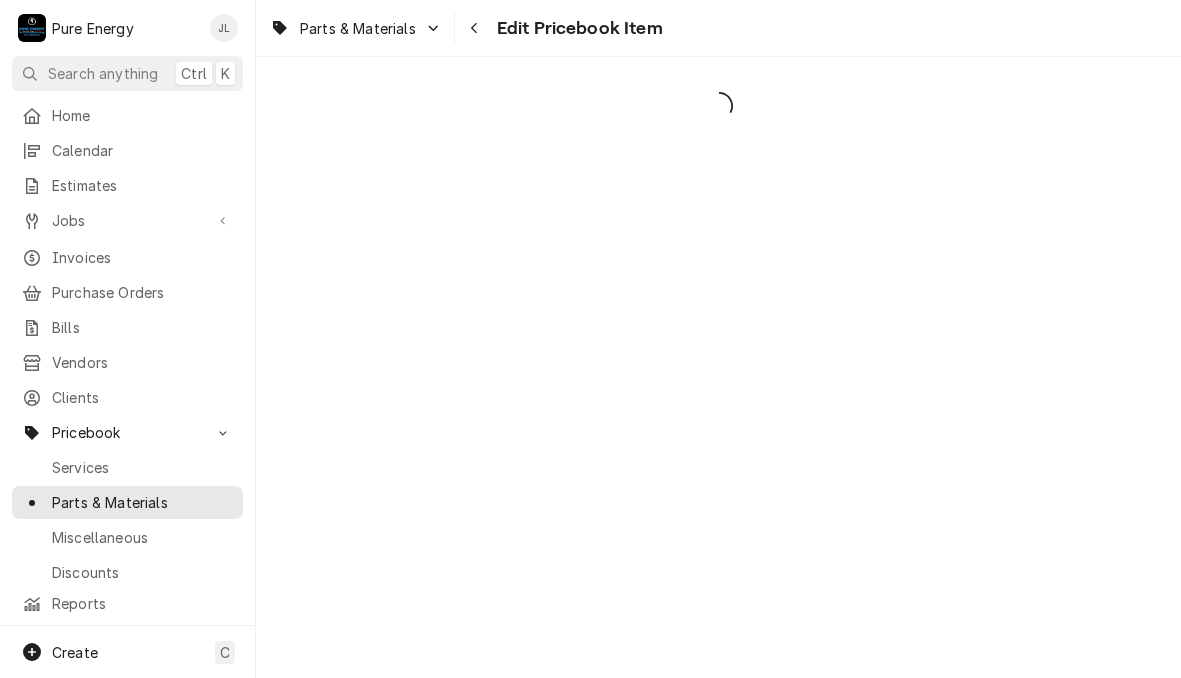 scroll, scrollTop: 0, scrollLeft: 0, axis: both 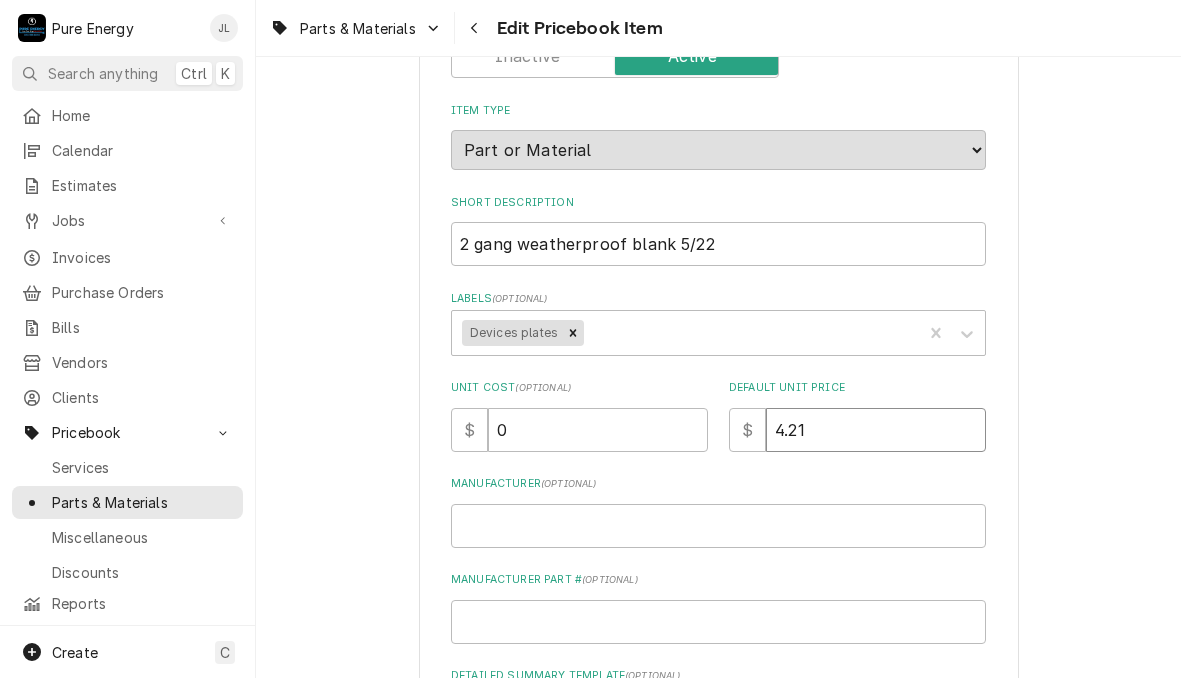 click on "4.21" at bounding box center [876, 430] 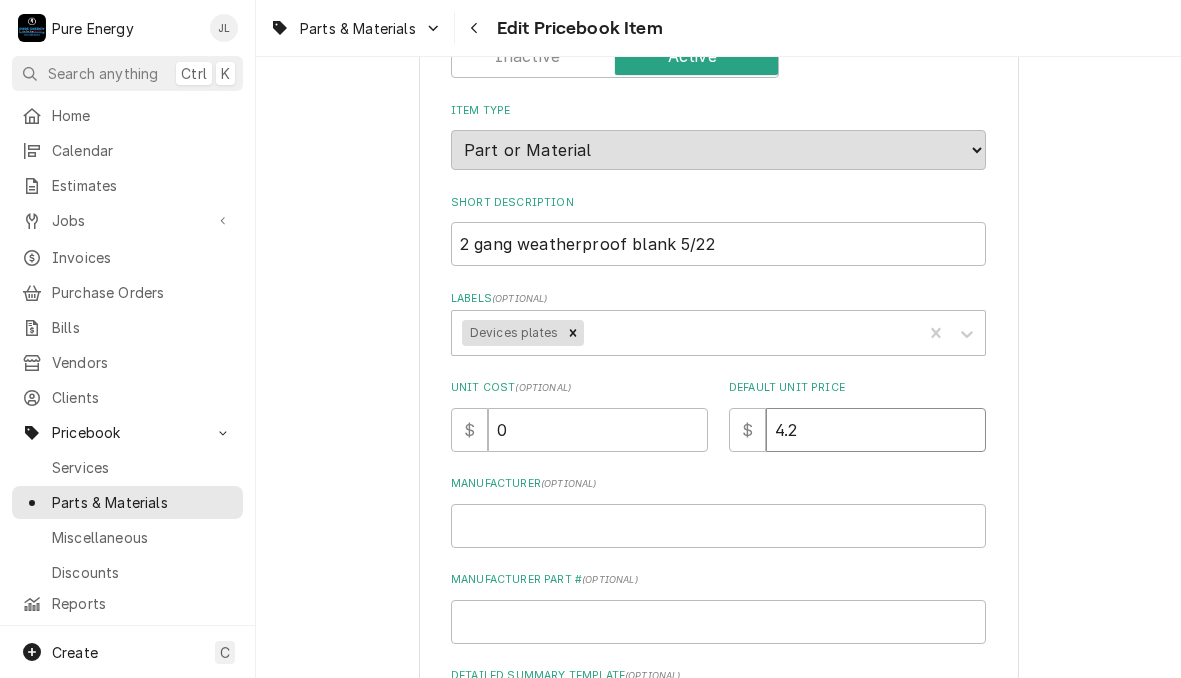 type on "x" 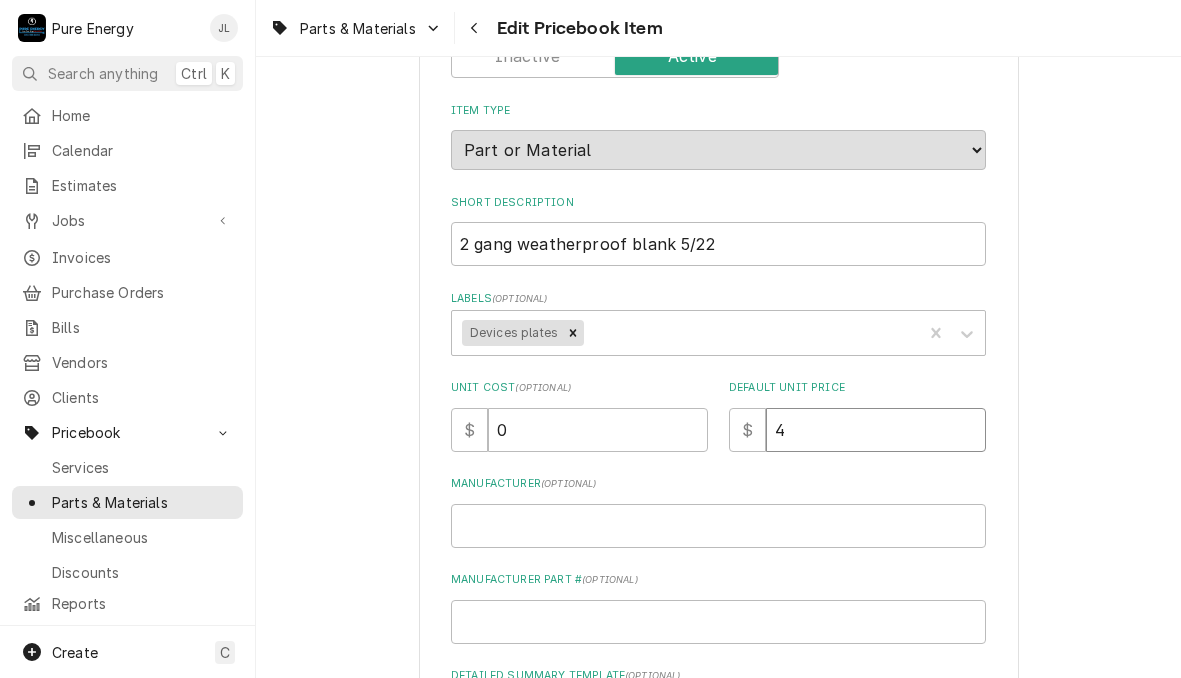 type on "x" 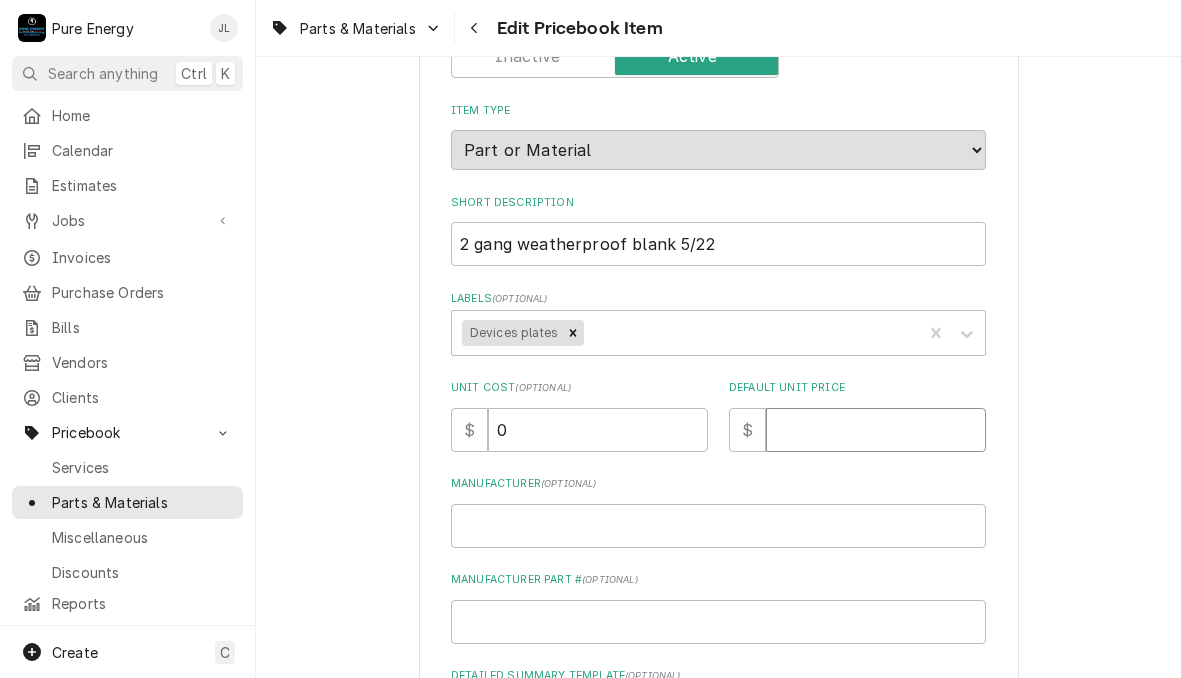type on "x" 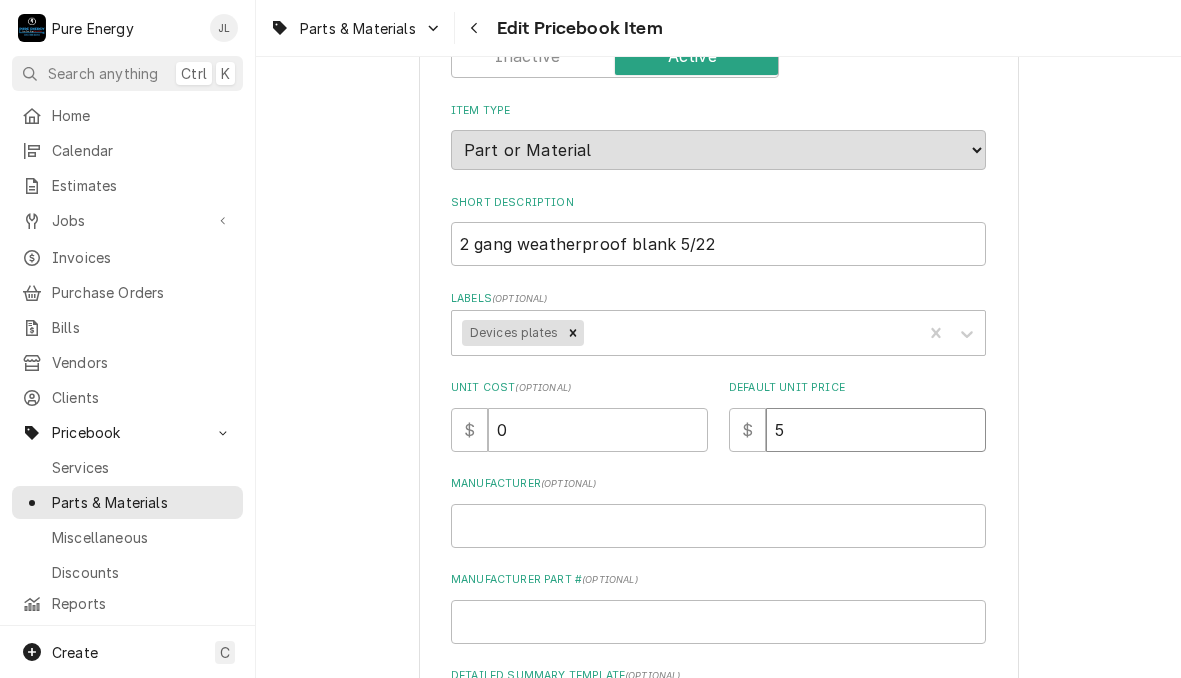 type on "x" 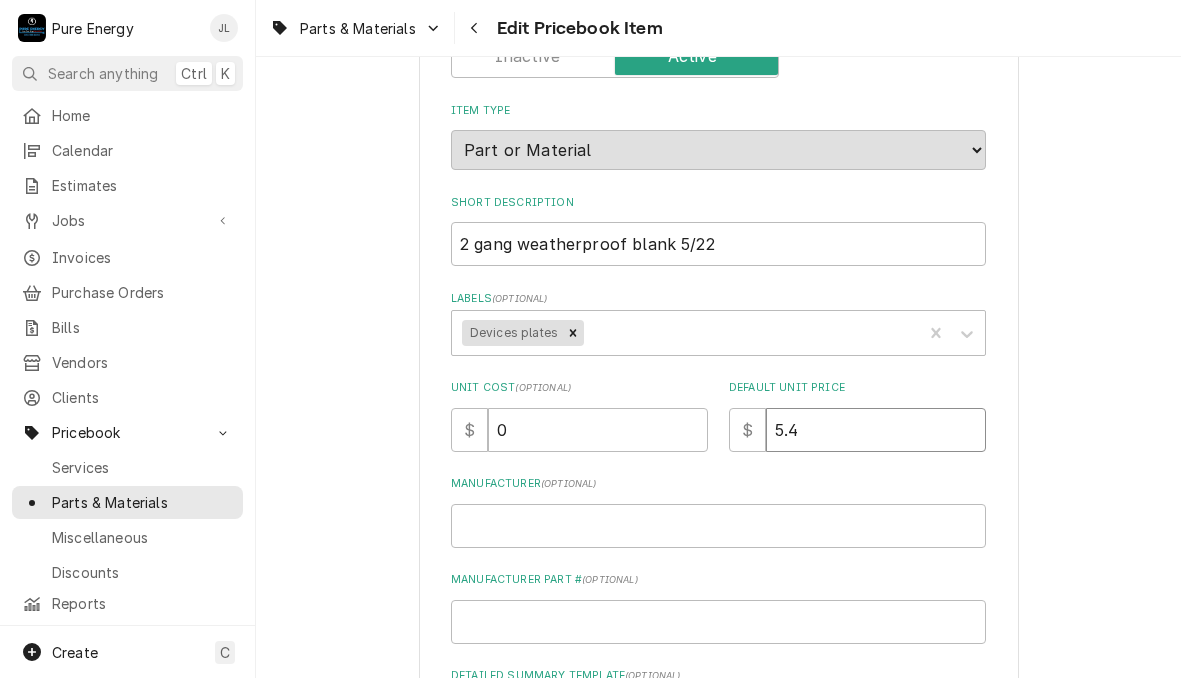 type on "x" 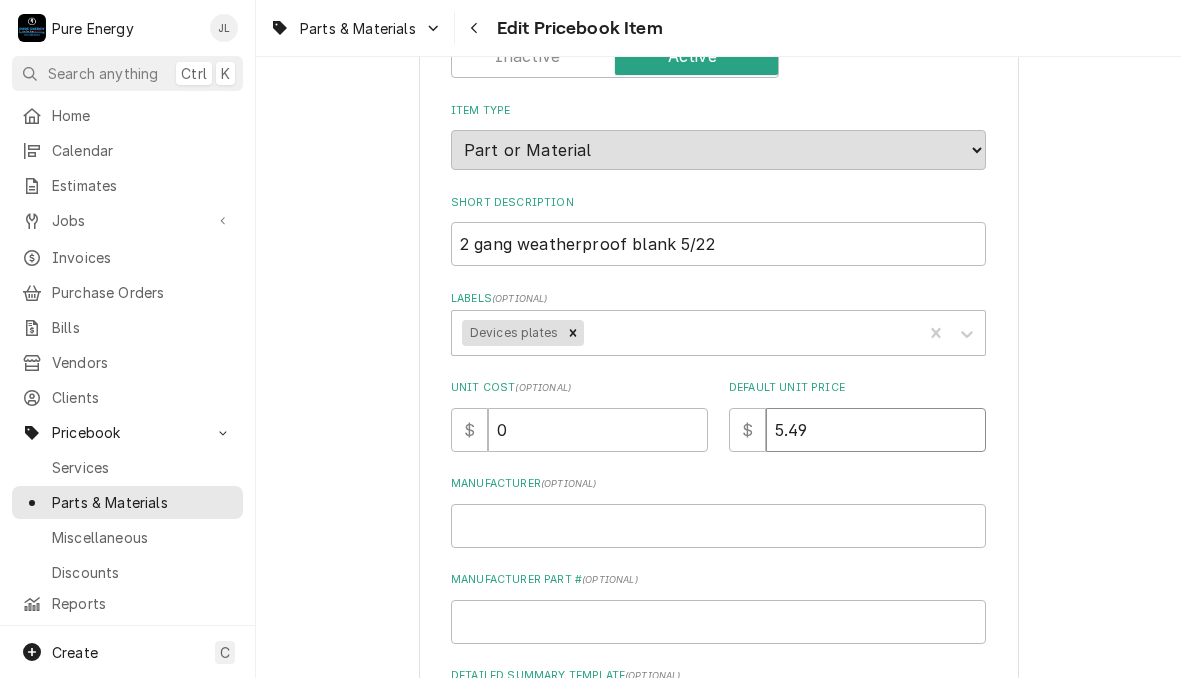 type on "5.49" 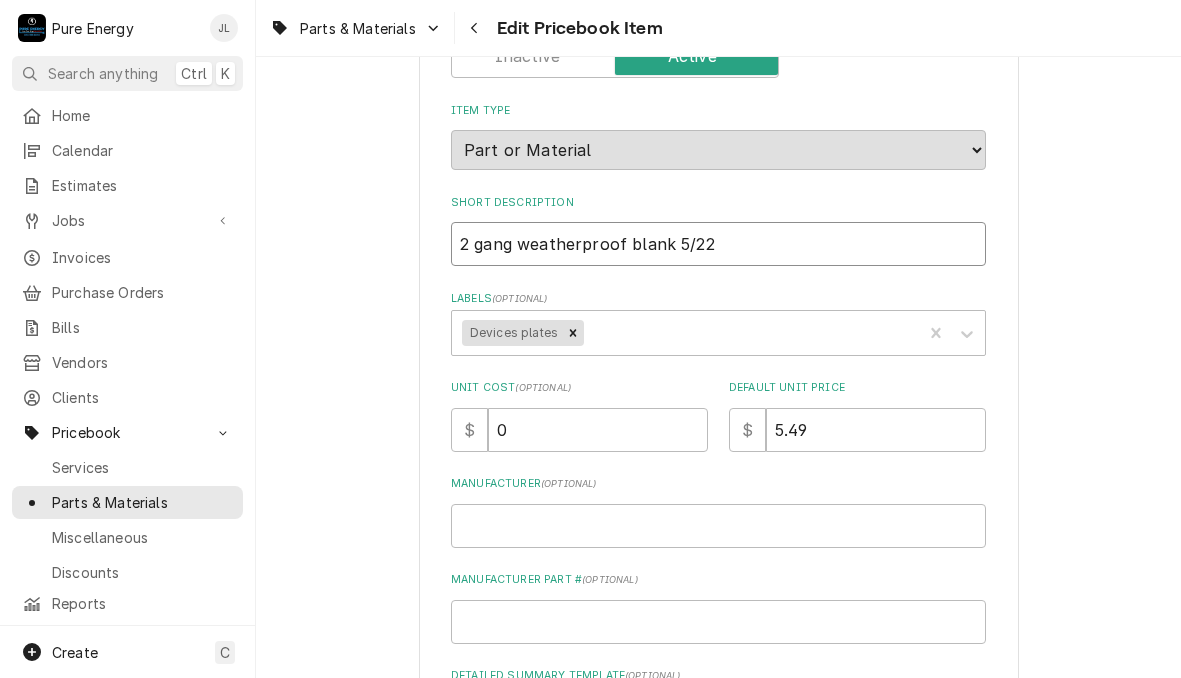 click on "2 gang weatherproof blank 5/22" at bounding box center (718, 244) 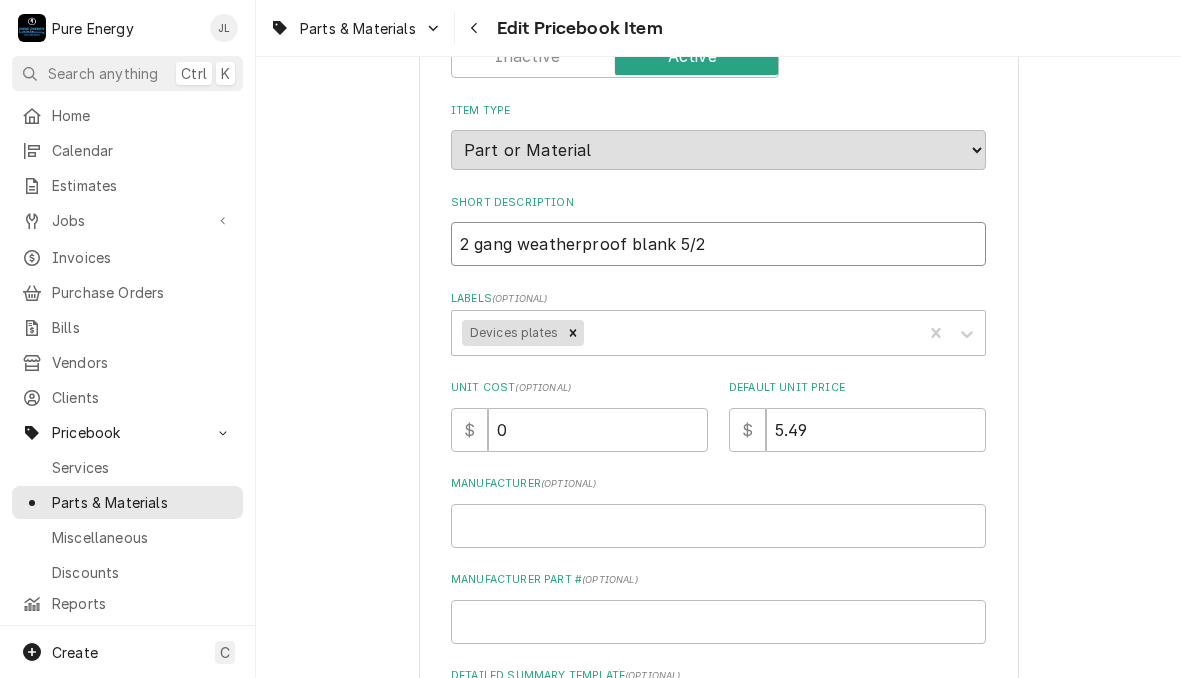 type on "x" 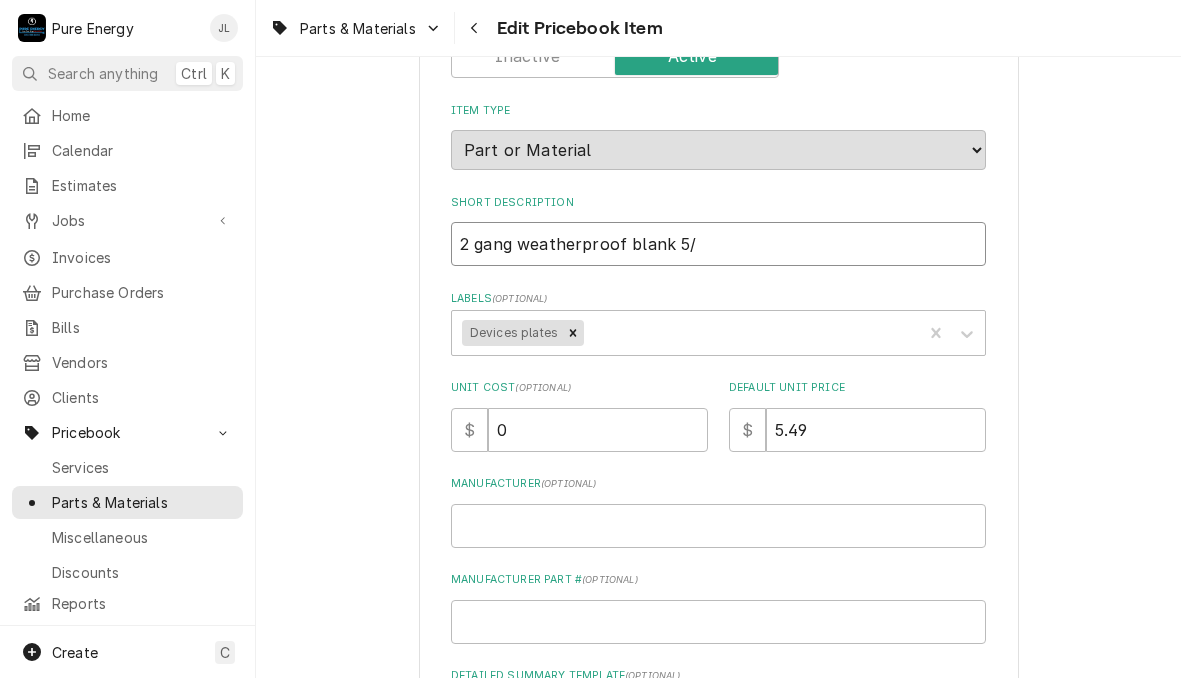 type on "x" 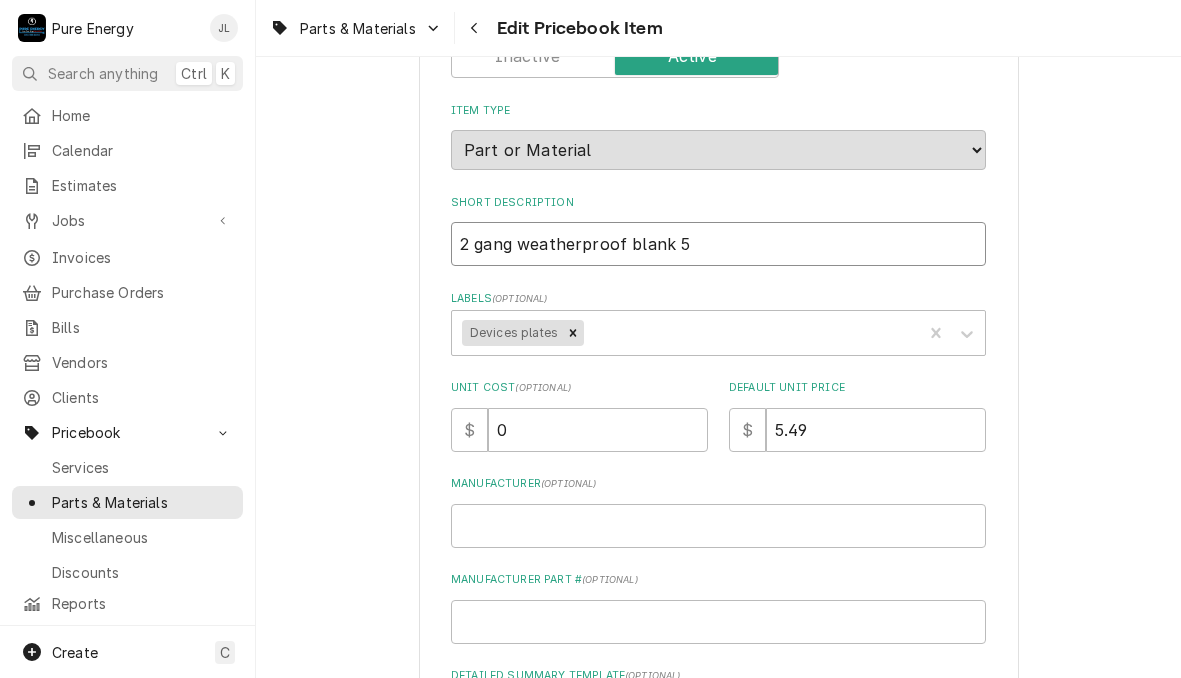 type on "x" 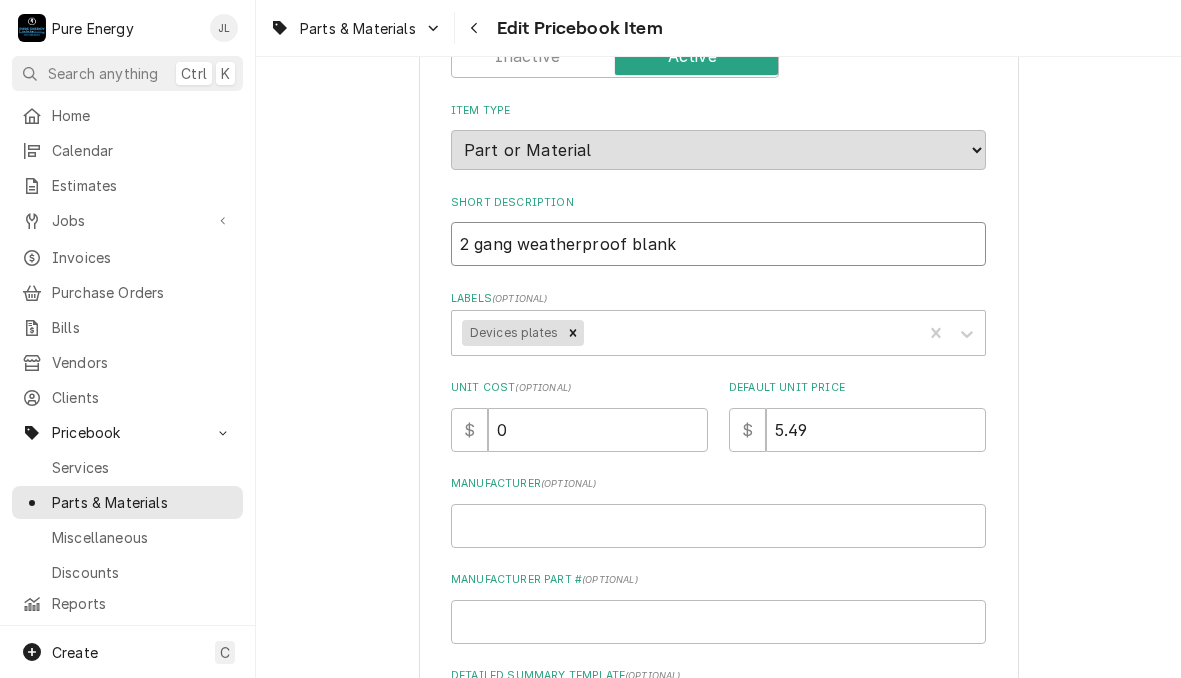 type on "x" 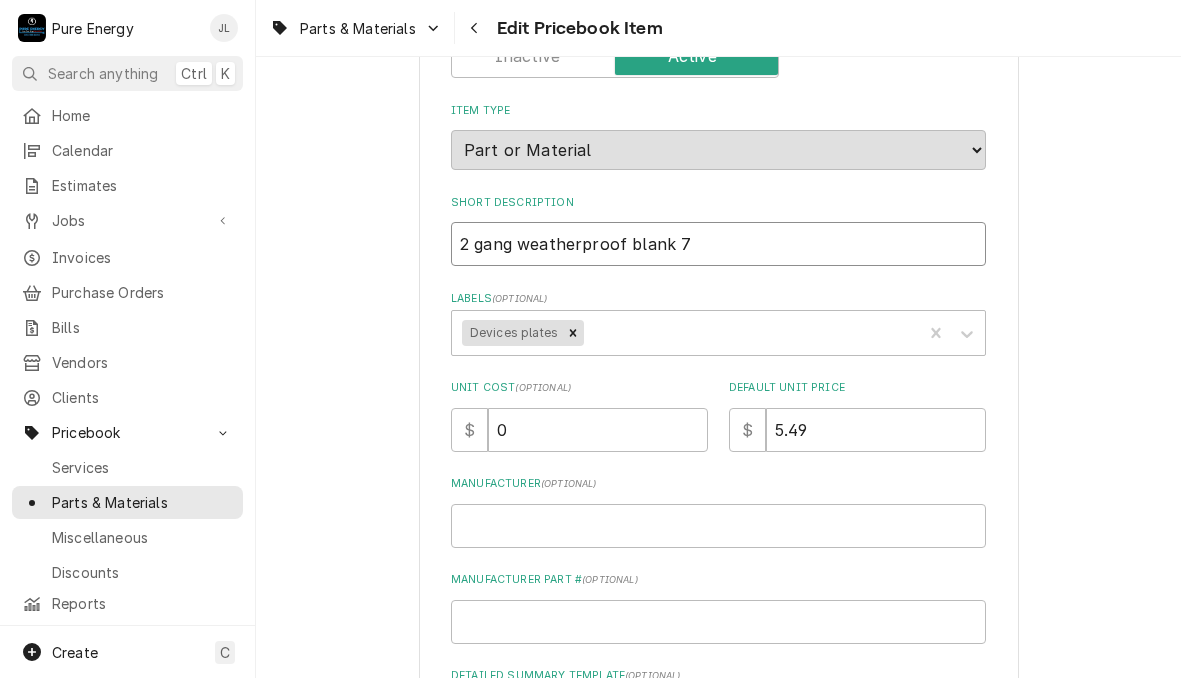 type on "x" 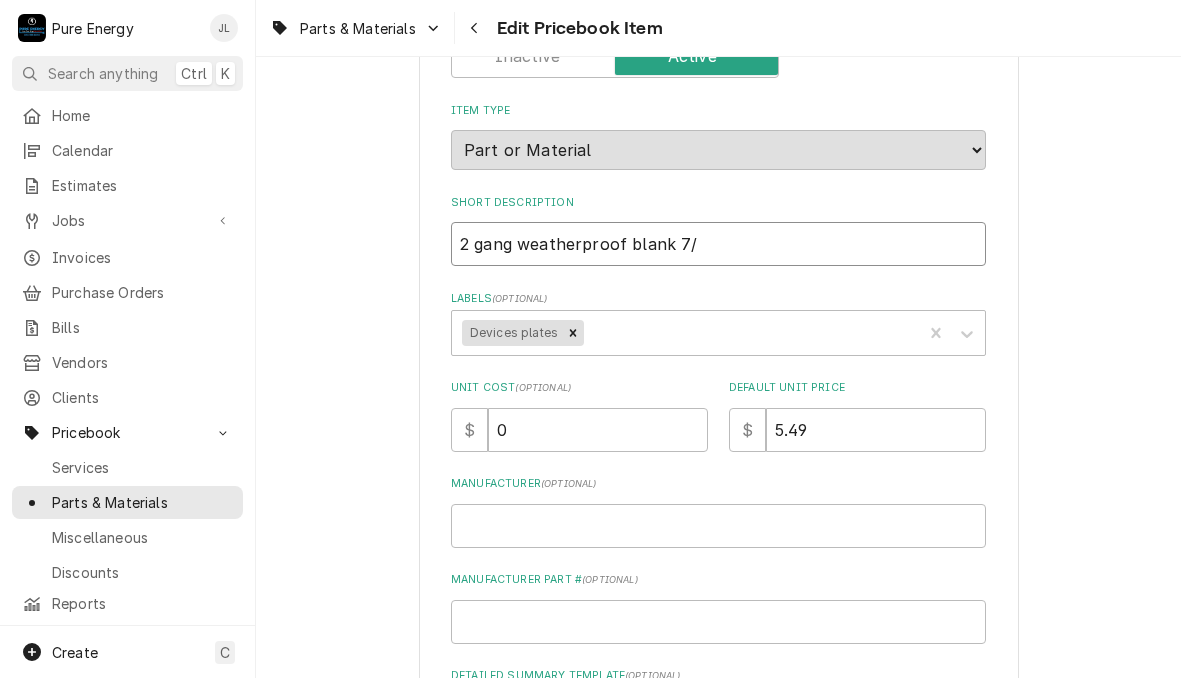 type on "x" 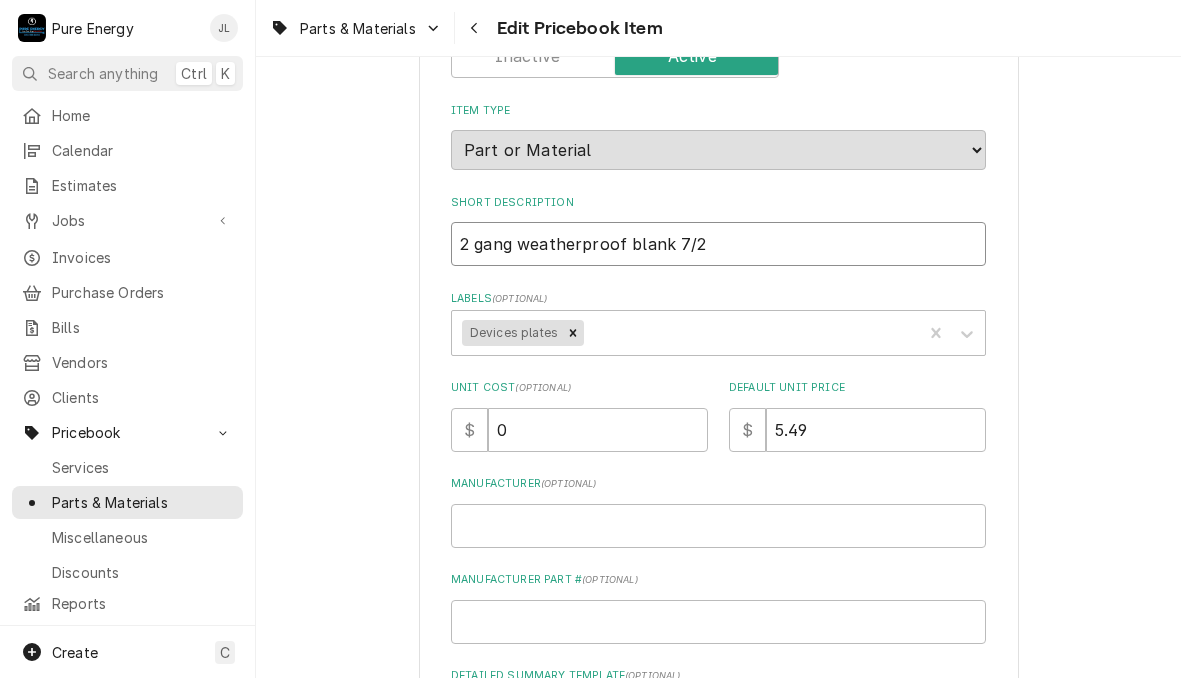 type on "x" 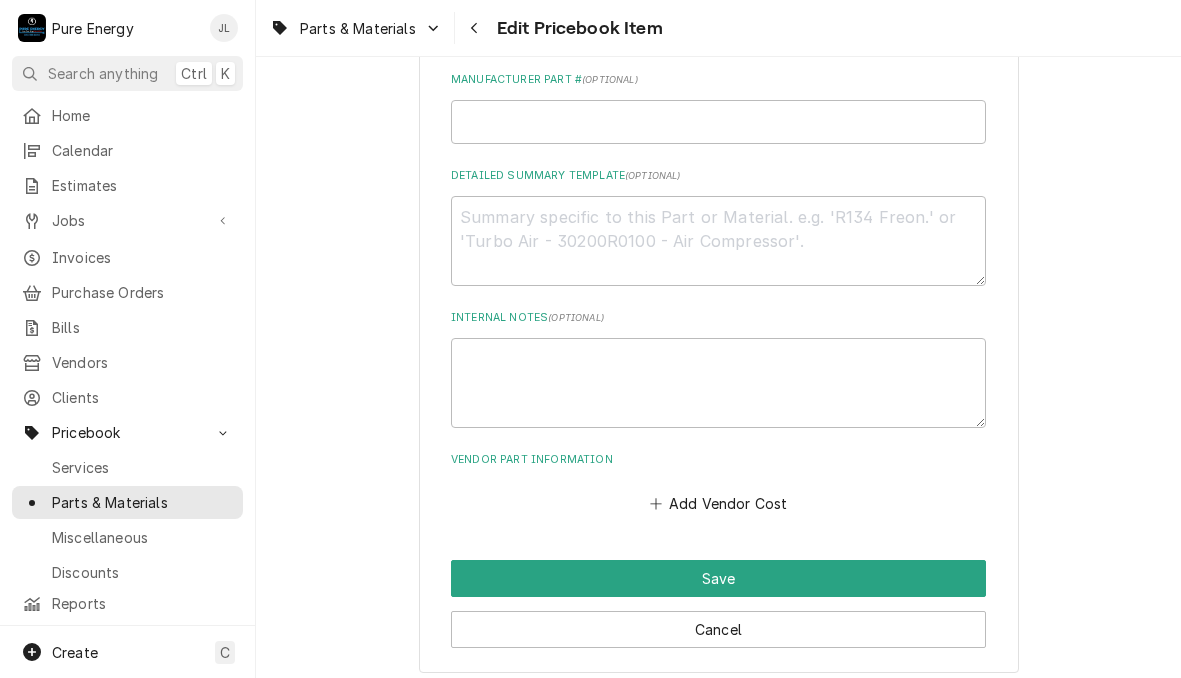 scroll, scrollTop: 807, scrollLeft: 0, axis: vertical 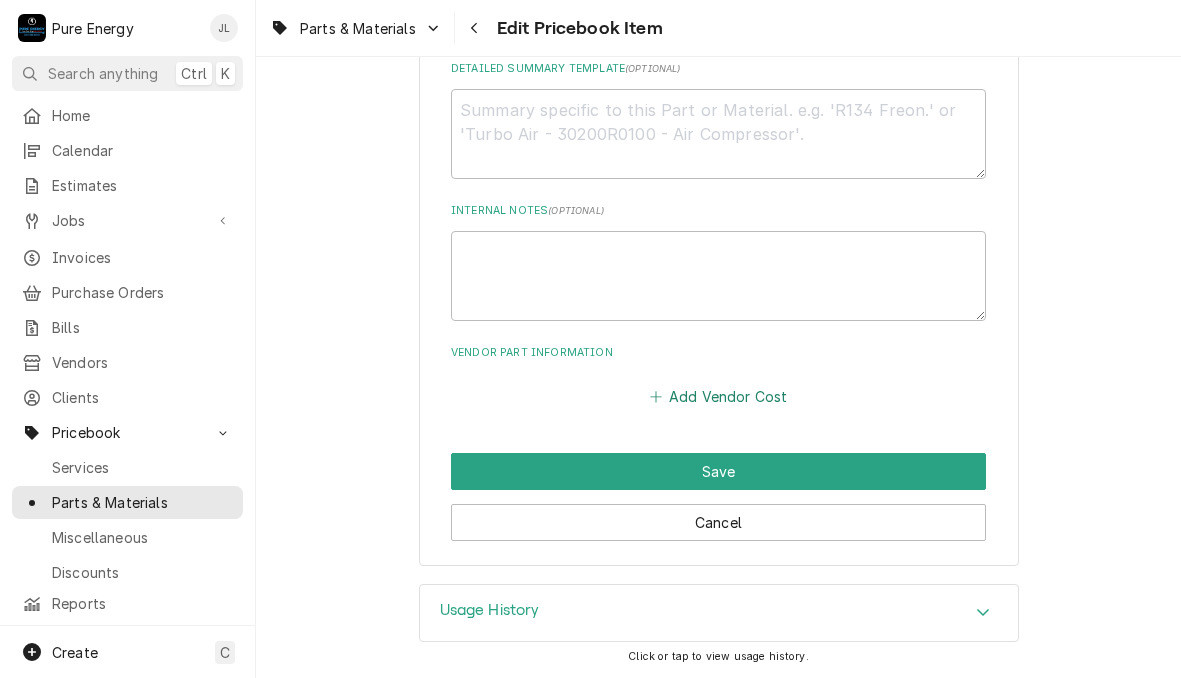 type on "2 gang weatherproof blank 7/25" 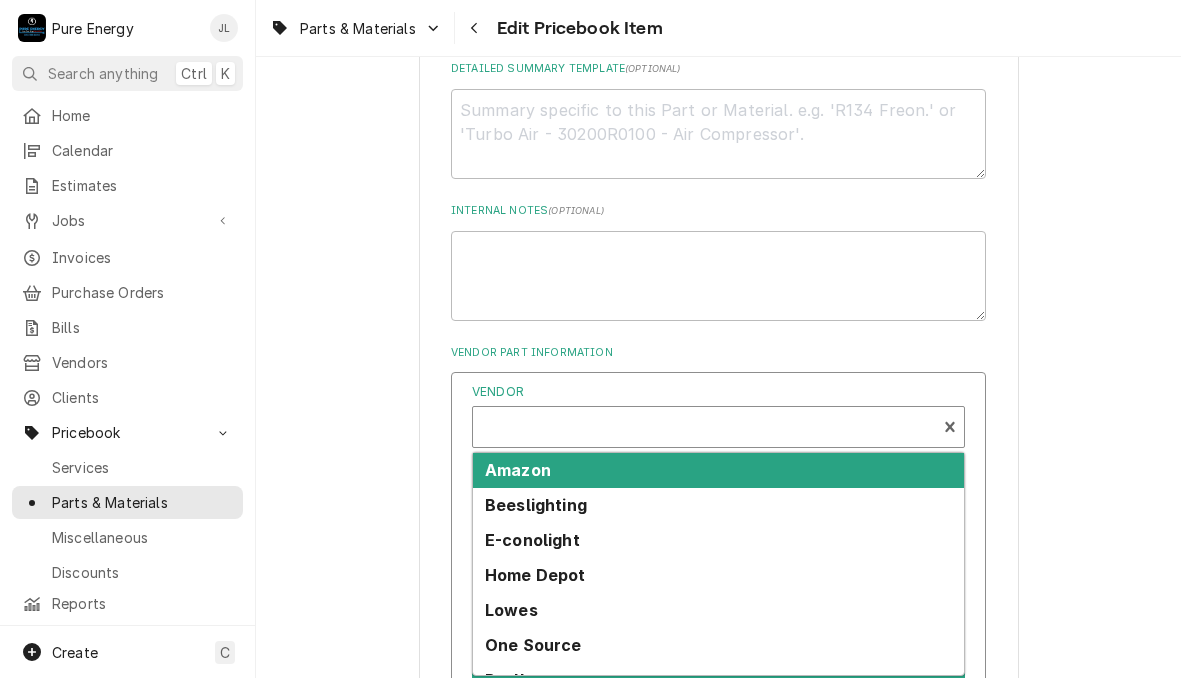 type on "x" 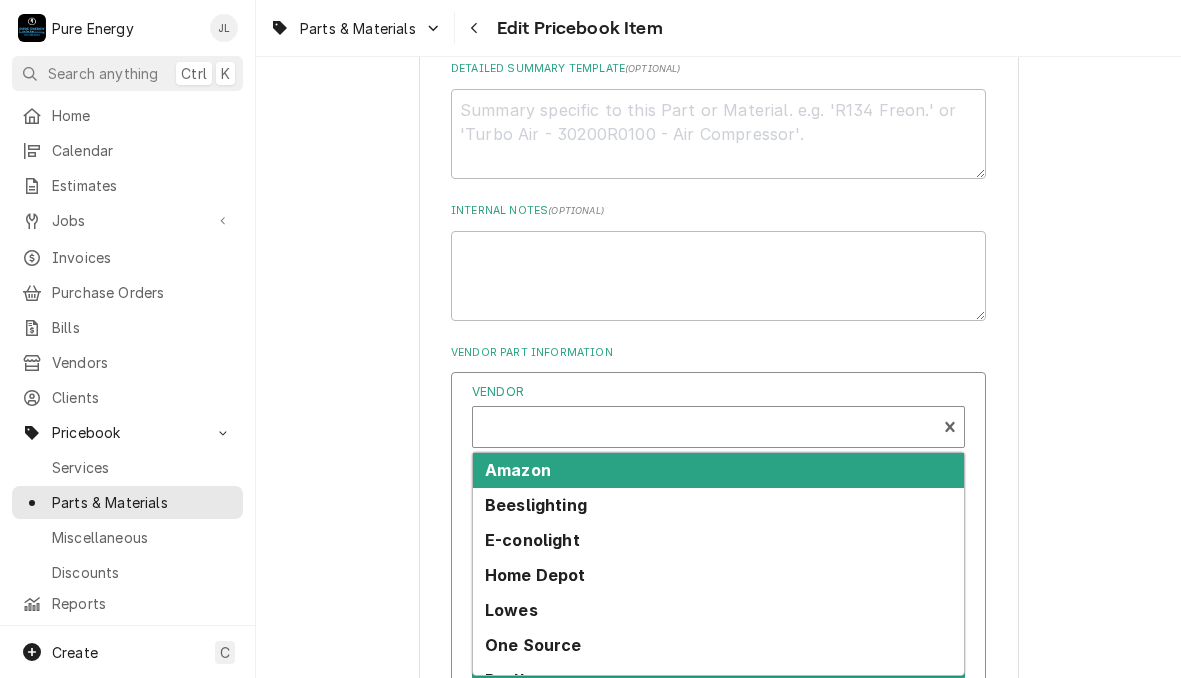 click at bounding box center (704, 435) 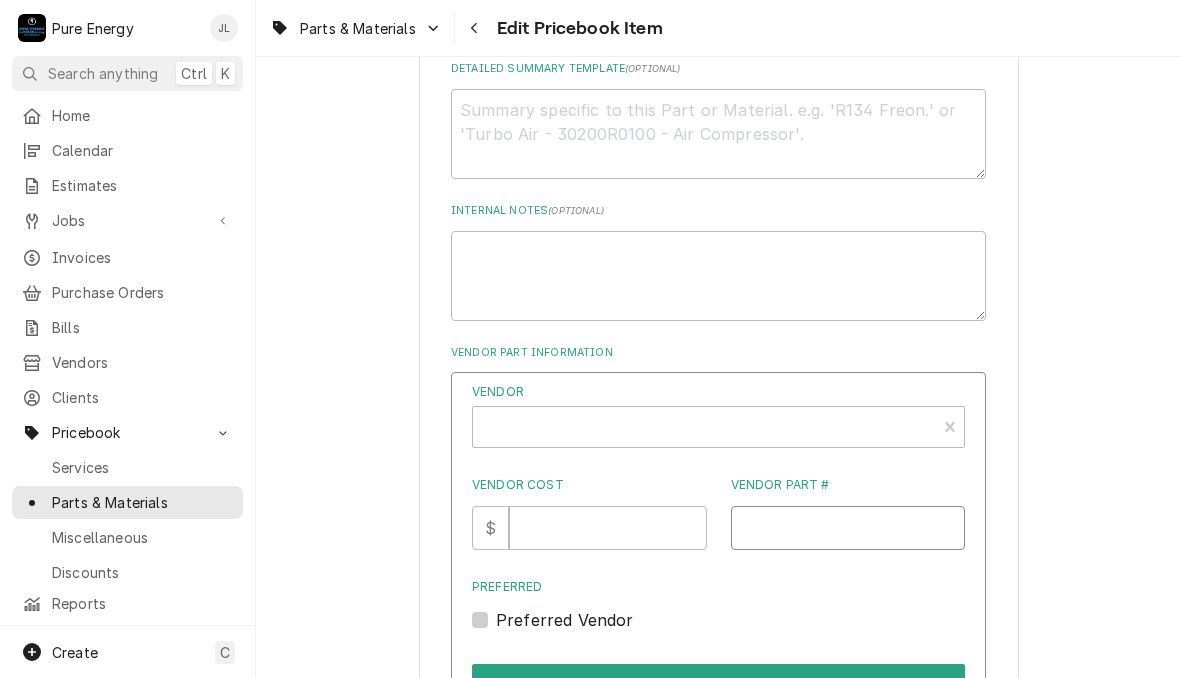 click on "Vendor Part #" at bounding box center [848, 528] 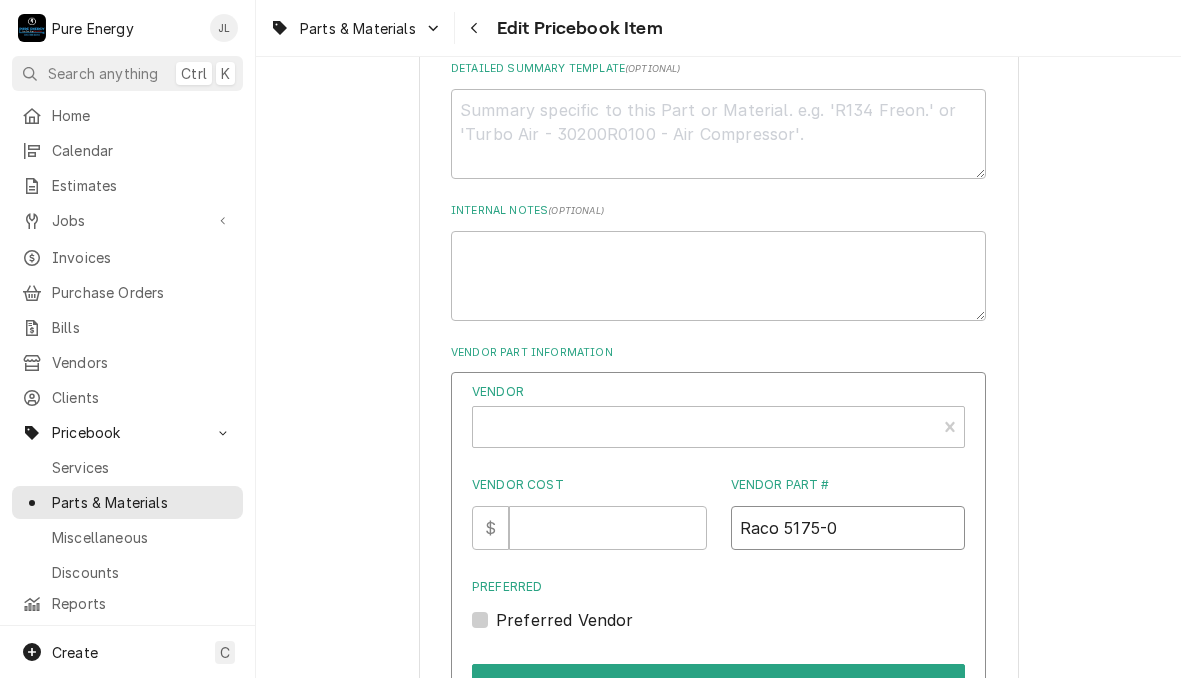 type on "Raco 5175-0" 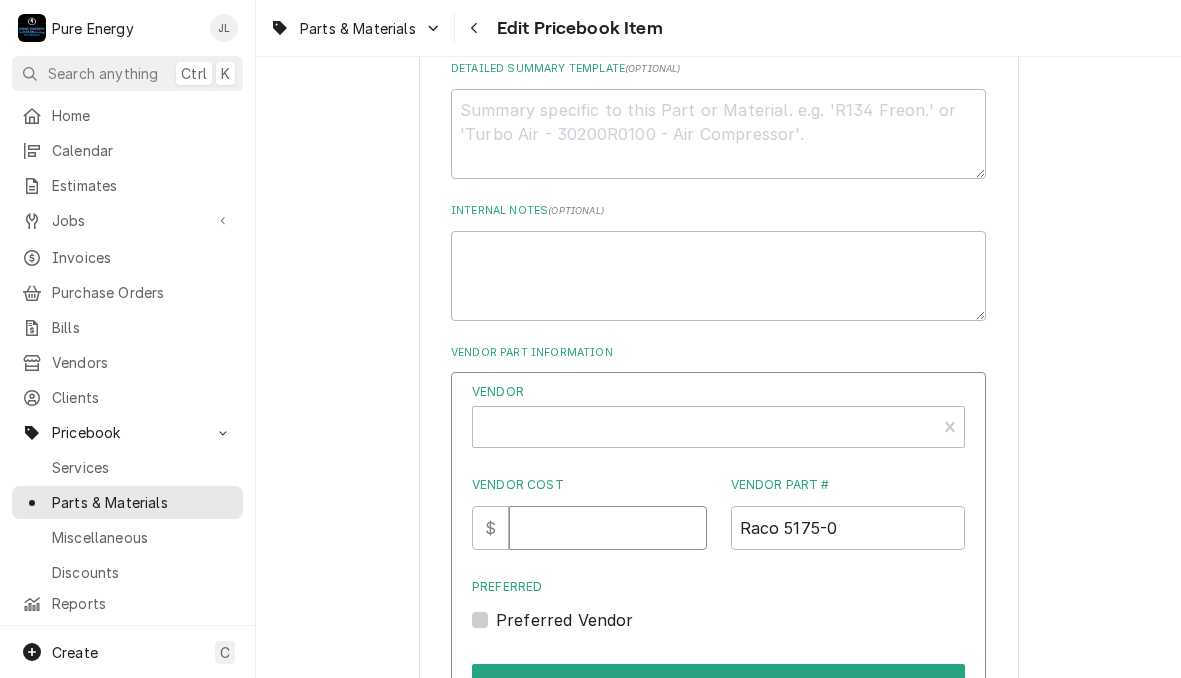 click on "Vendor Cost" at bounding box center (607, 528) 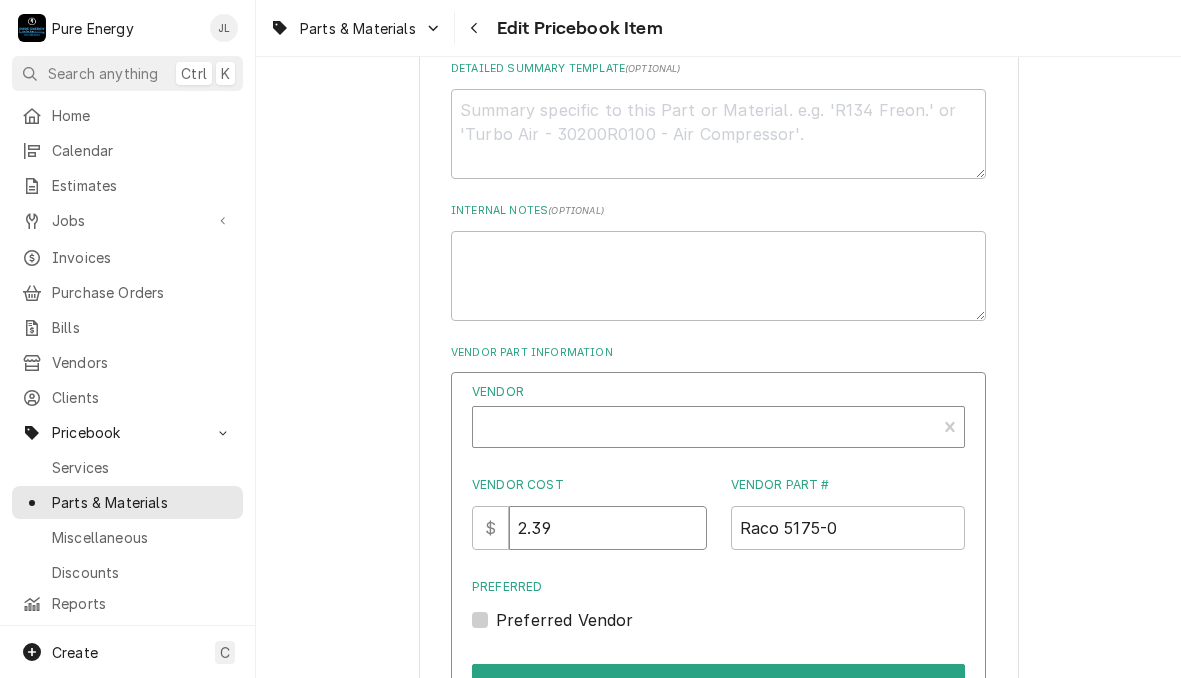 type on "2.39" 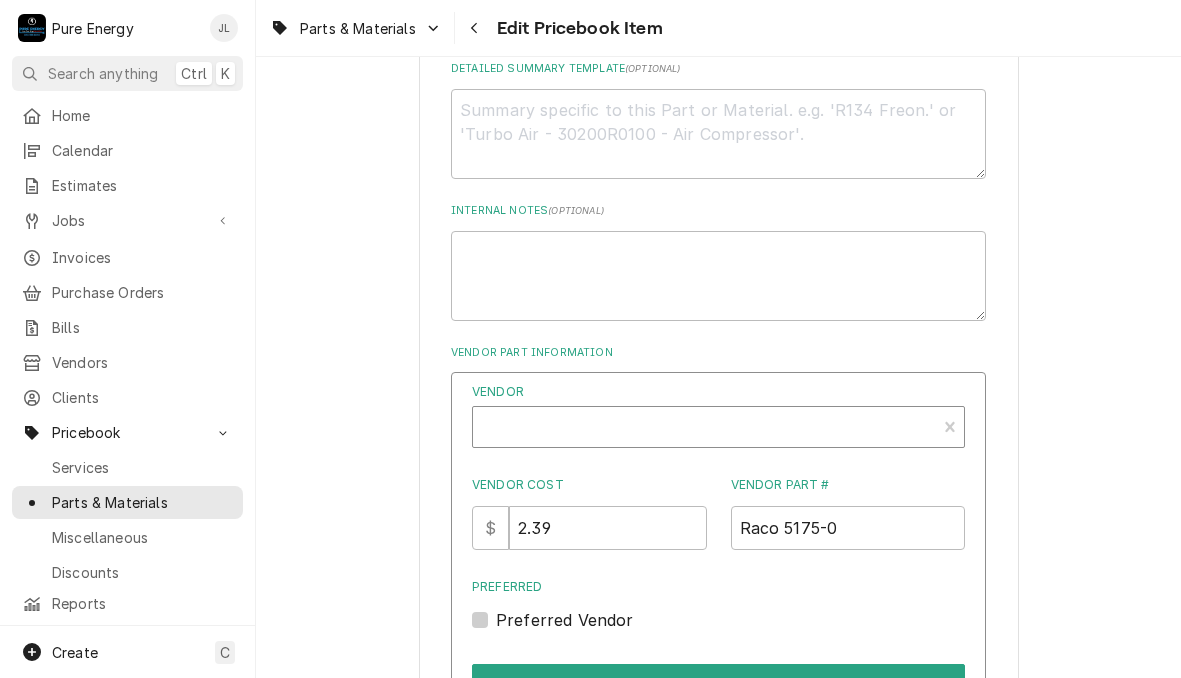 click at bounding box center [704, 429] 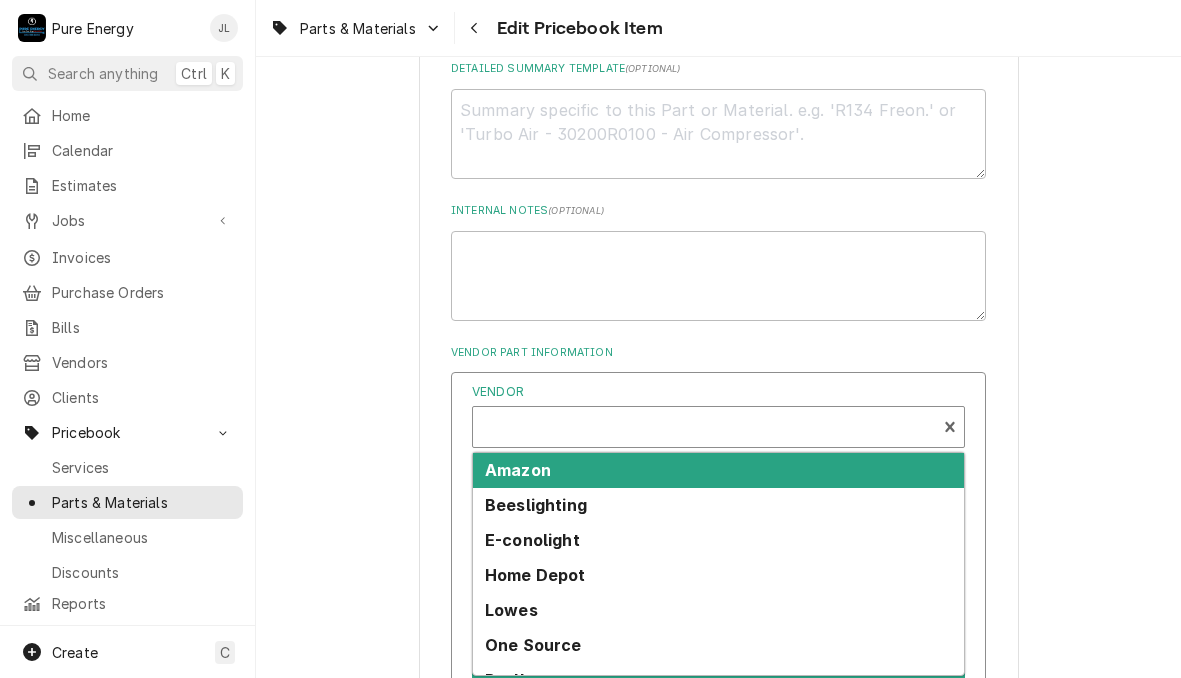 click on "Amazon" at bounding box center (518, 470) 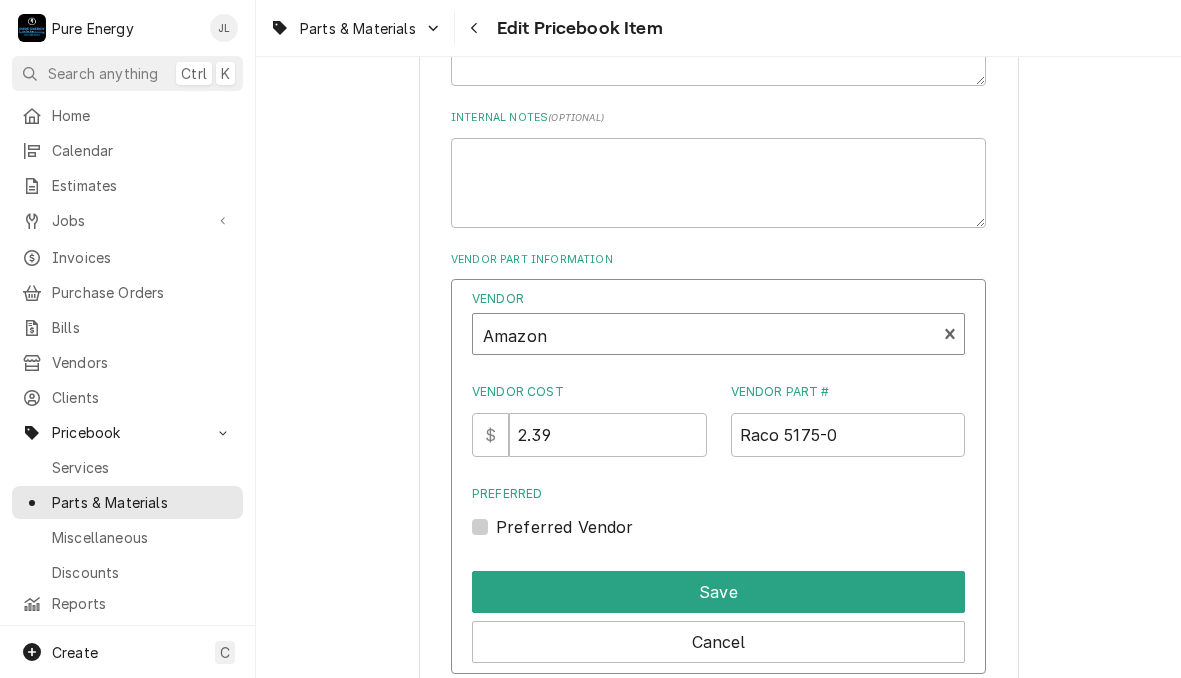 scroll, scrollTop: 1000, scrollLeft: 0, axis: vertical 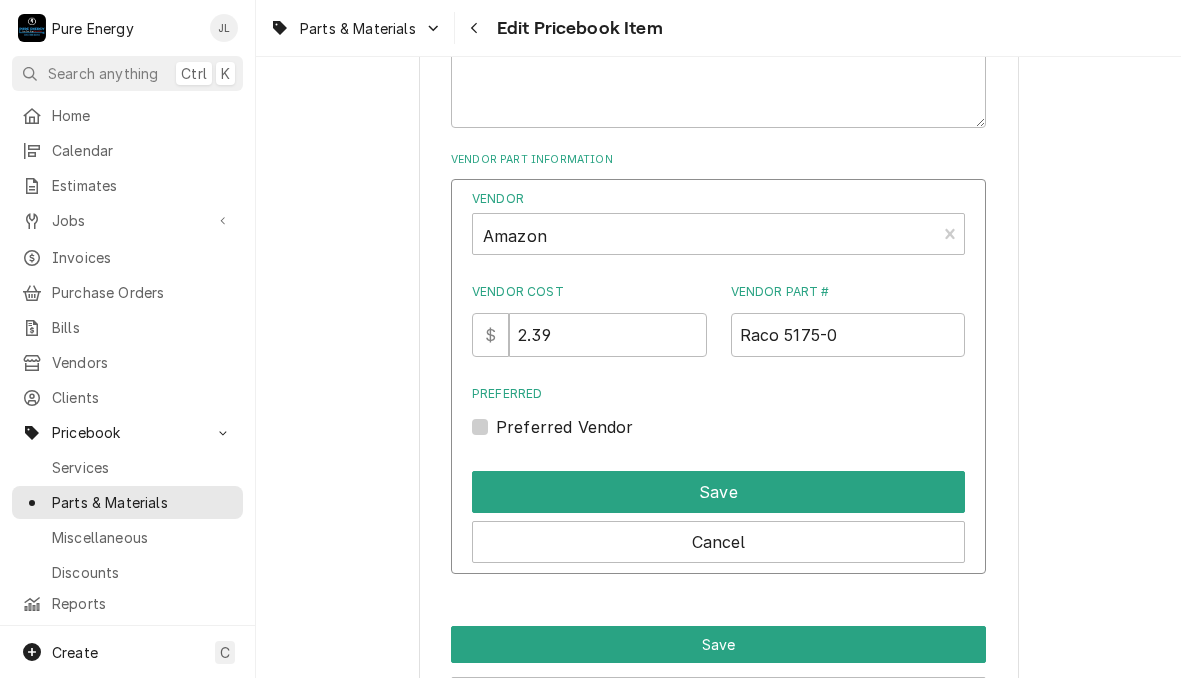 click on "Preferred Vendor" at bounding box center (565, 427) 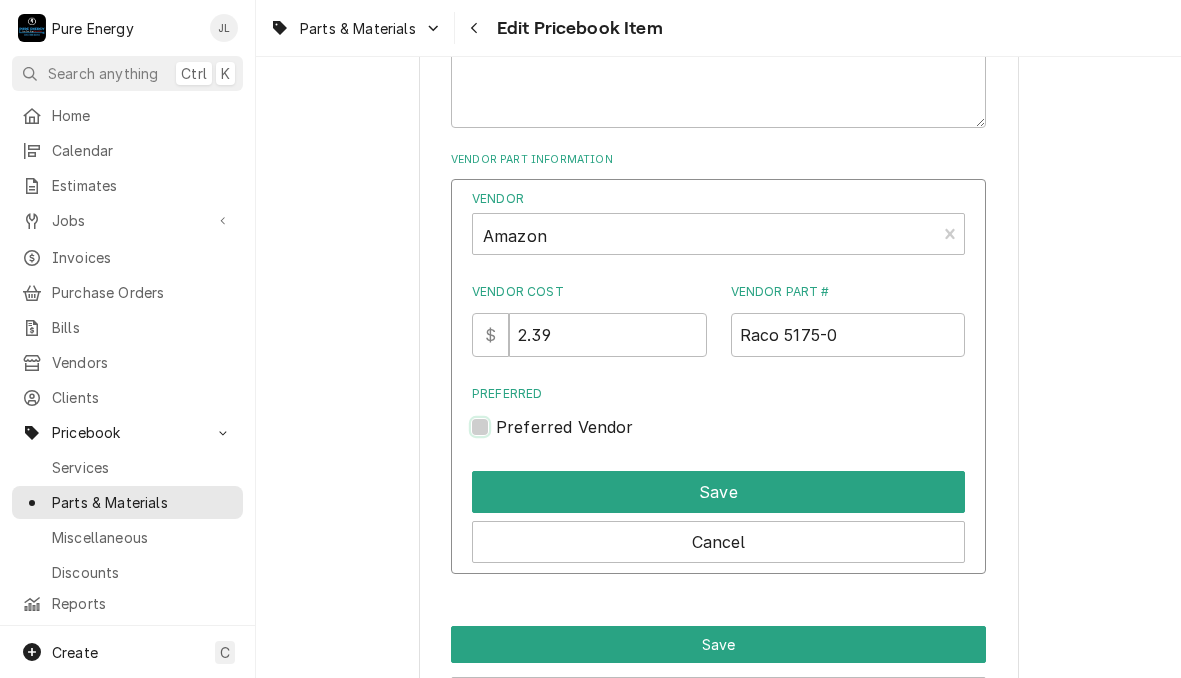 click on "Preferred" at bounding box center (742, 437) 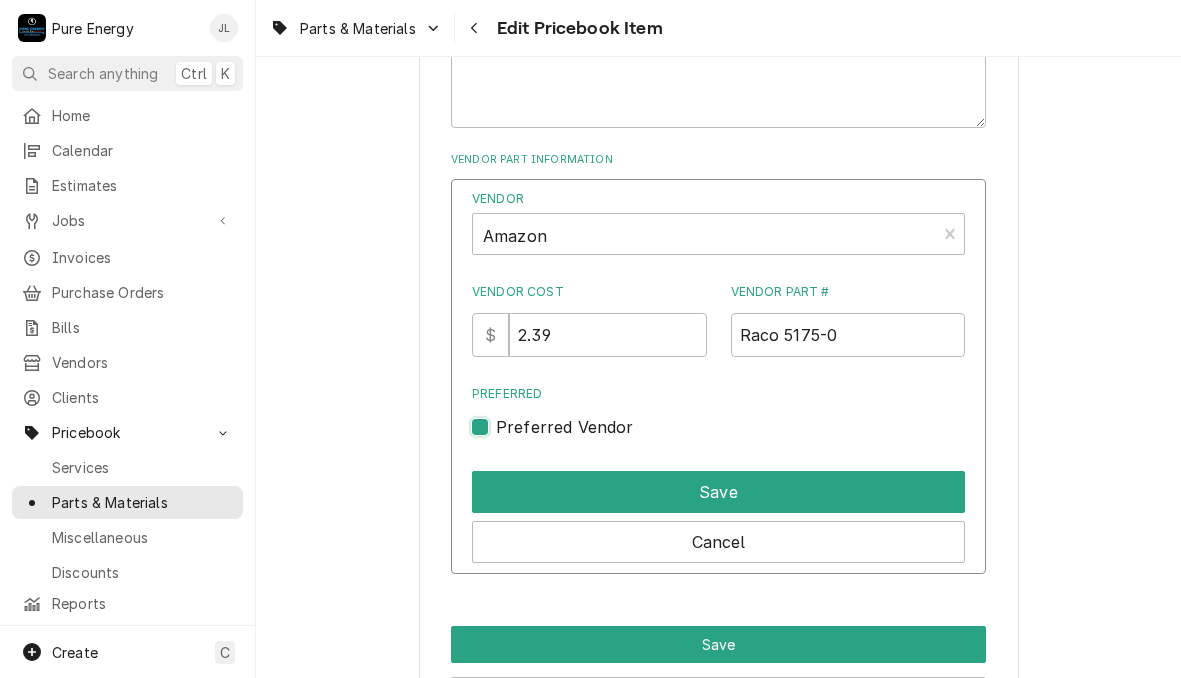 checkbox on "true" 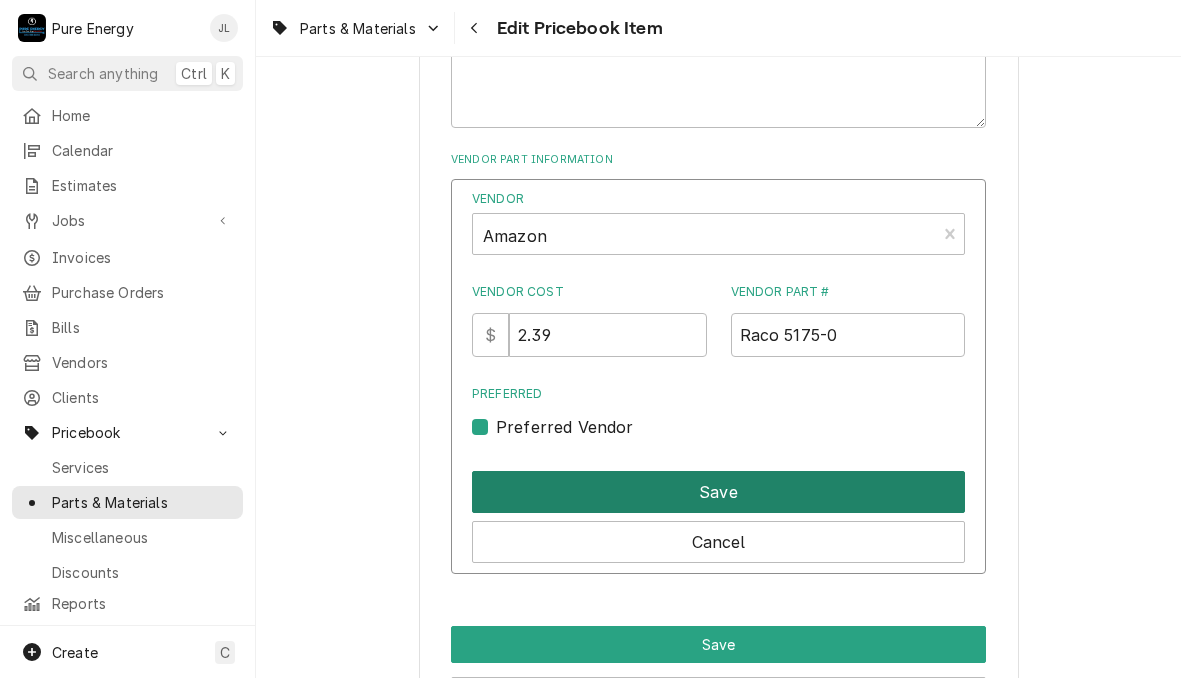 click on "Save" at bounding box center (718, 492) 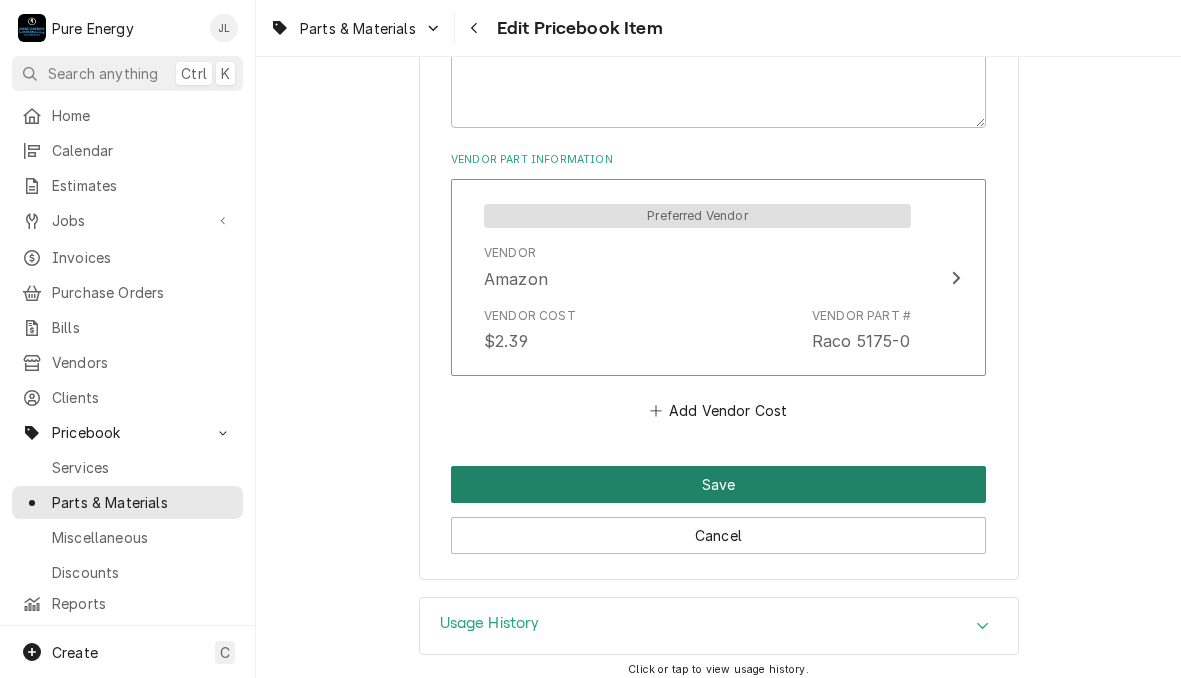 click on "Save" at bounding box center (718, 484) 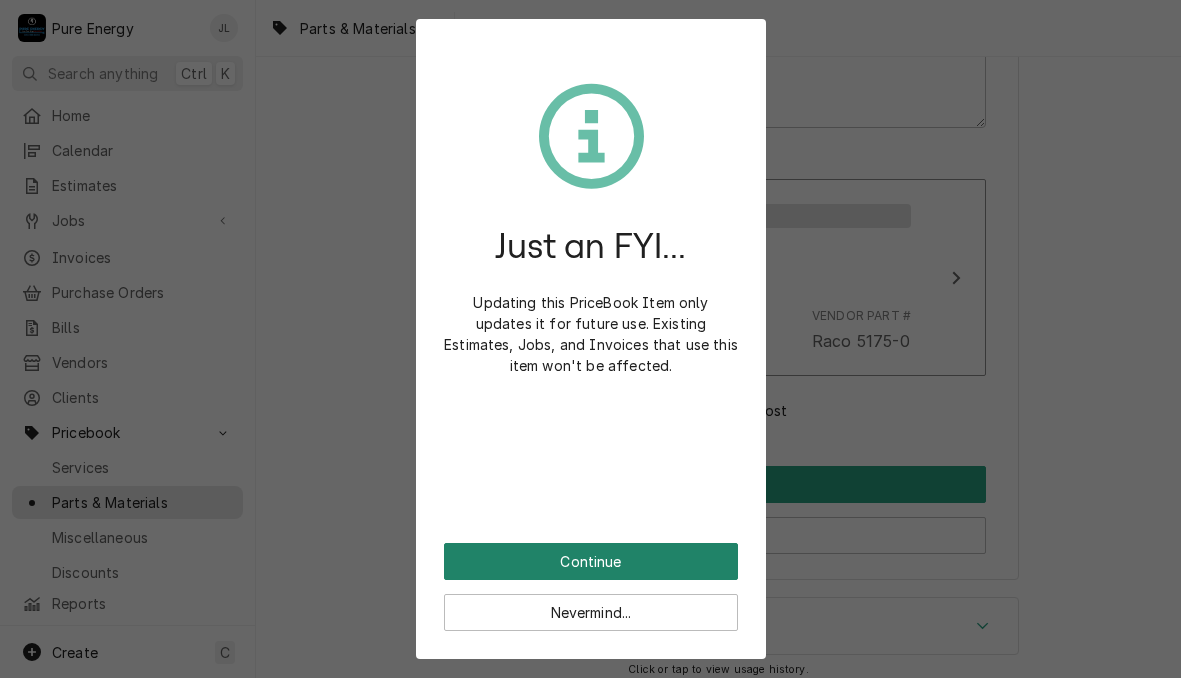 click on "Continue" at bounding box center (591, 561) 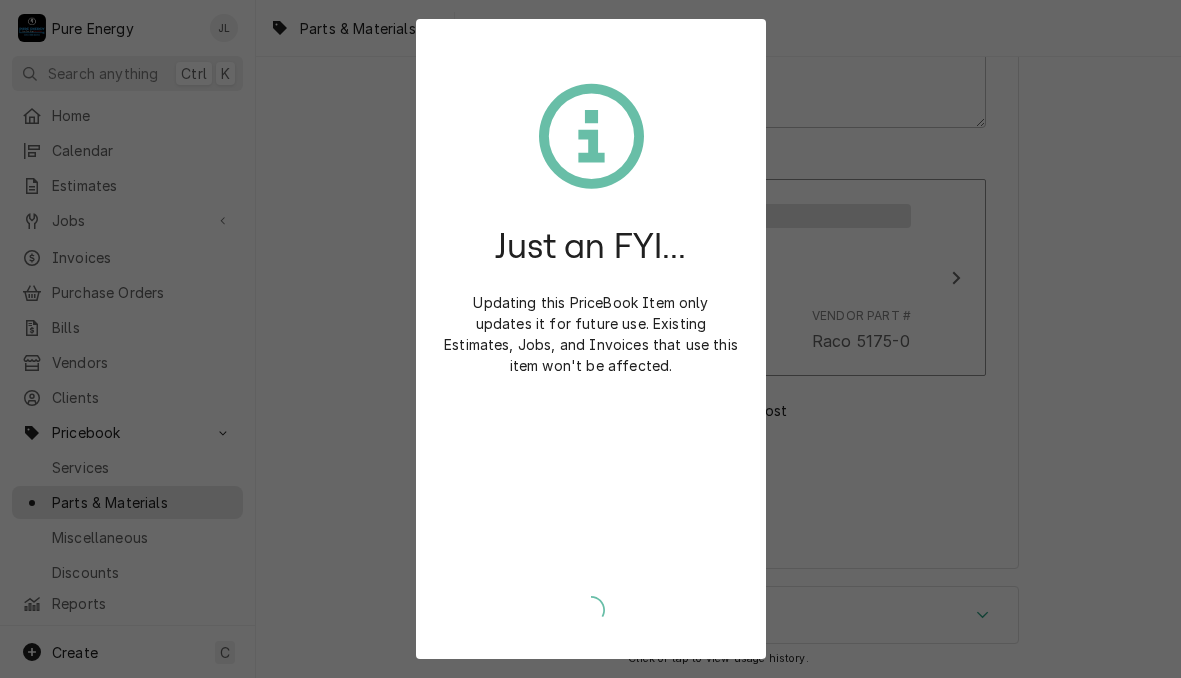 type on "x" 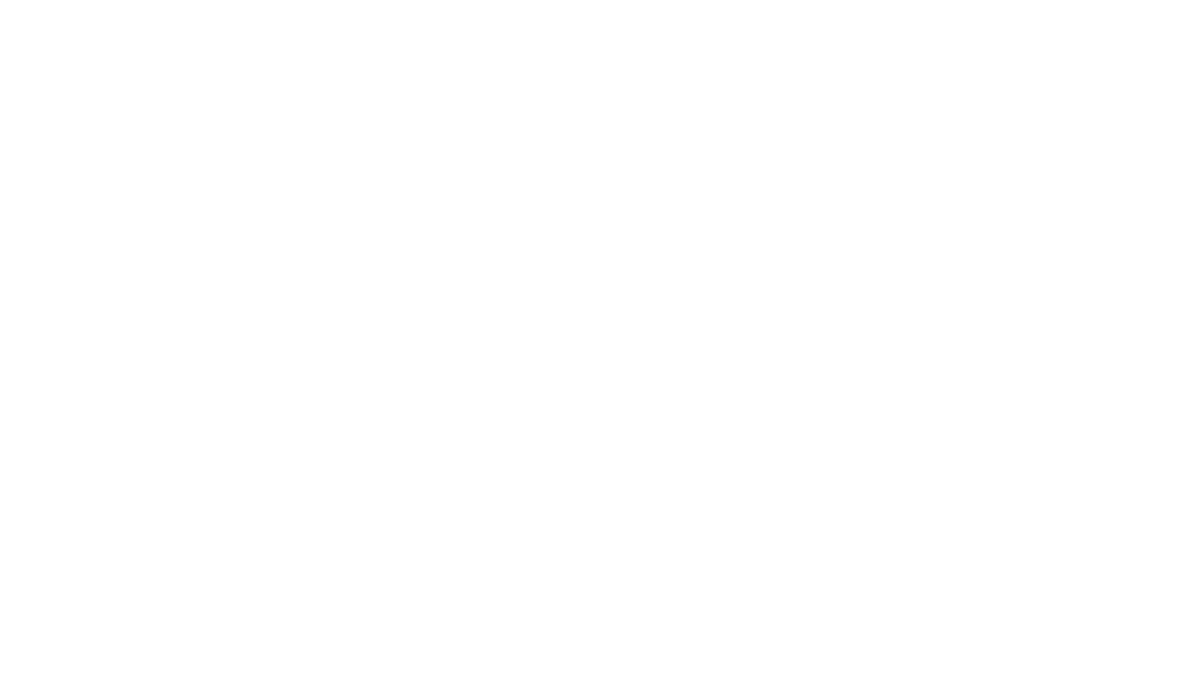 scroll, scrollTop: 0, scrollLeft: 0, axis: both 